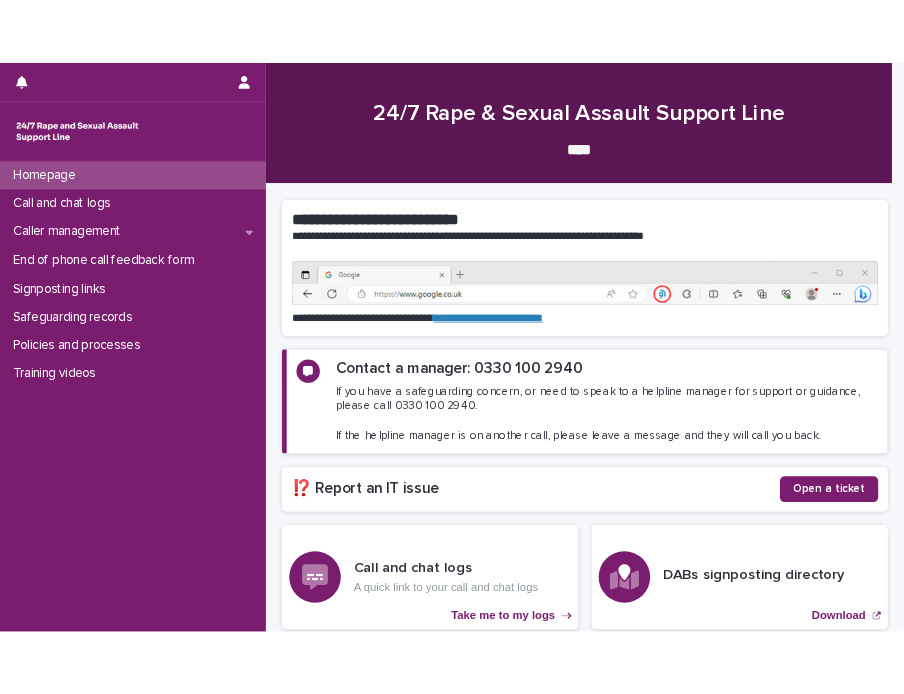 scroll, scrollTop: 0, scrollLeft: 0, axis: both 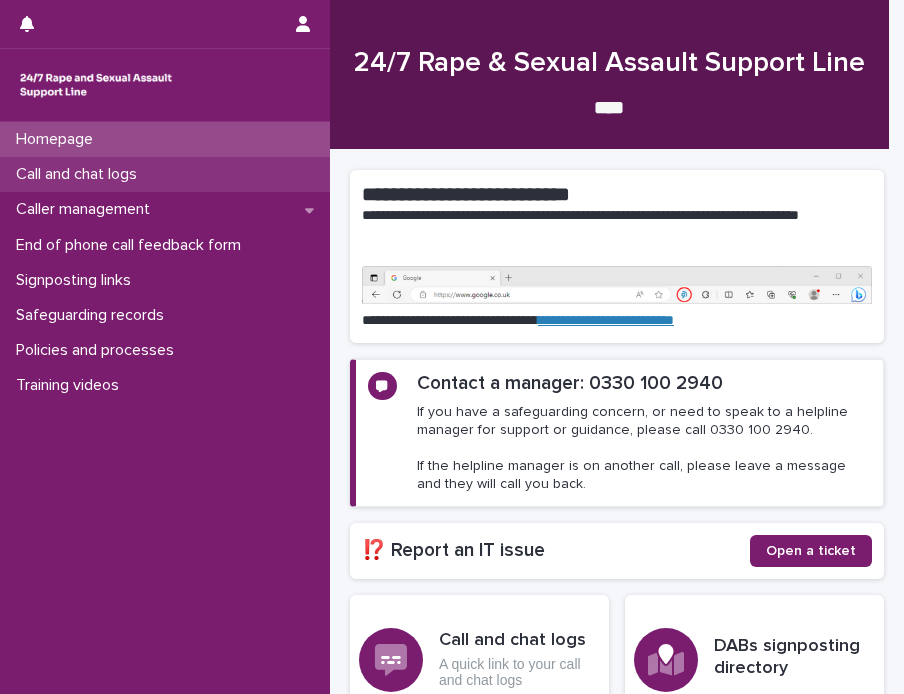 click on "Call and chat logs" at bounding box center (80, 174) 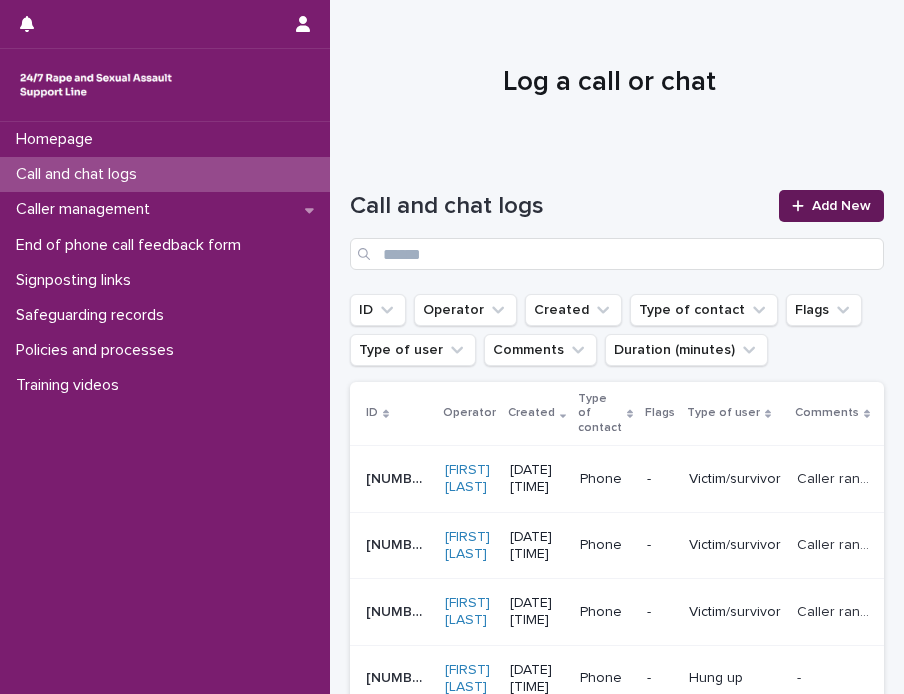 click on "Add New" at bounding box center [841, 206] 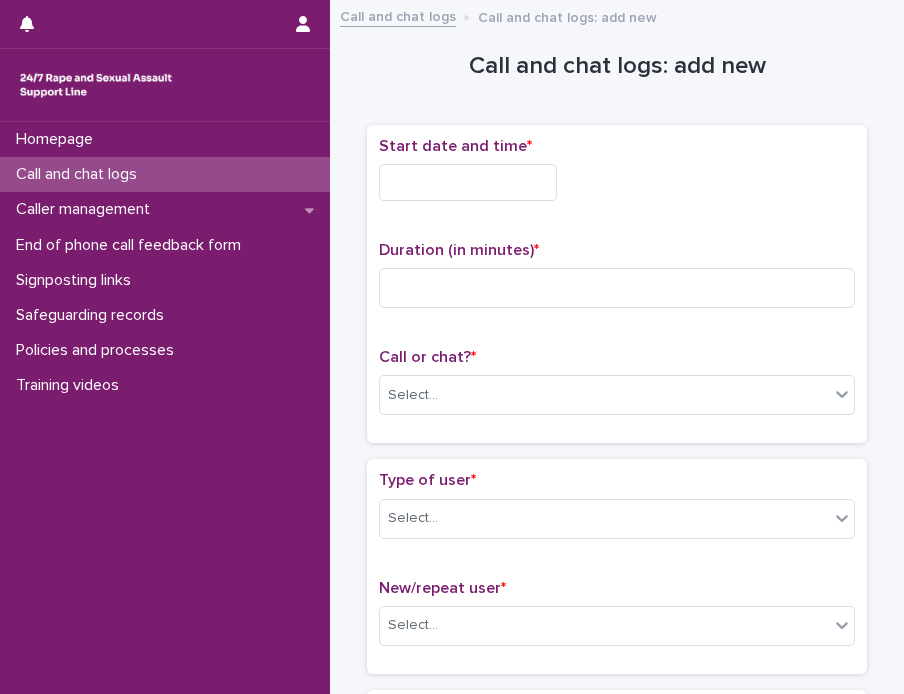 click at bounding box center [468, 182] 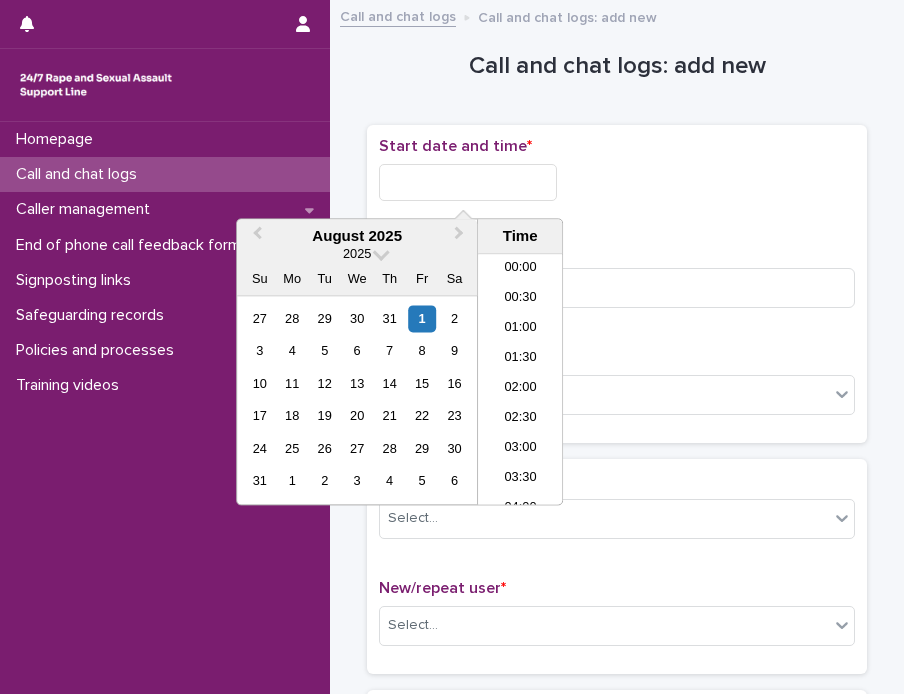 click at bounding box center (468, 182) 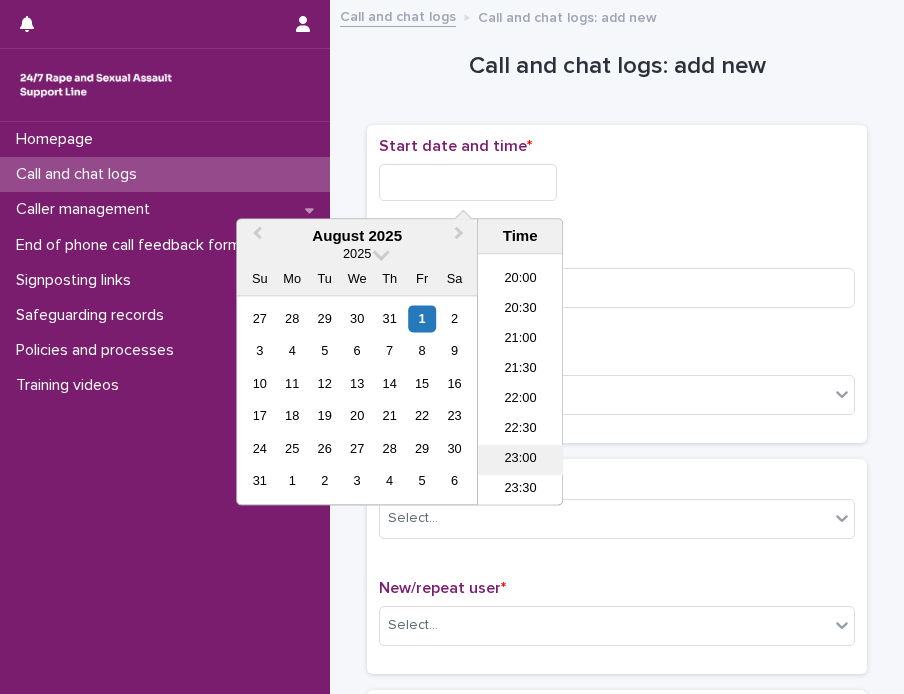 click on "23:00" at bounding box center (520, 461) 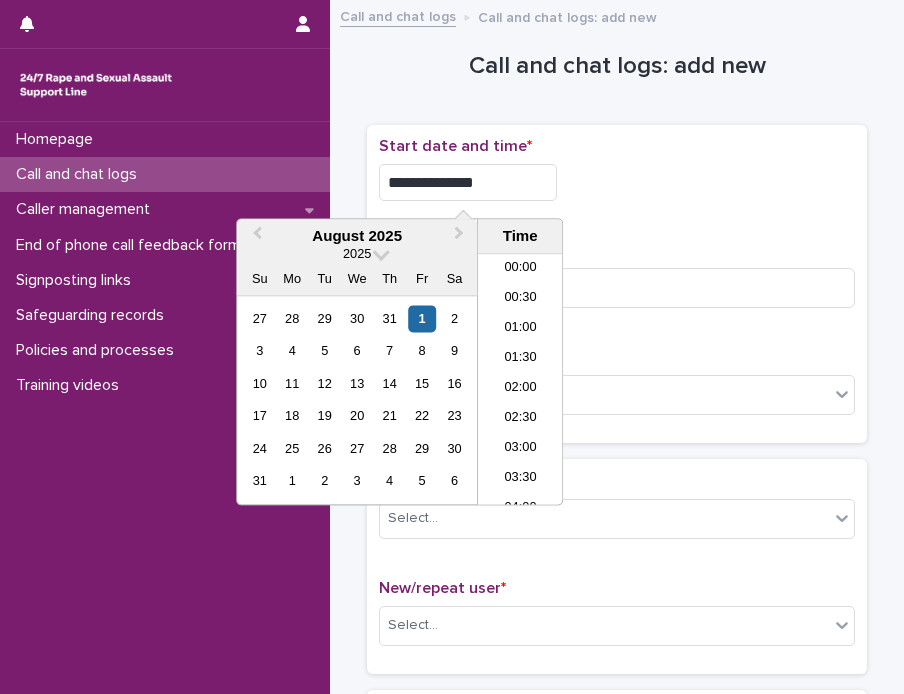 click on "**********" at bounding box center [468, 182] 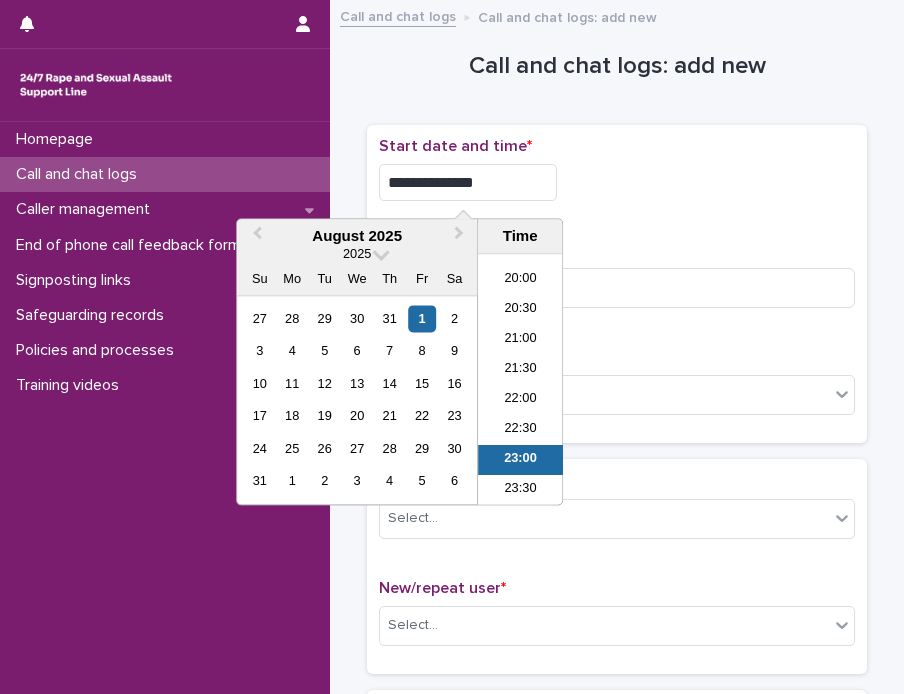 click on "**********" at bounding box center [468, 182] 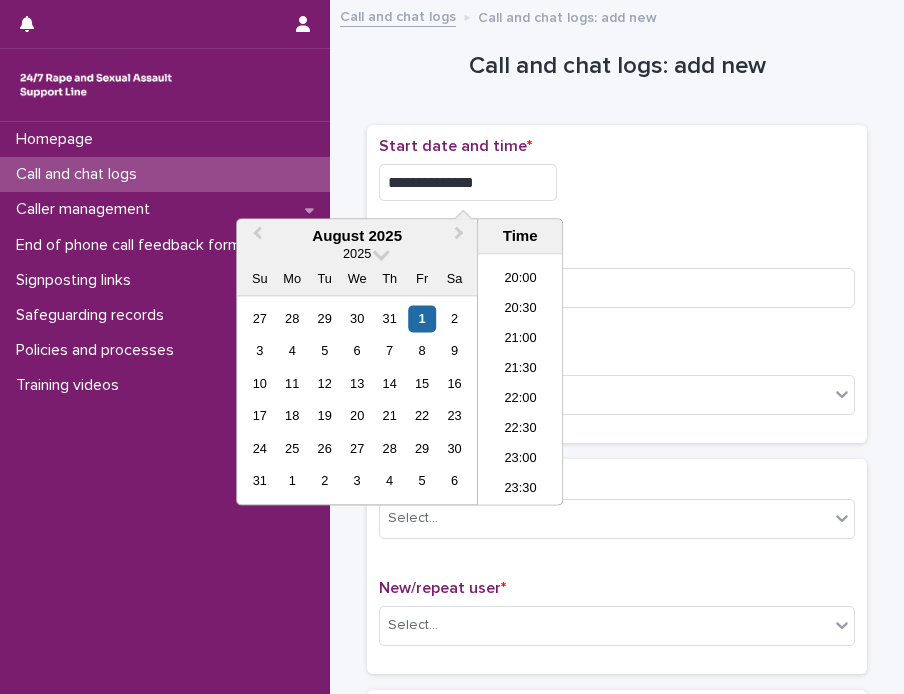 type on "**********" 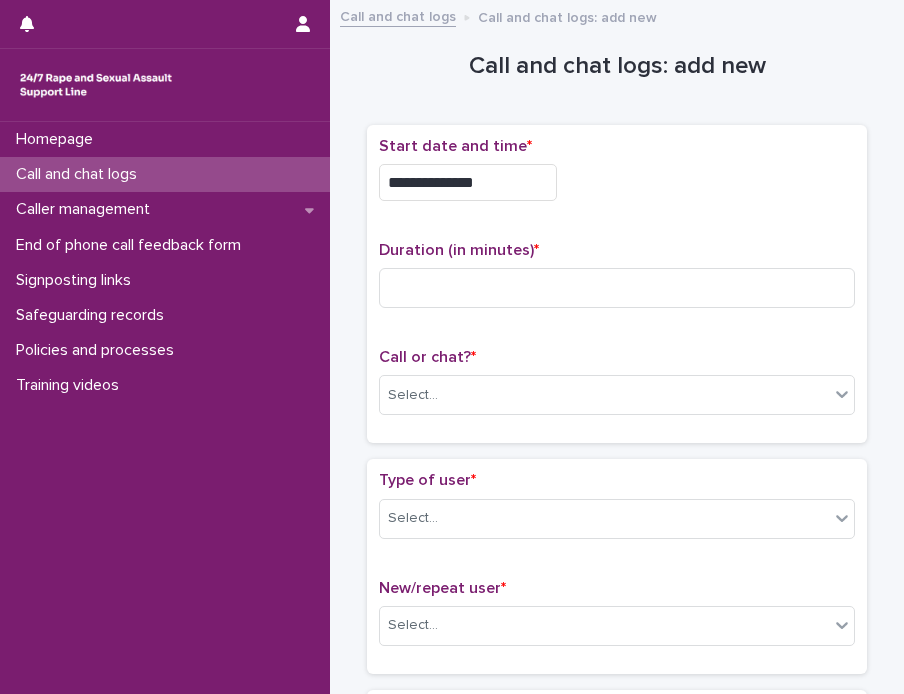 drag, startPoint x: 708, startPoint y: 187, endPoint x: 628, endPoint y: 232, distance: 91.787796 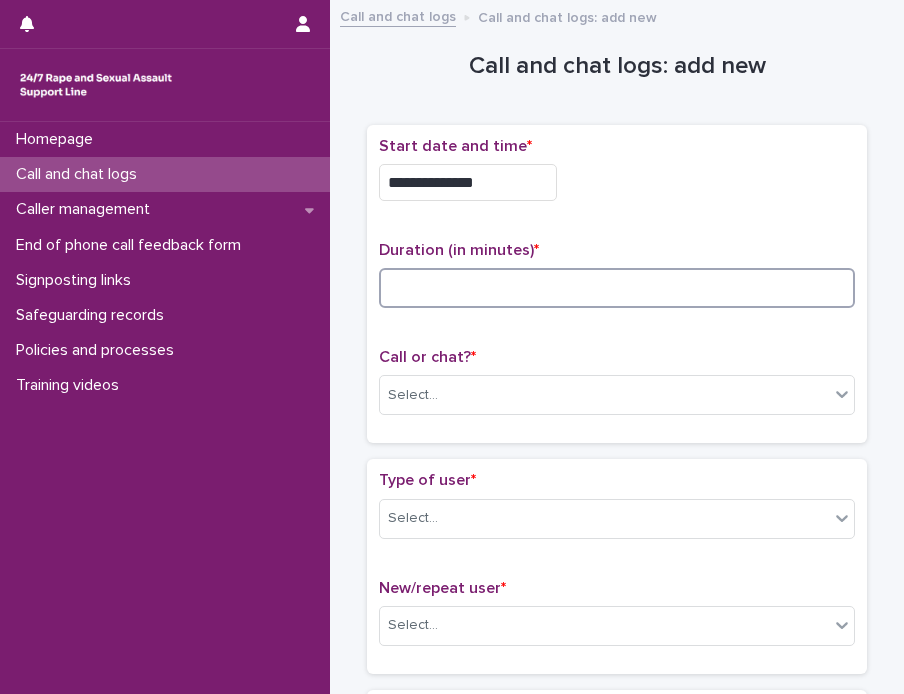 click at bounding box center [617, 288] 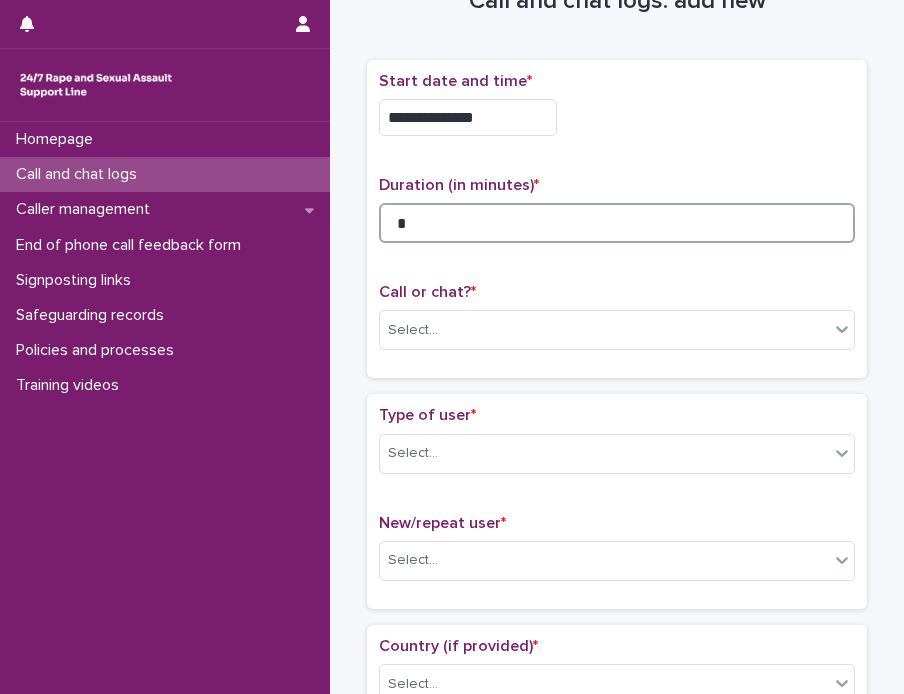 scroll, scrollTop: 100, scrollLeft: 0, axis: vertical 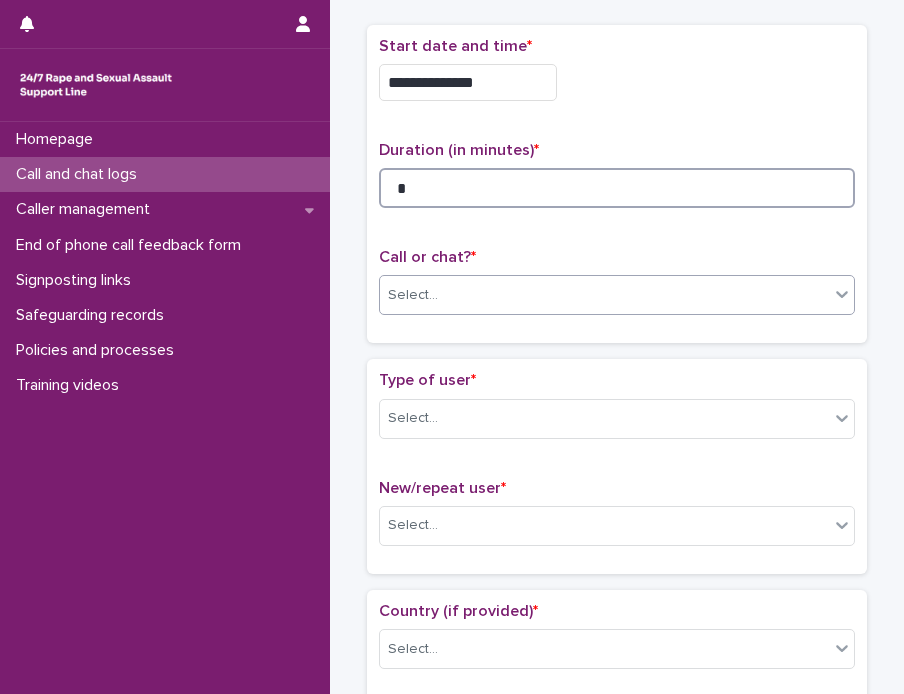 type on "*" 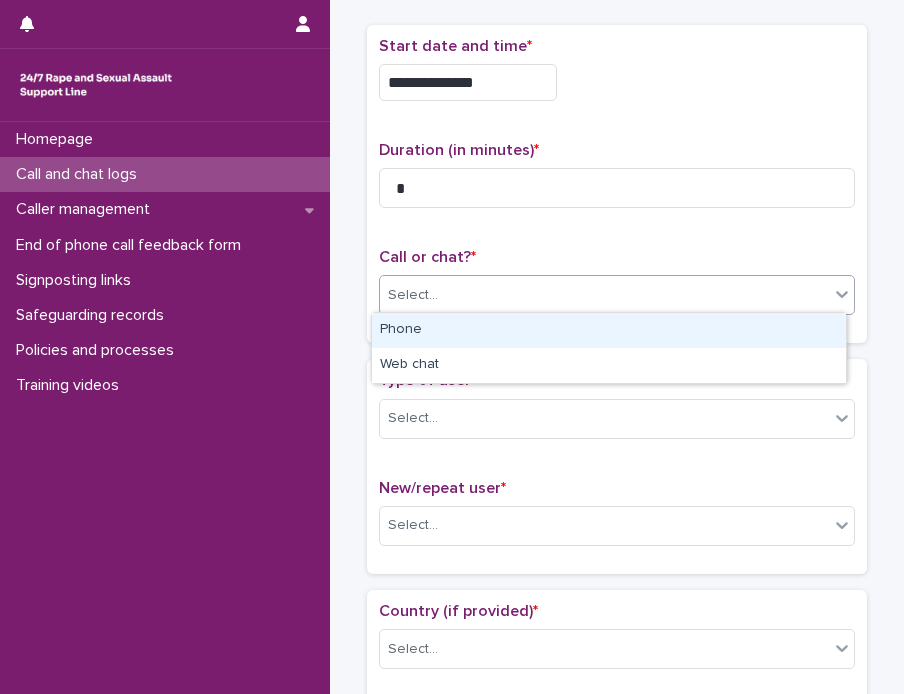 click 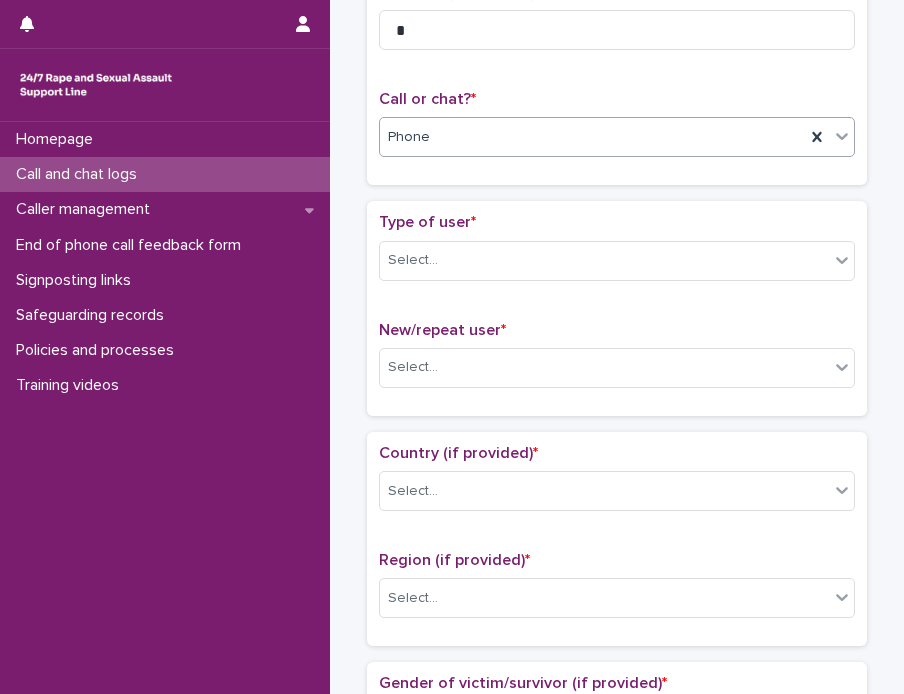 scroll, scrollTop: 300, scrollLeft: 0, axis: vertical 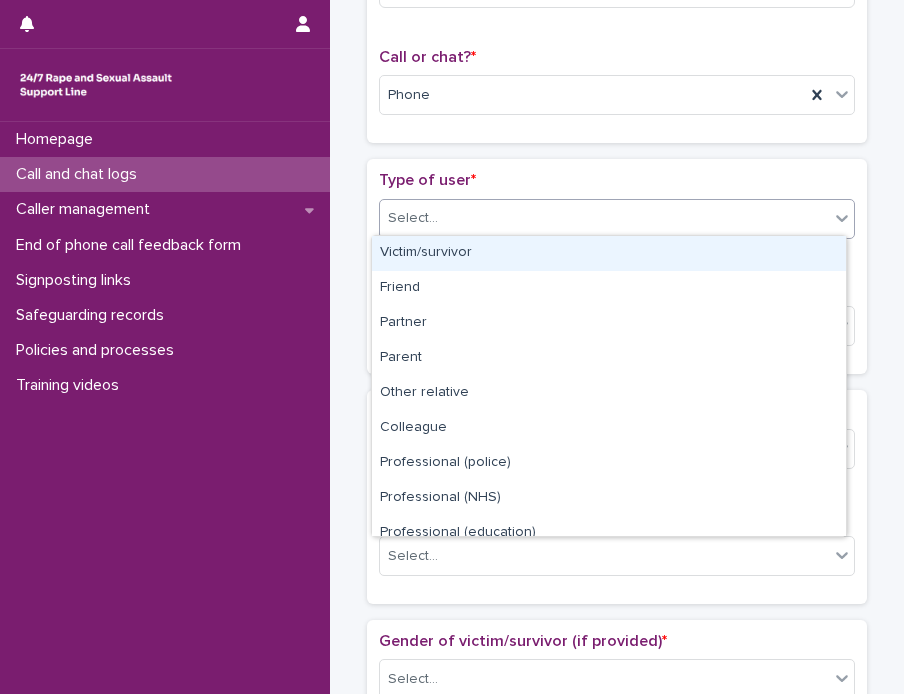 click 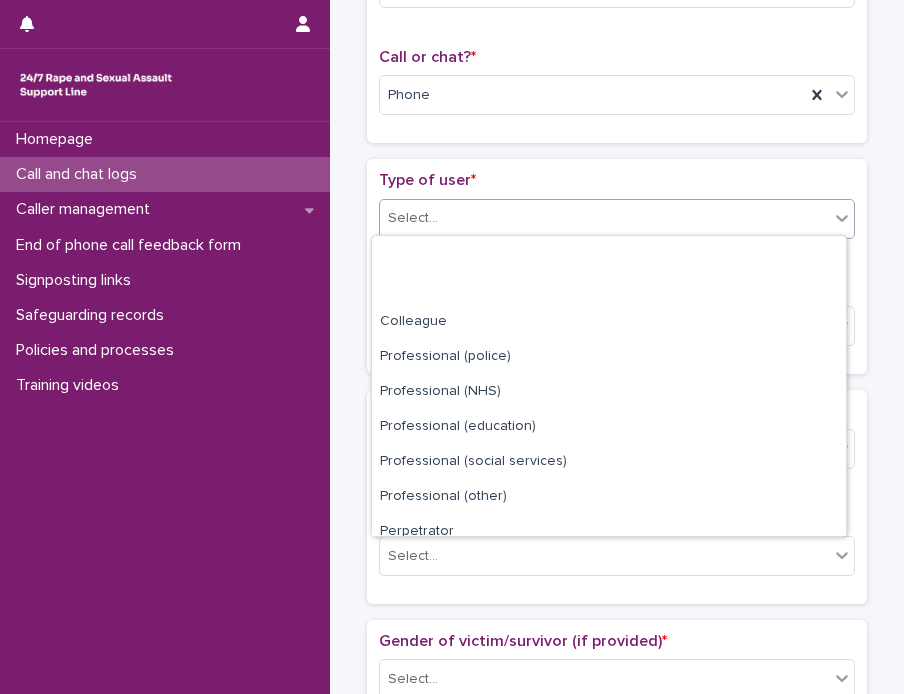 scroll, scrollTop: 224, scrollLeft: 0, axis: vertical 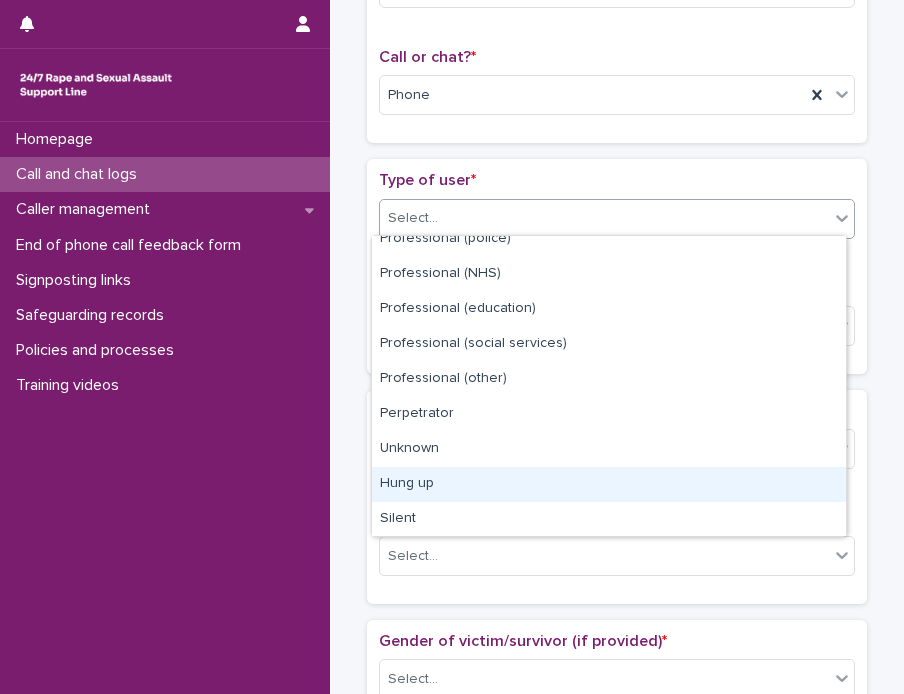 click on "Hung up" at bounding box center (609, 484) 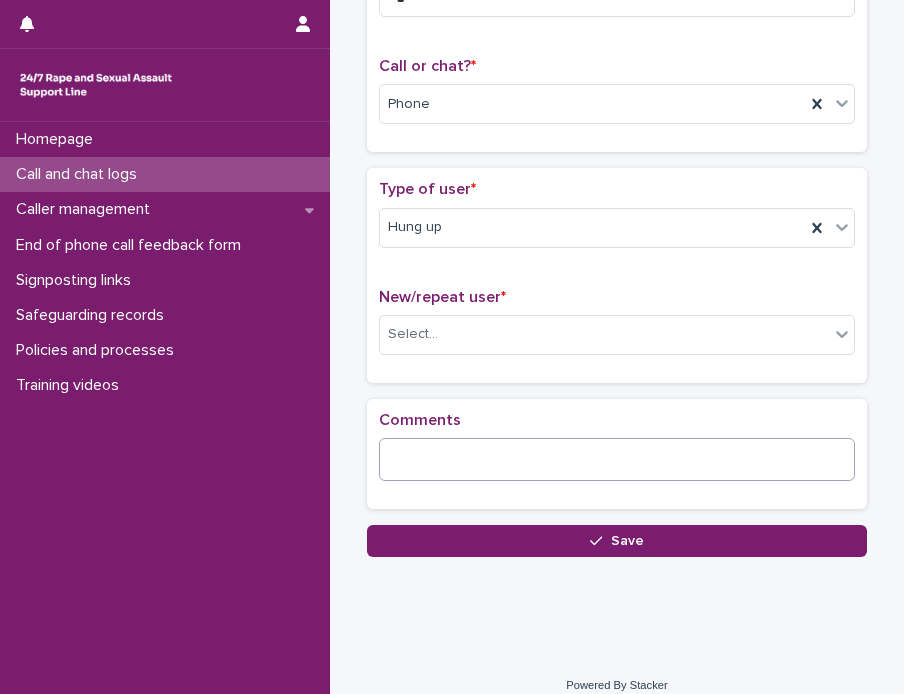 scroll, scrollTop: 300, scrollLeft: 0, axis: vertical 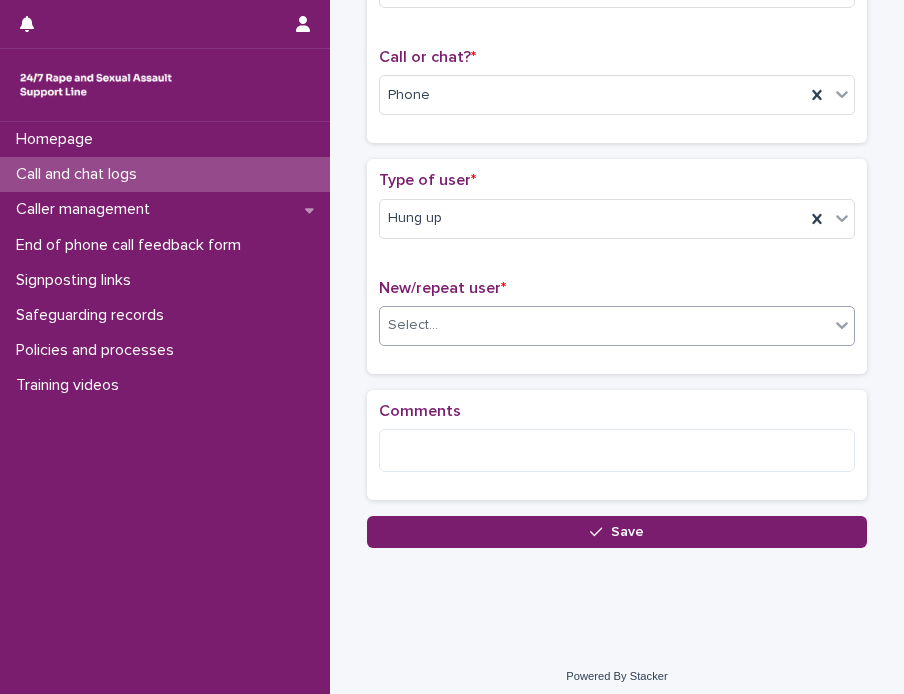click 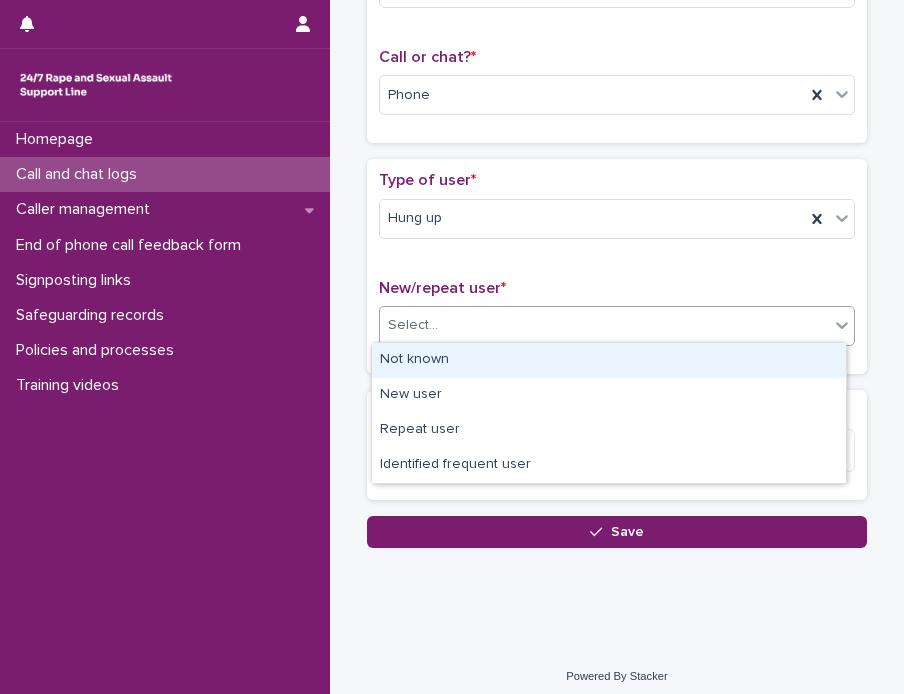 click on "Not known" at bounding box center [609, 360] 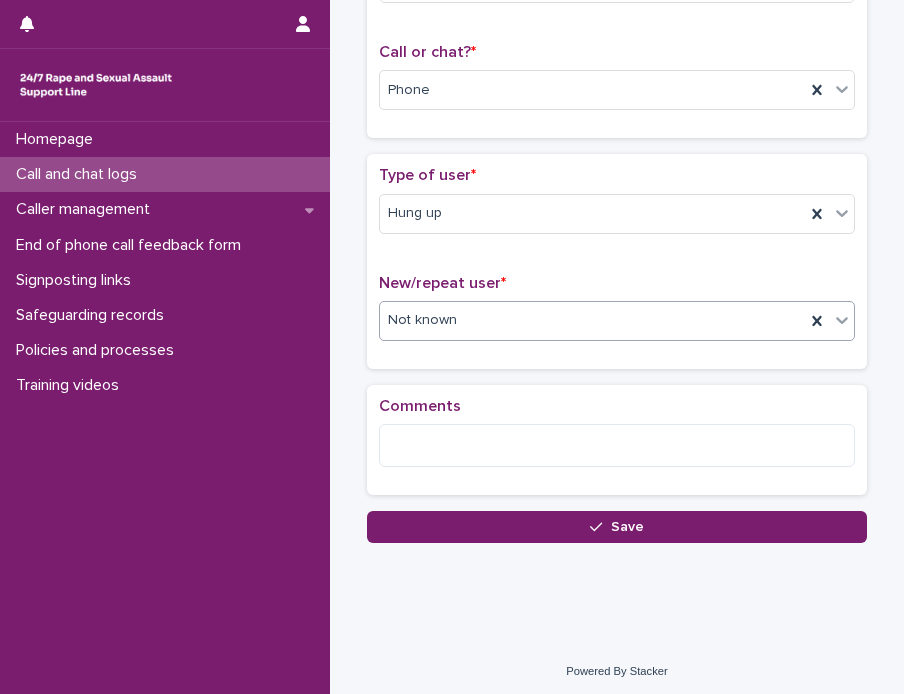 scroll, scrollTop: 306, scrollLeft: 0, axis: vertical 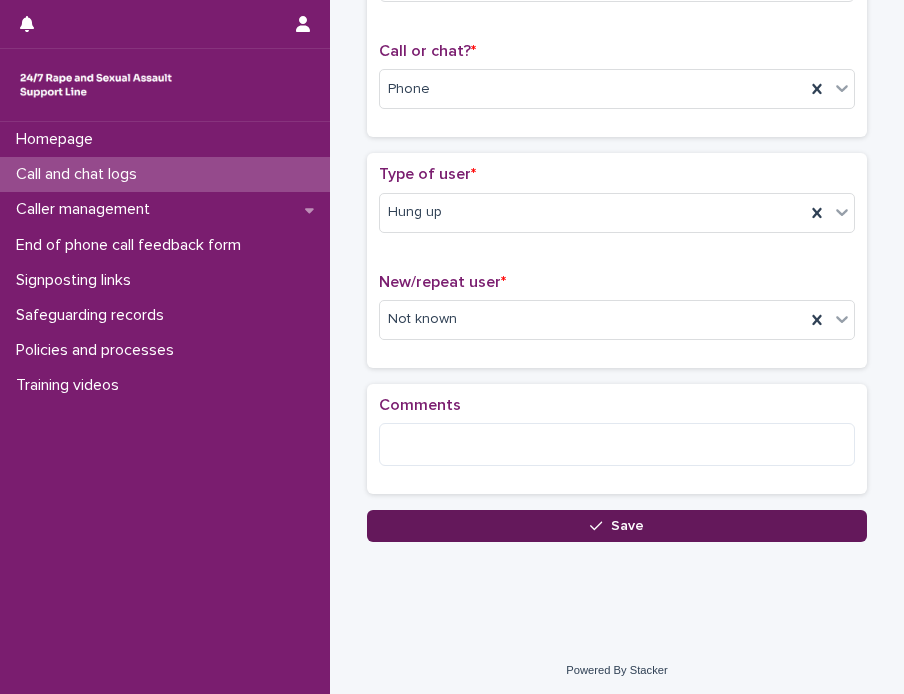 click on "Save" at bounding box center (617, 526) 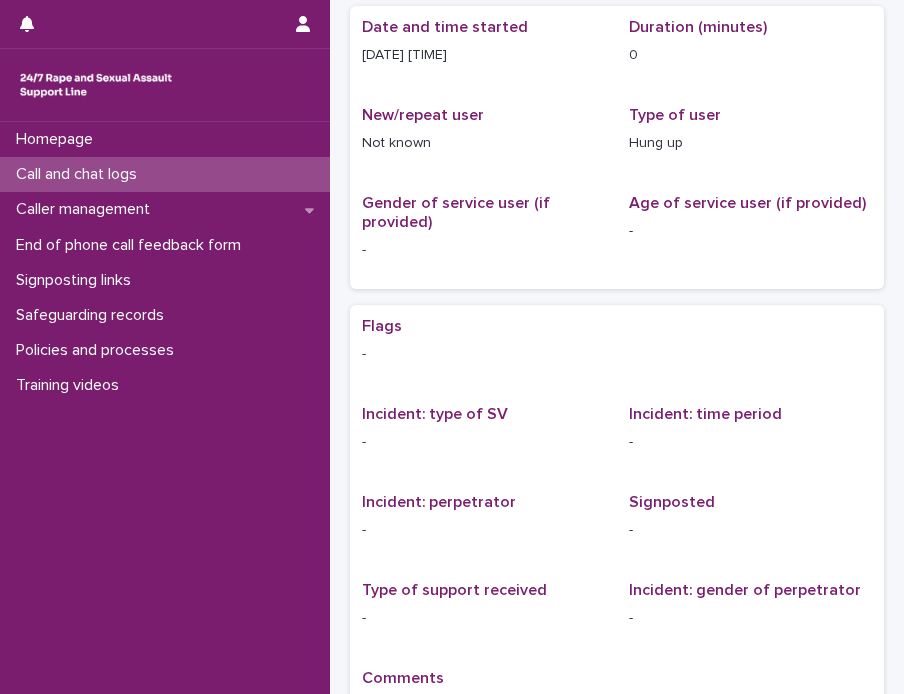 scroll, scrollTop: 0, scrollLeft: 0, axis: both 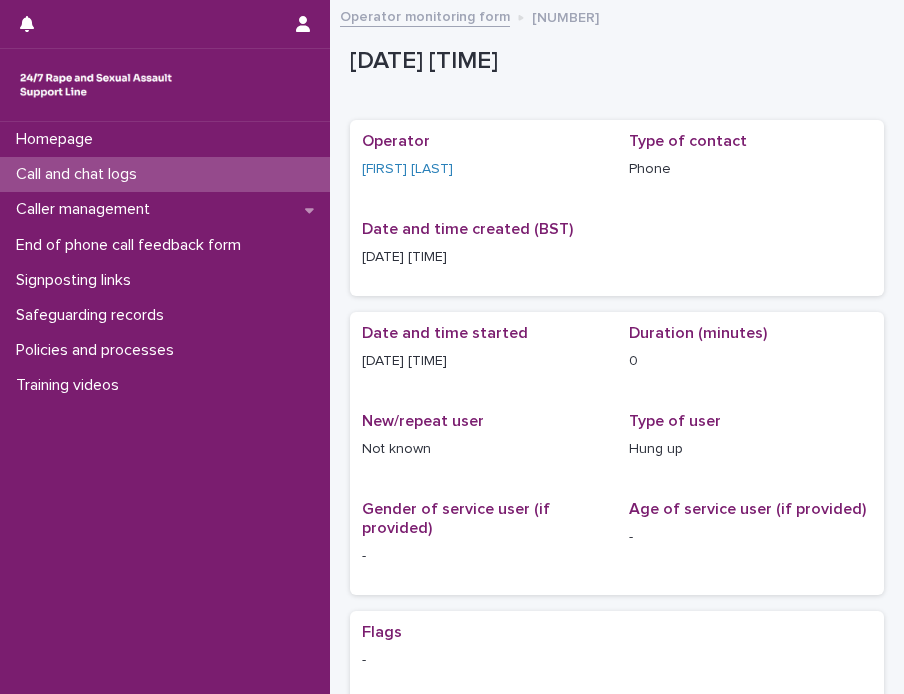 click on "Call and chat logs" at bounding box center (80, 174) 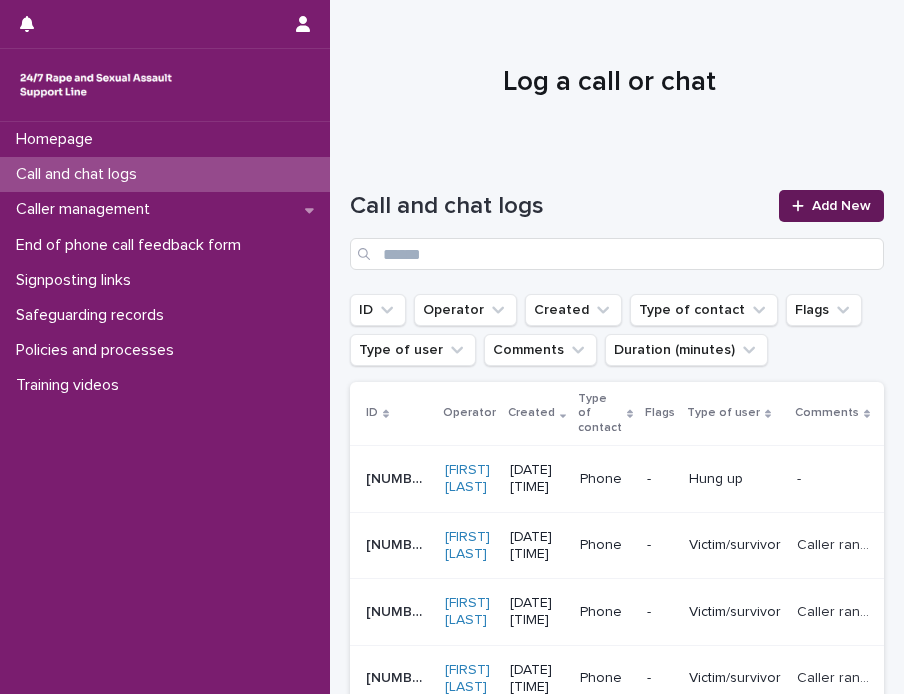 click on "Add New" at bounding box center [841, 206] 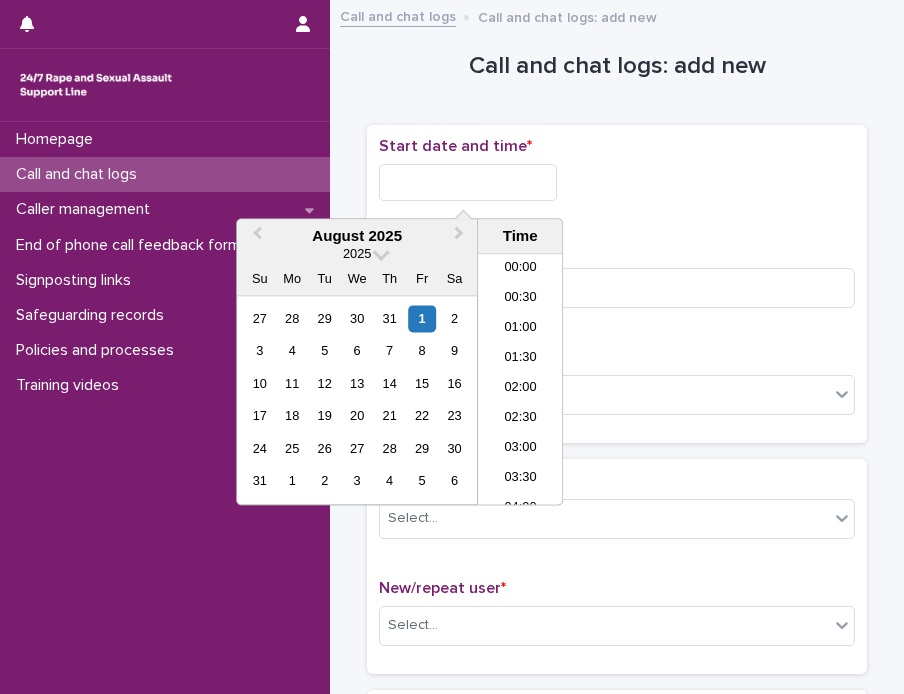 click at bounding box center (468, 182) 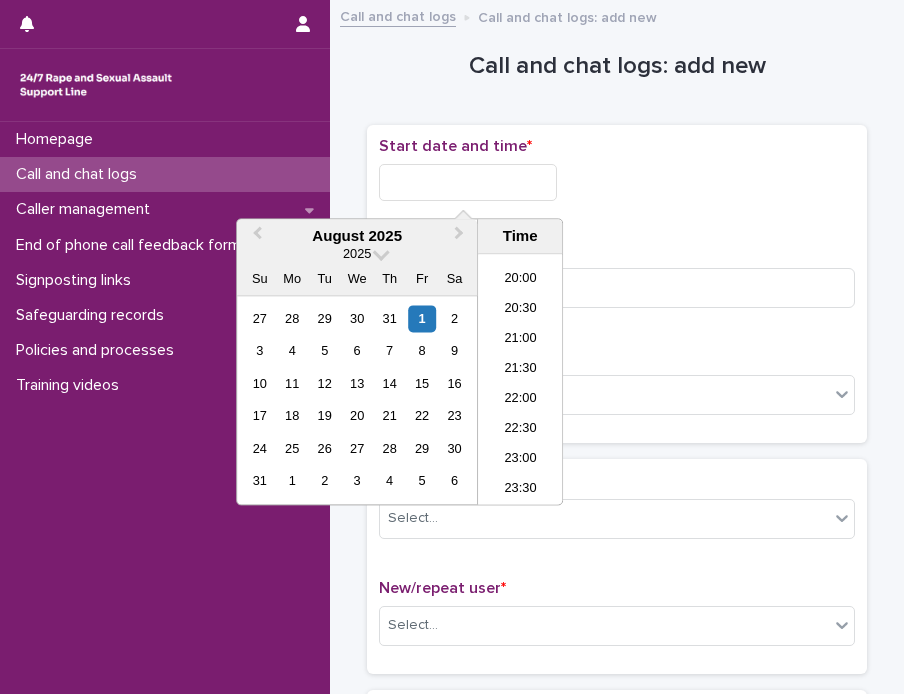 click on "23:00" at bounding box center [520, 461] 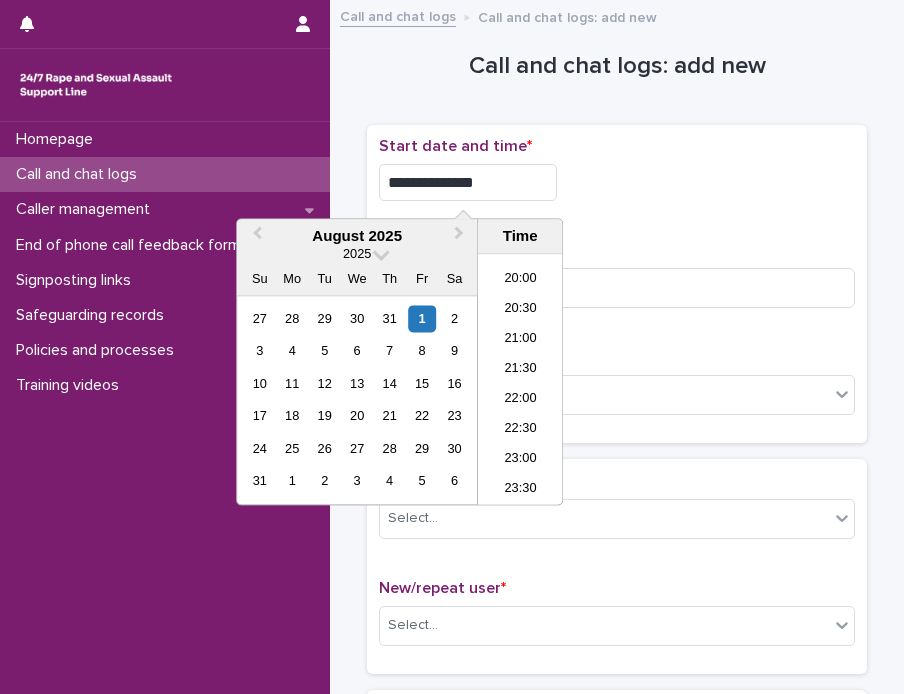 click on "**********" at bounding box center (617, 292) 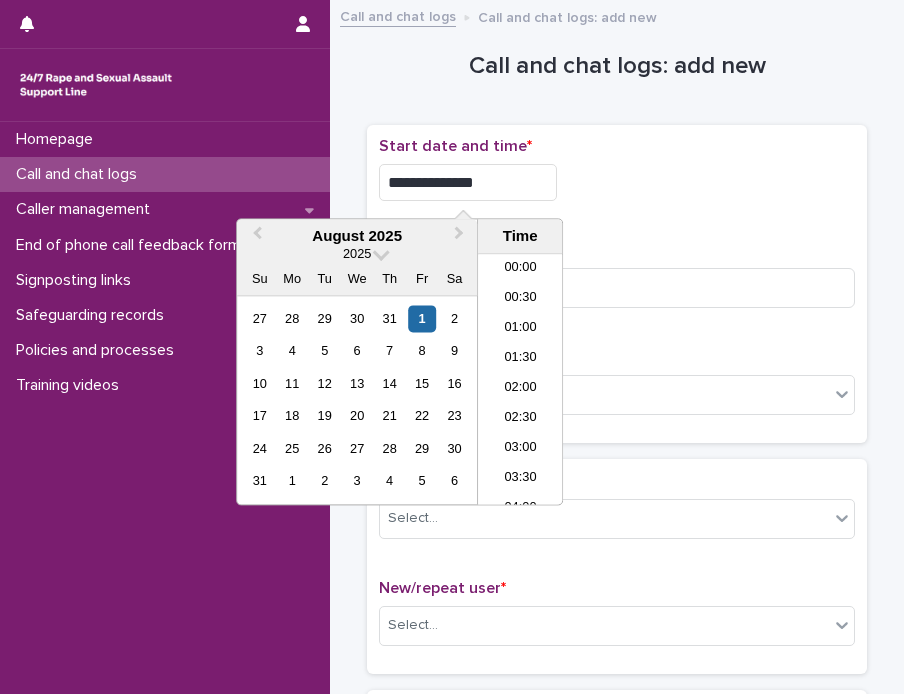 click on "**********" at bounding box center (468, 182) 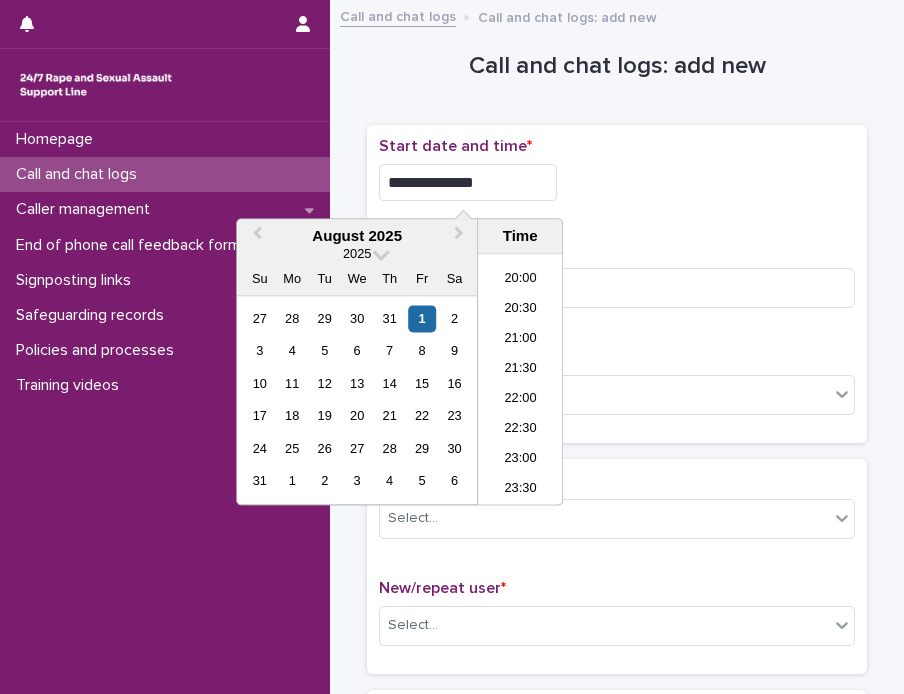 type on "**********" 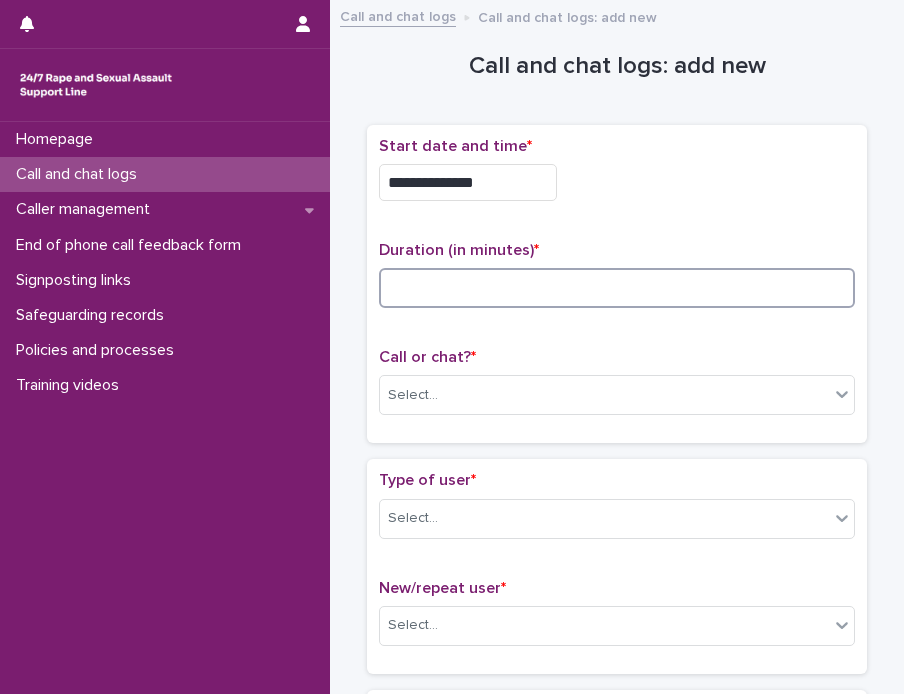 drag, startPoint x: 673, startPoint y: 205, endPoint x: 521, endPoint y: 278, distance: 168.62088 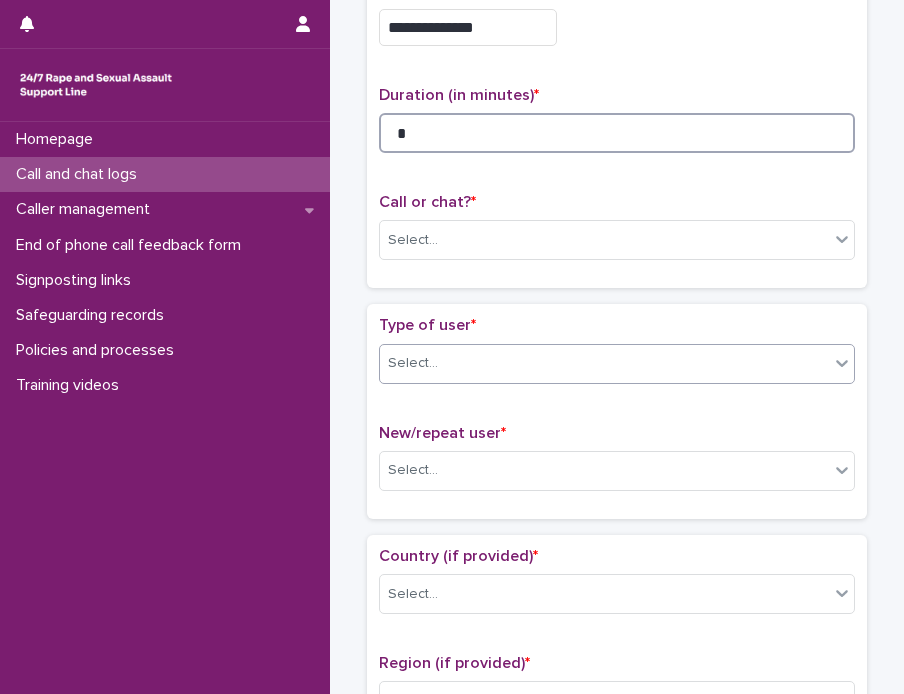 scroll, scrollTop: 200, scrollLeft: 0, axis: vertical 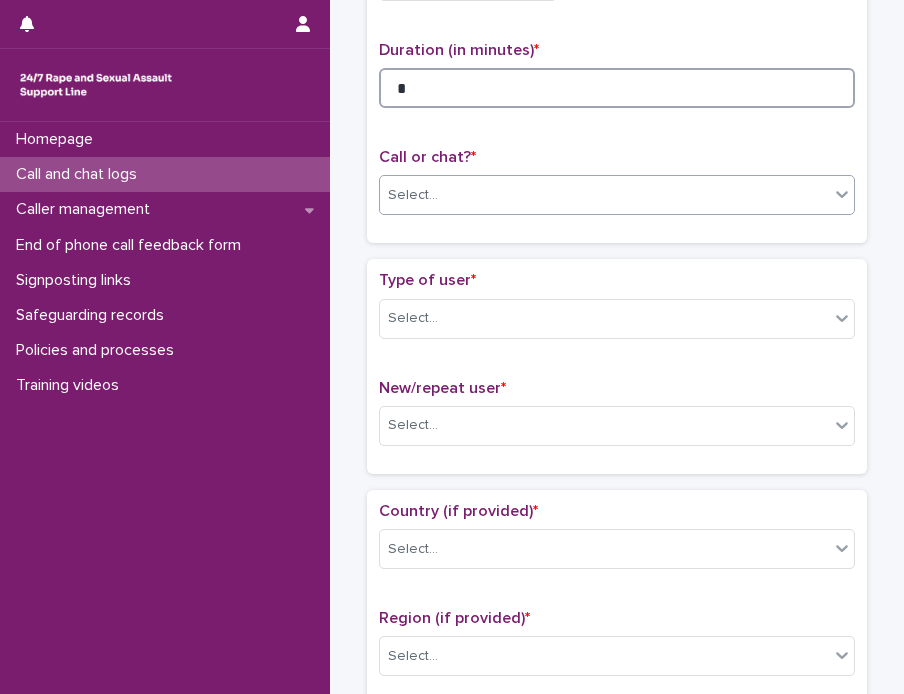 type on "*" 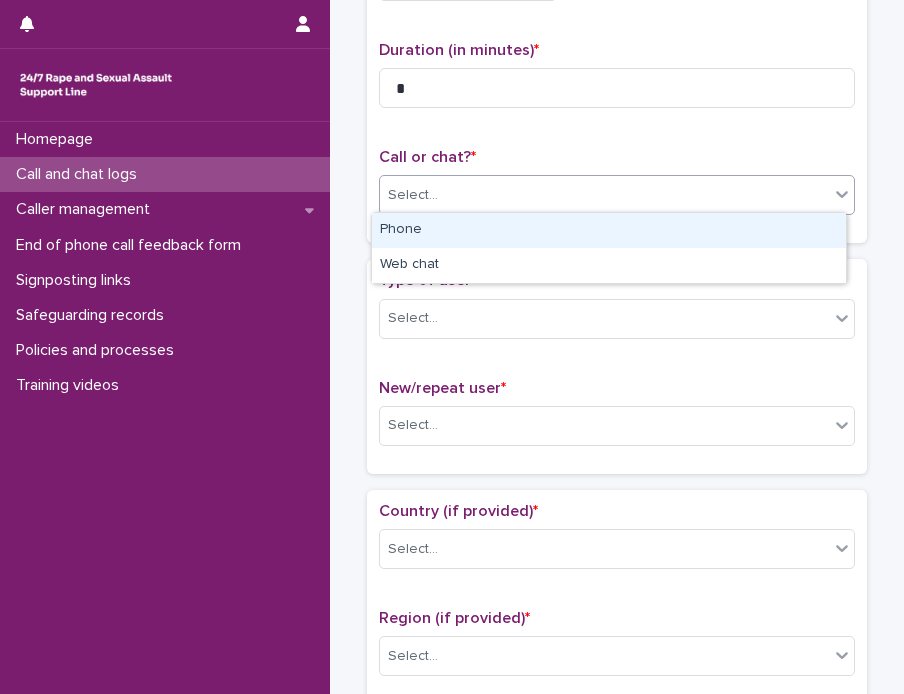 click 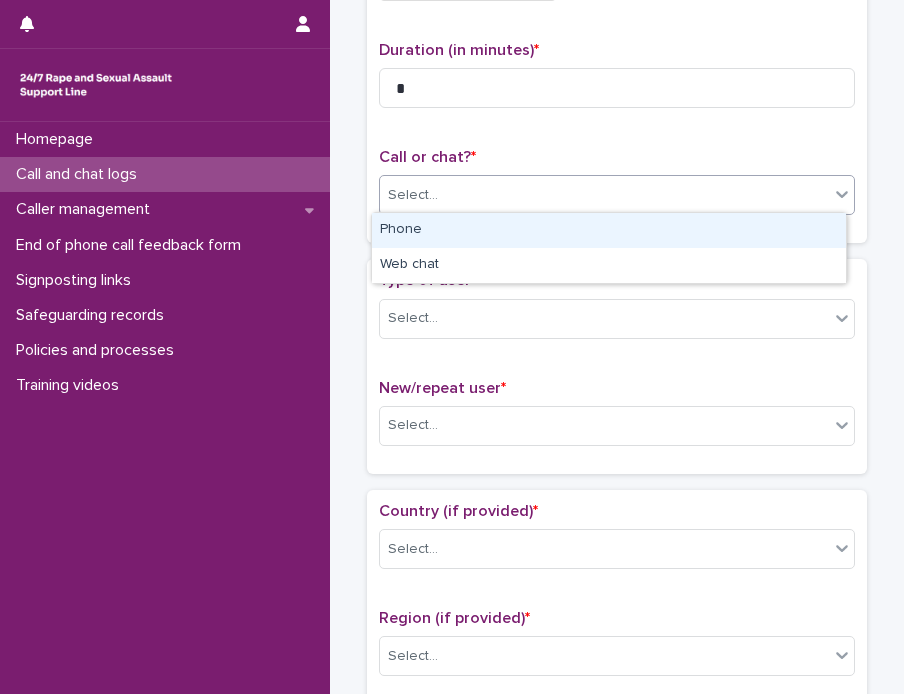 click on "Phone" at bounding box center (609, 230) 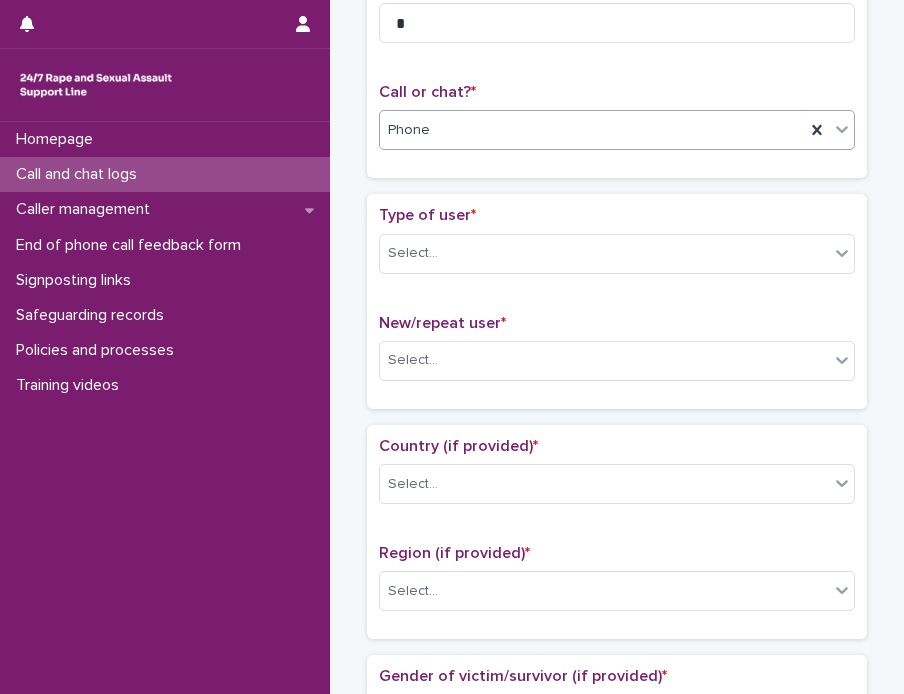 scroll, scrollTop: 300, scrollLeft: 0, axis: vertical 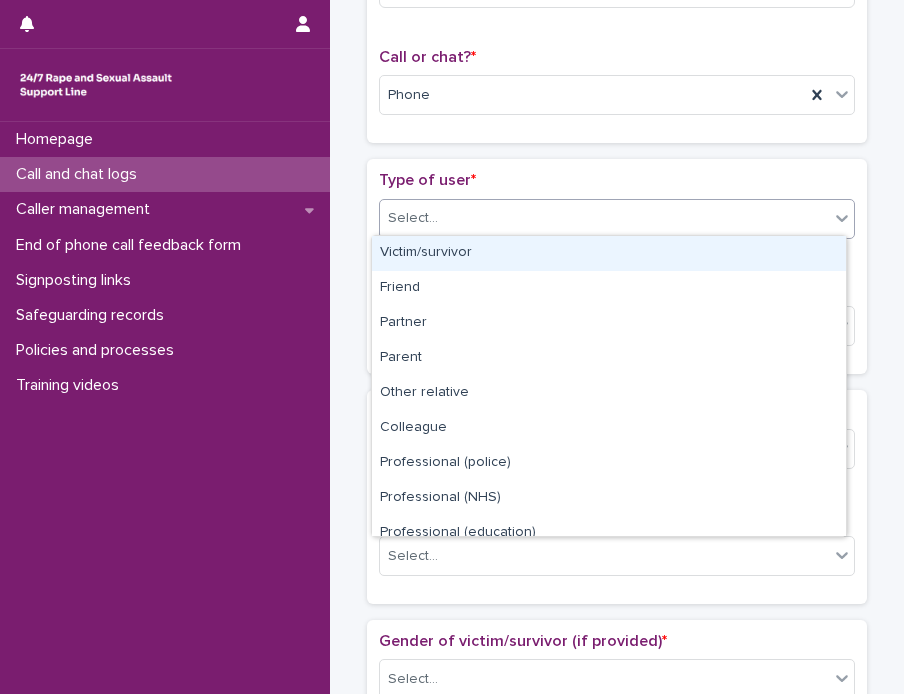 click 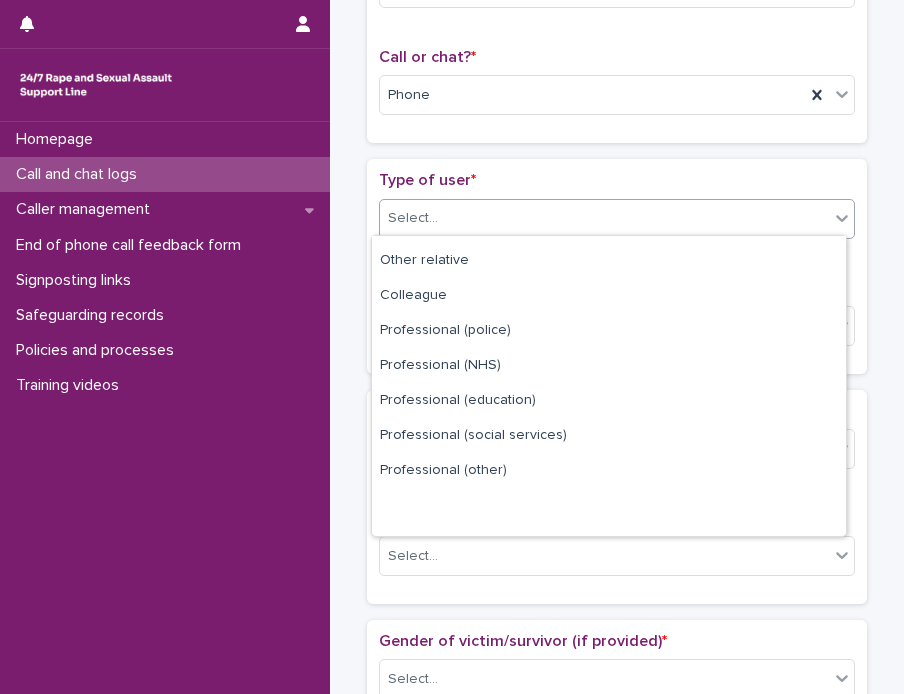 scroll, scrollTop: 224, scrollLeft: 0, axis: vertical 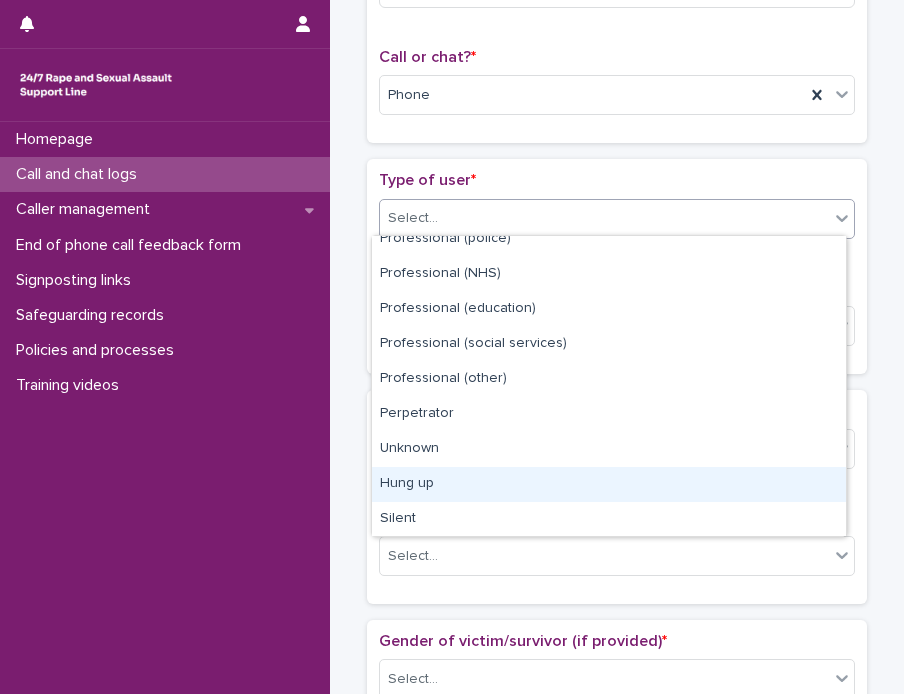 click on "Hung up" at bounding box center [609, 484] 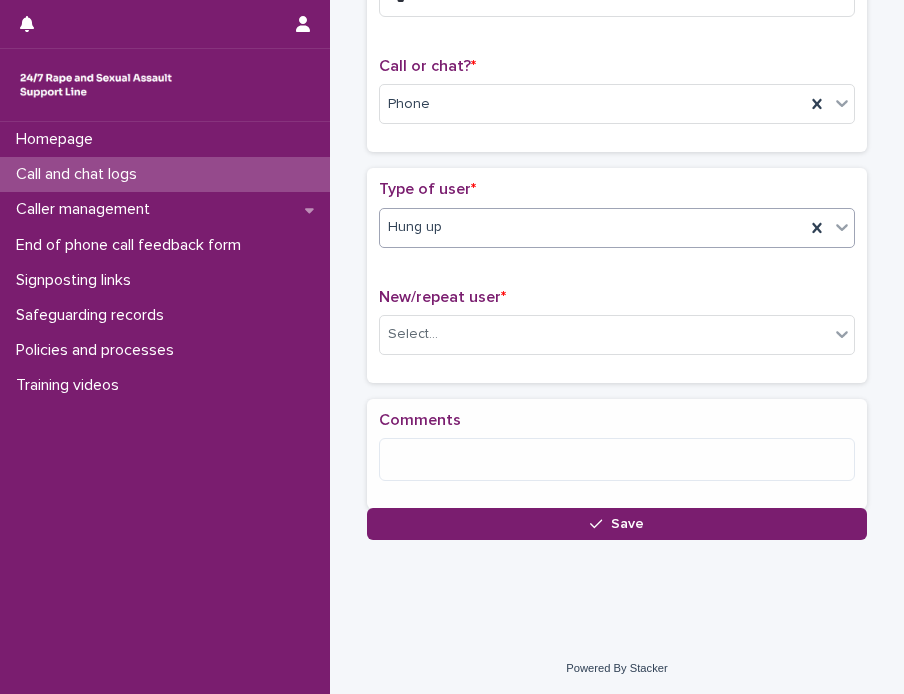 scroll, scrollTop: 300, scrollLeft: 0, axis: vertical 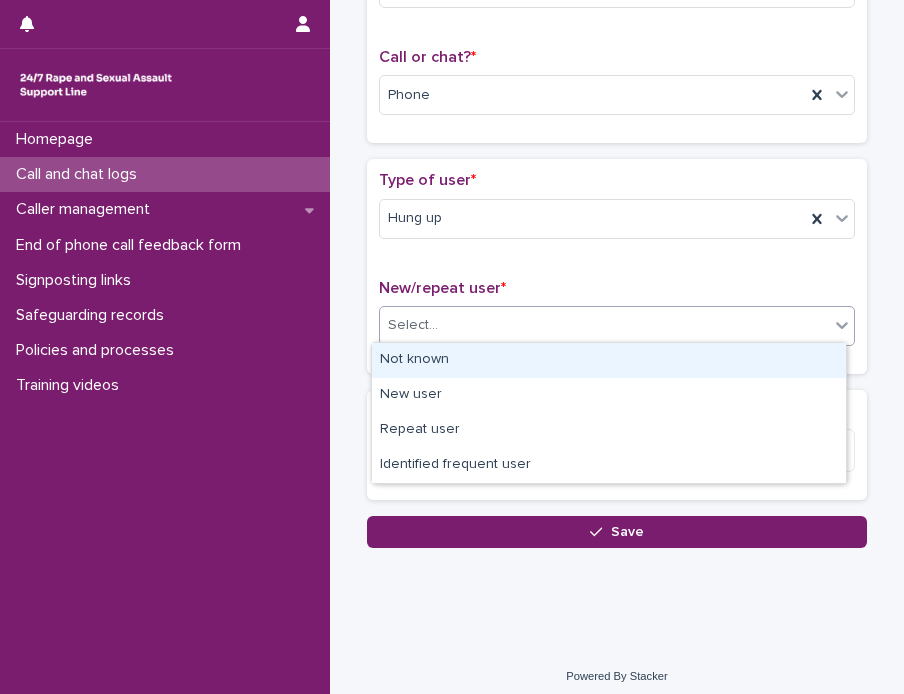 click 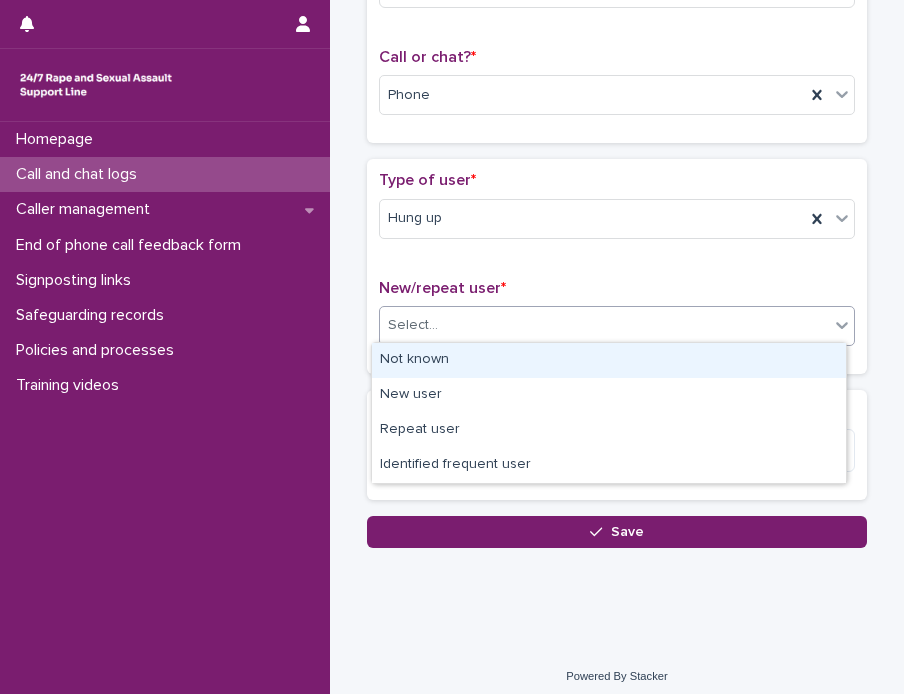 click on "Not known" at bounding box center (609, 360) 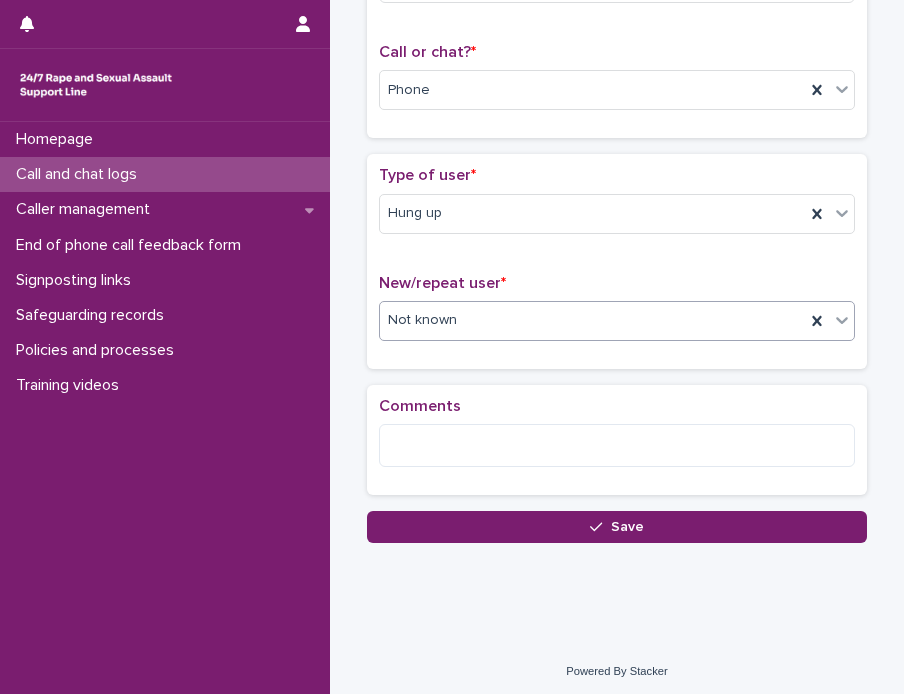 scroll, scrollTop: 306, scrollLeft: 0, axis: vertical 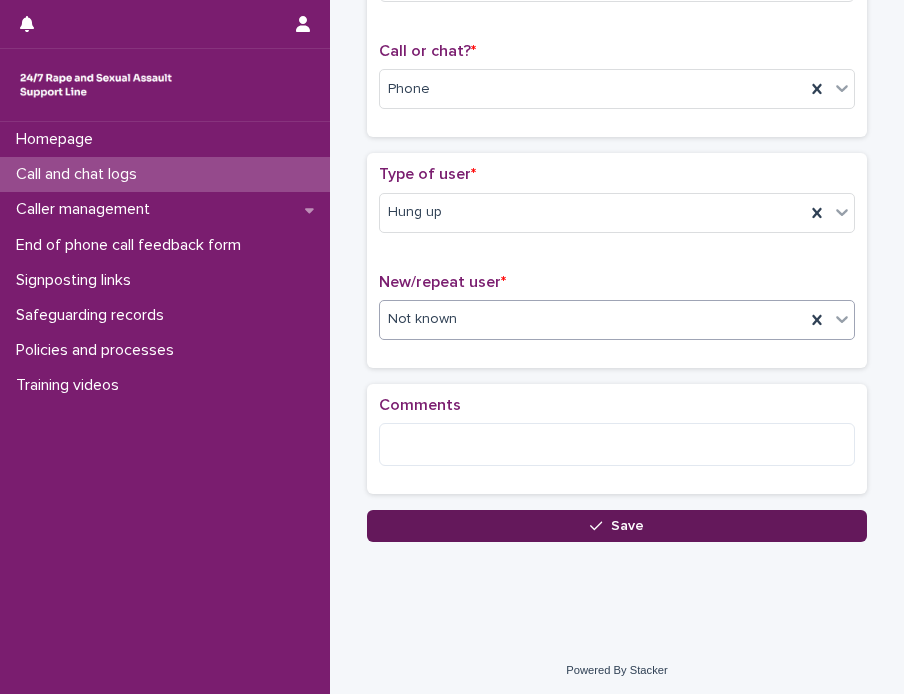 click on "Save" at bounding box center (617, 526) 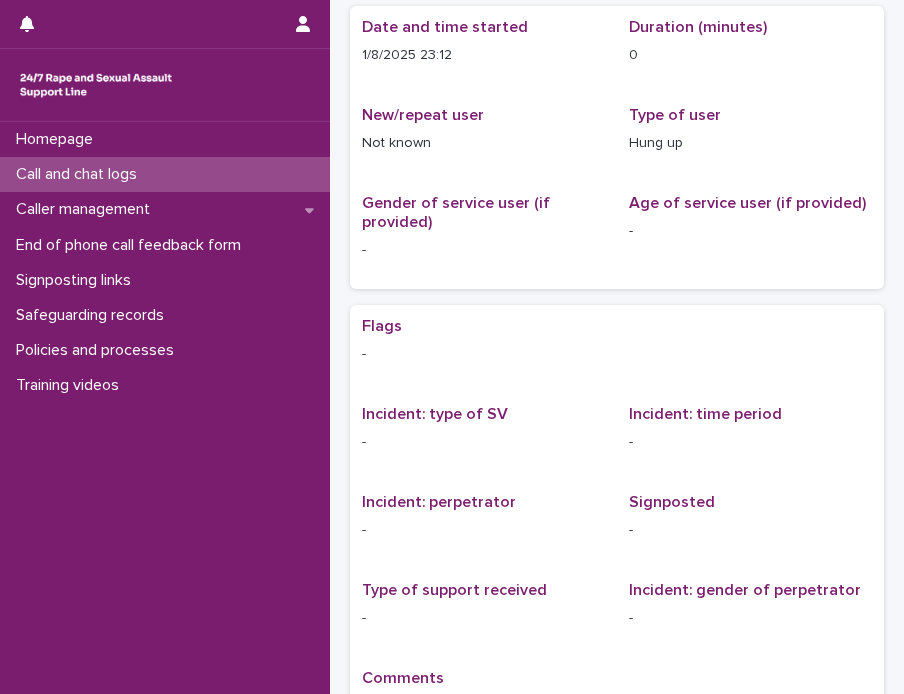 scroll, scrollTop: 0, scrollLeft: 0, axis: both 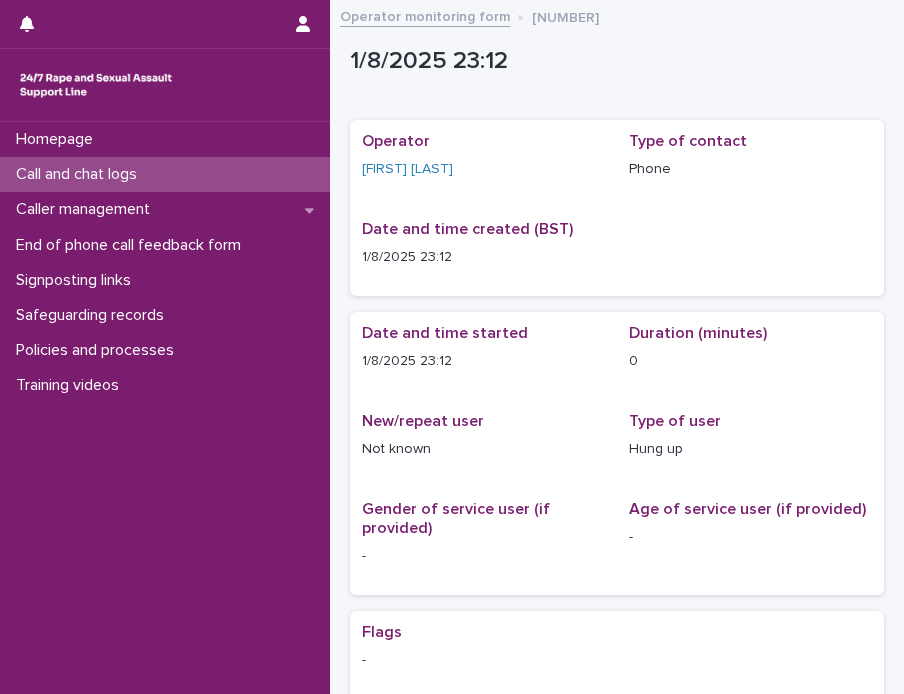 click on "Call and chat logs" at bounding box center [80, 174] 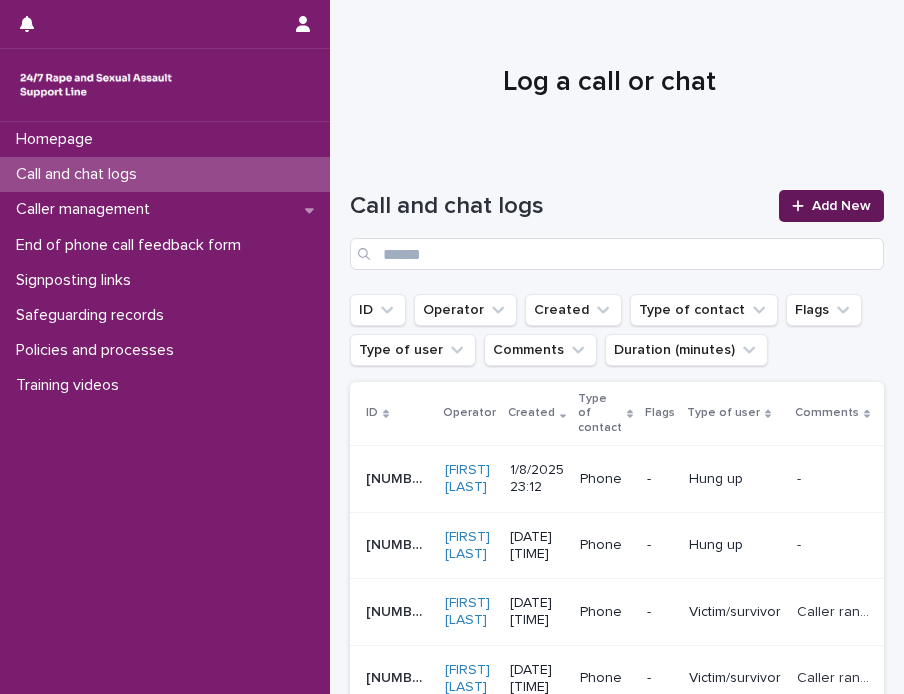 click on "Add New" at bounding box center [841, 206] 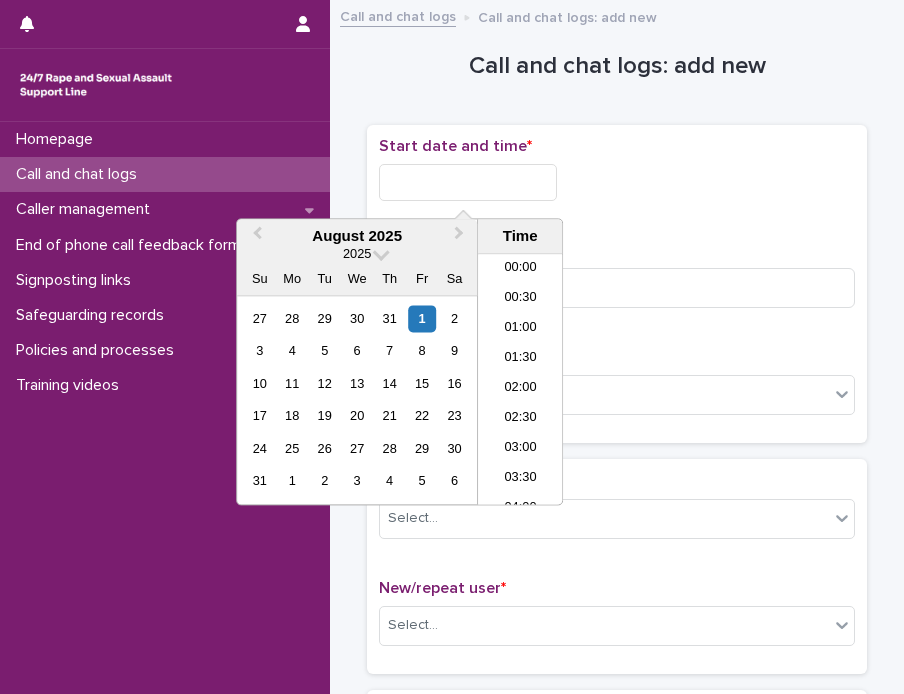 click at bounding box center (468, 182) 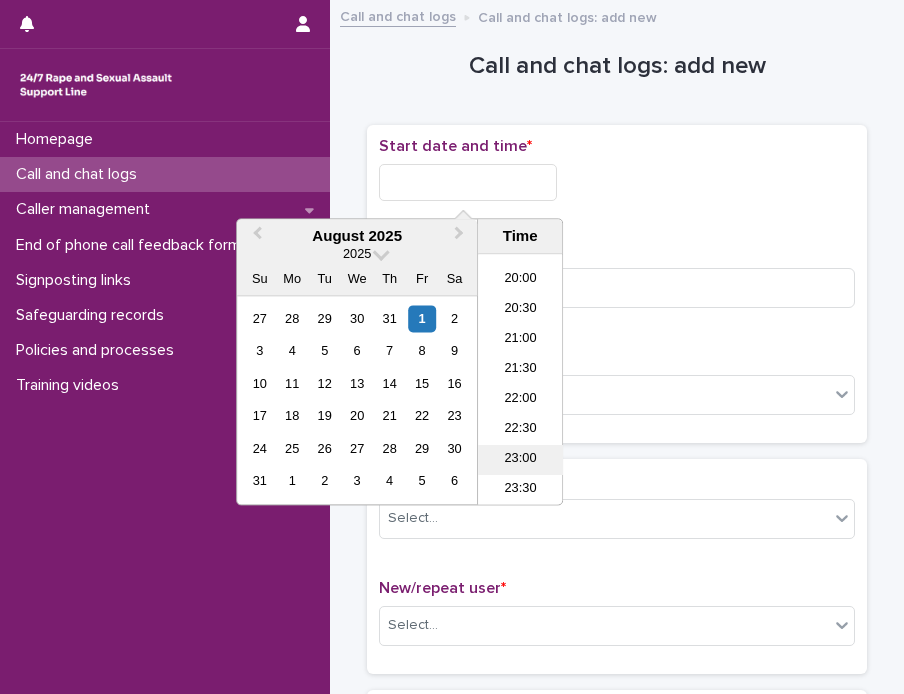 click on "23:00" at bounding box center (520, 461) 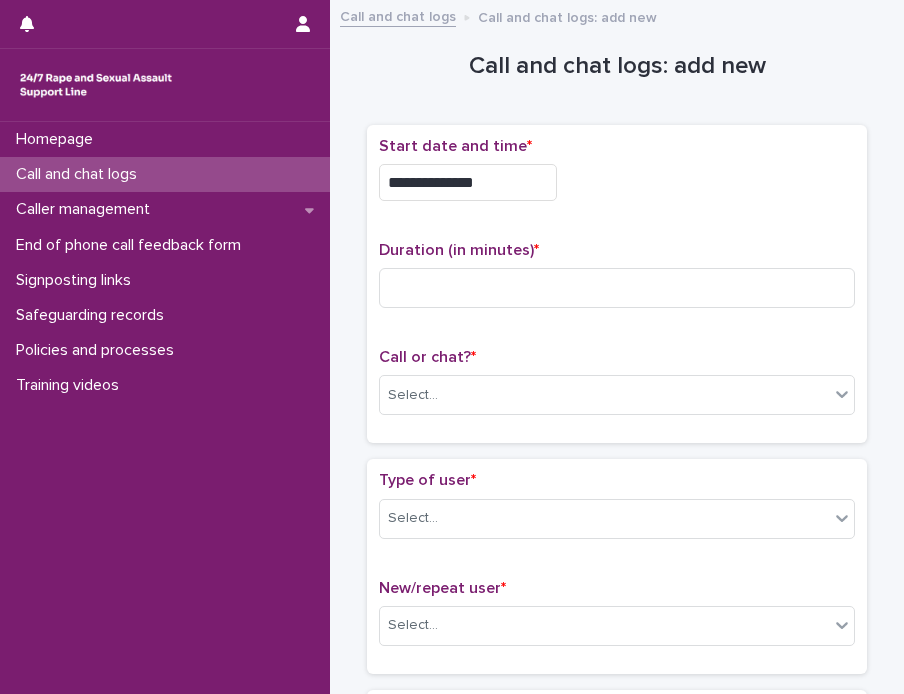 click on "**********" at bounding box center [468, 182] 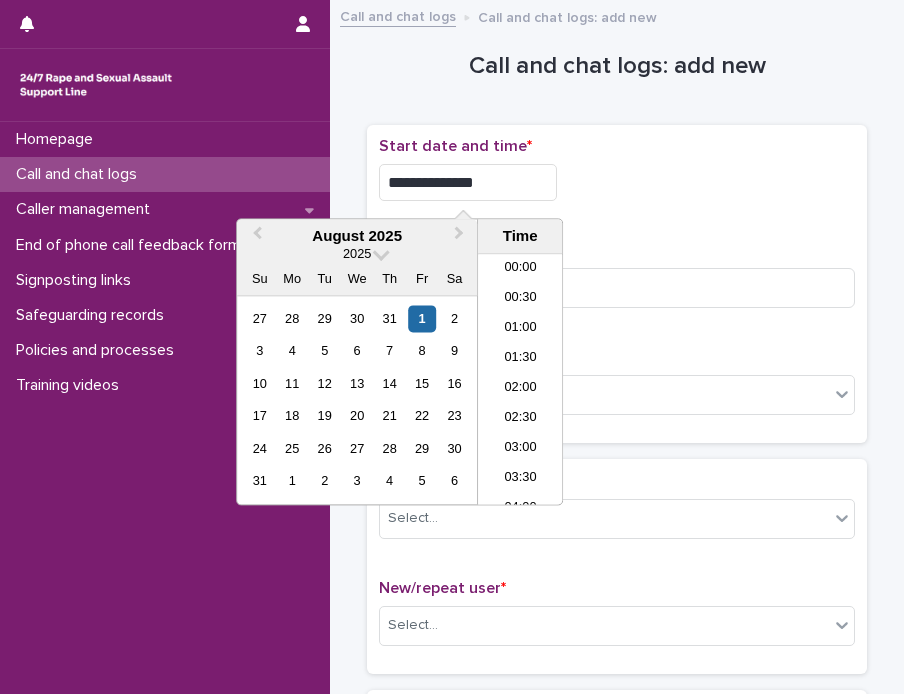 scroll, scrollTop: 1189, scrollLeft: 0, axis: vertical 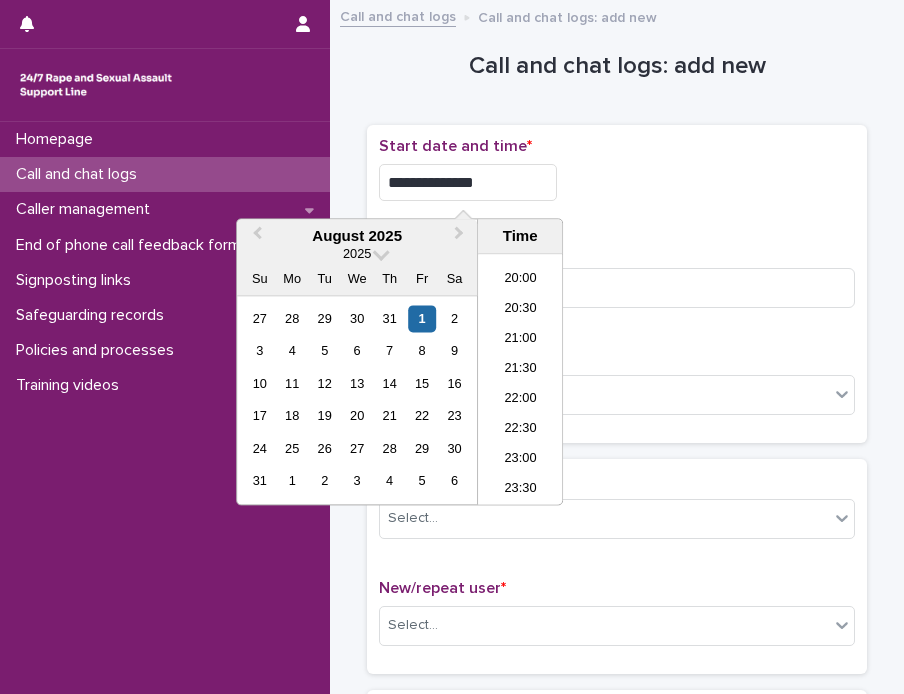 type on "**********" 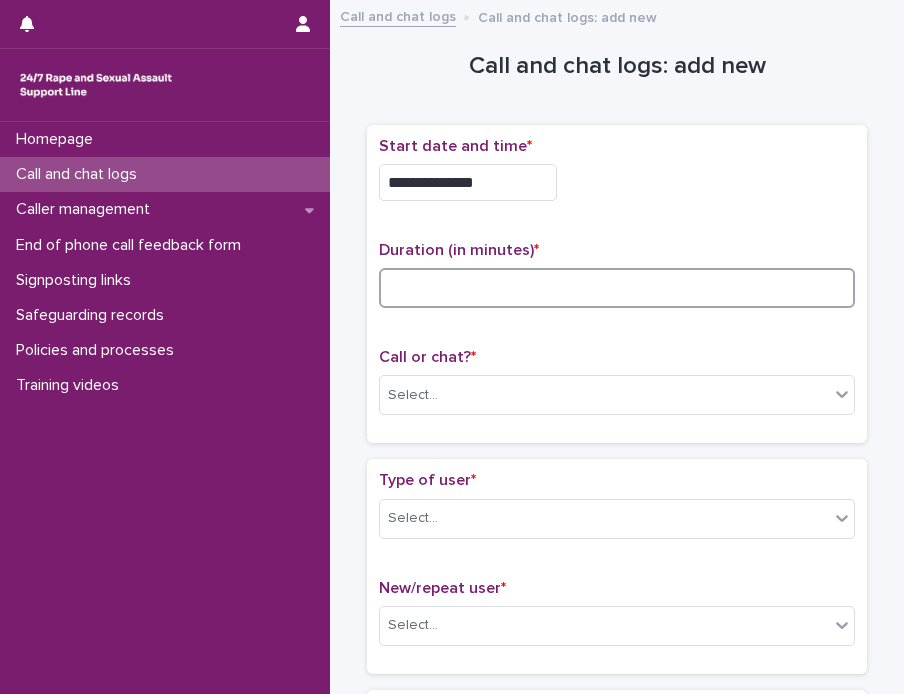 click at bounding box center [617, 288] 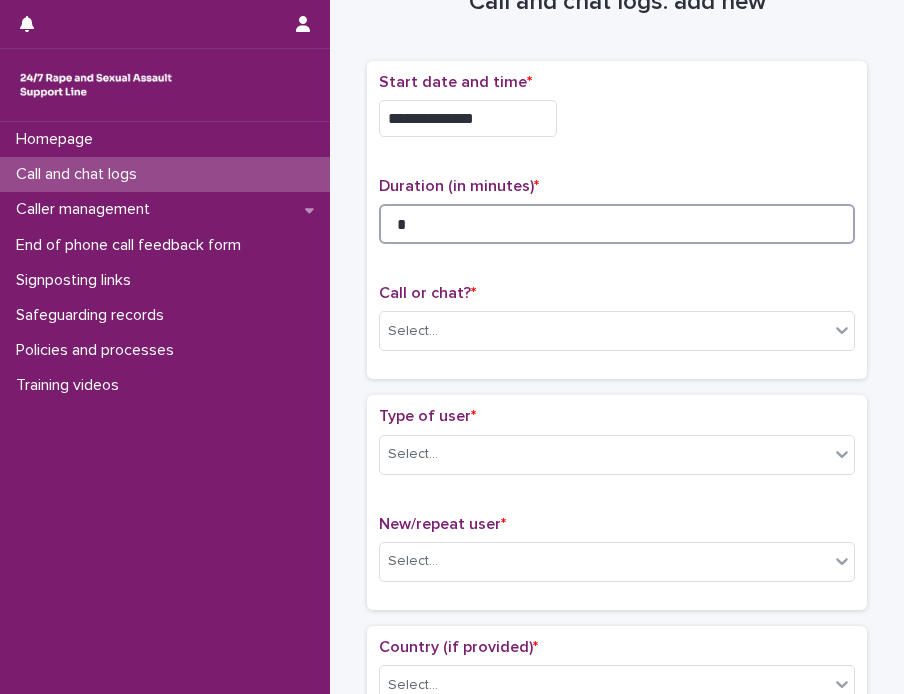 scroll, scrollTop: 100, scrollLeft: 0, axis: vertical 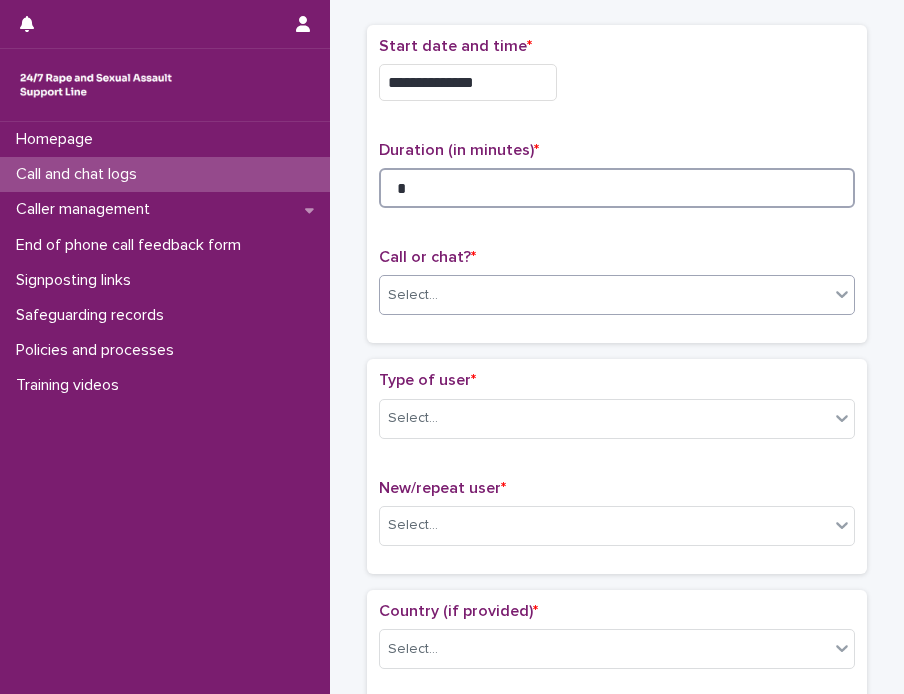 type on "*" 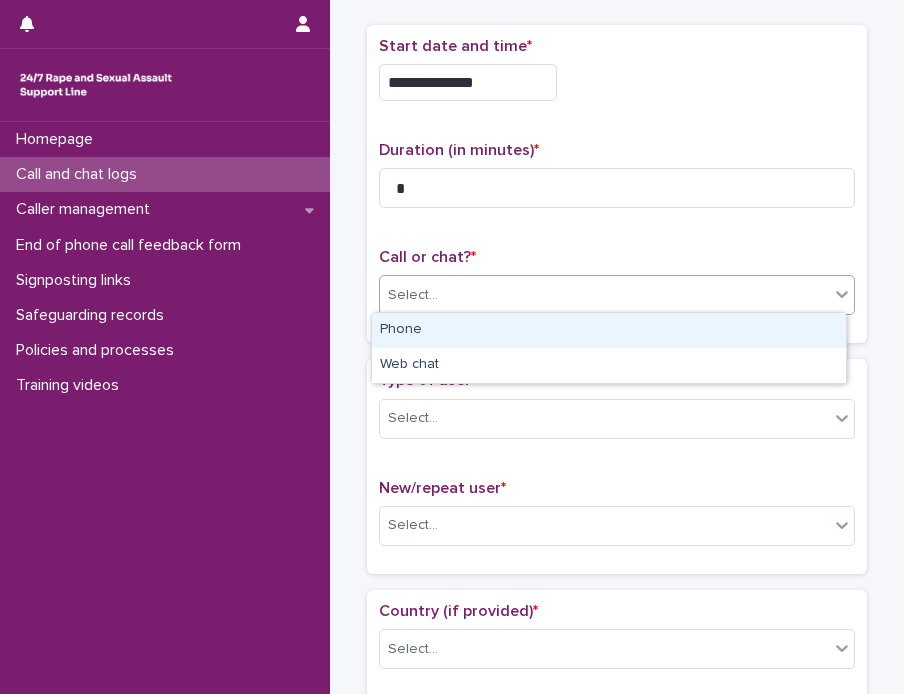 click 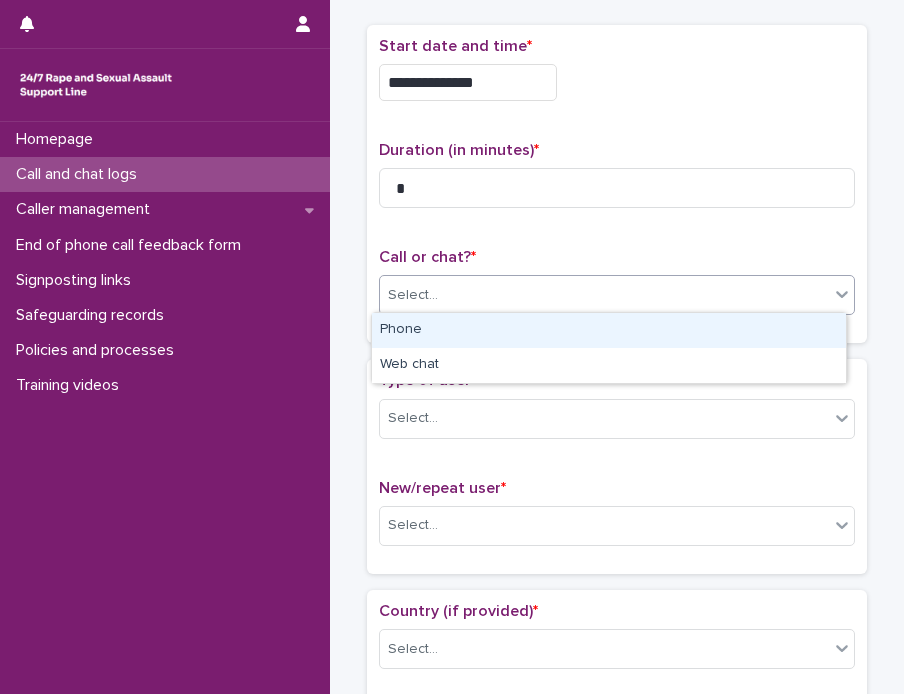 click on "Phone" at bounding box center (609, 330) 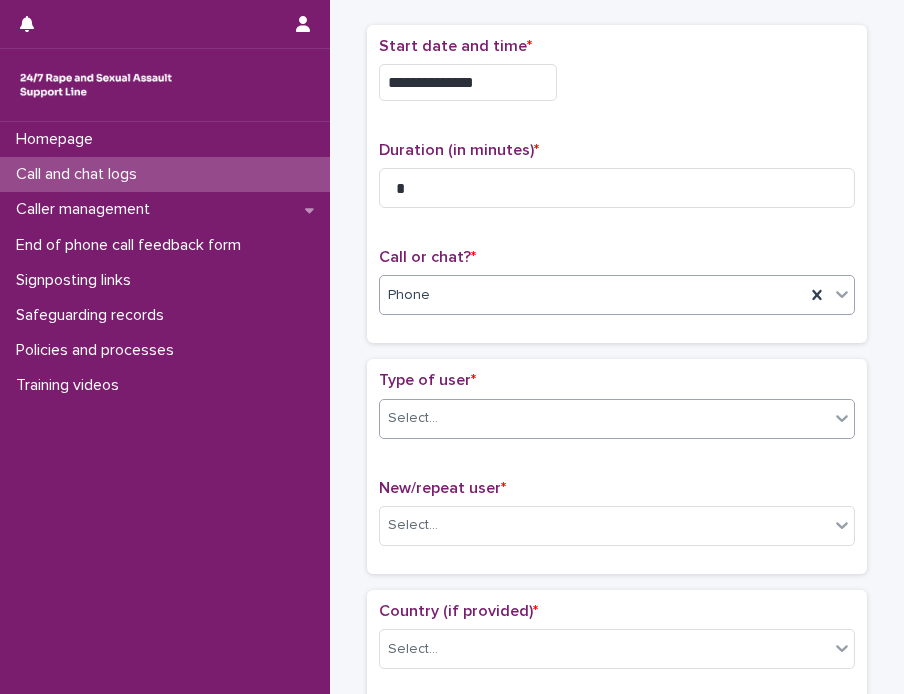 click 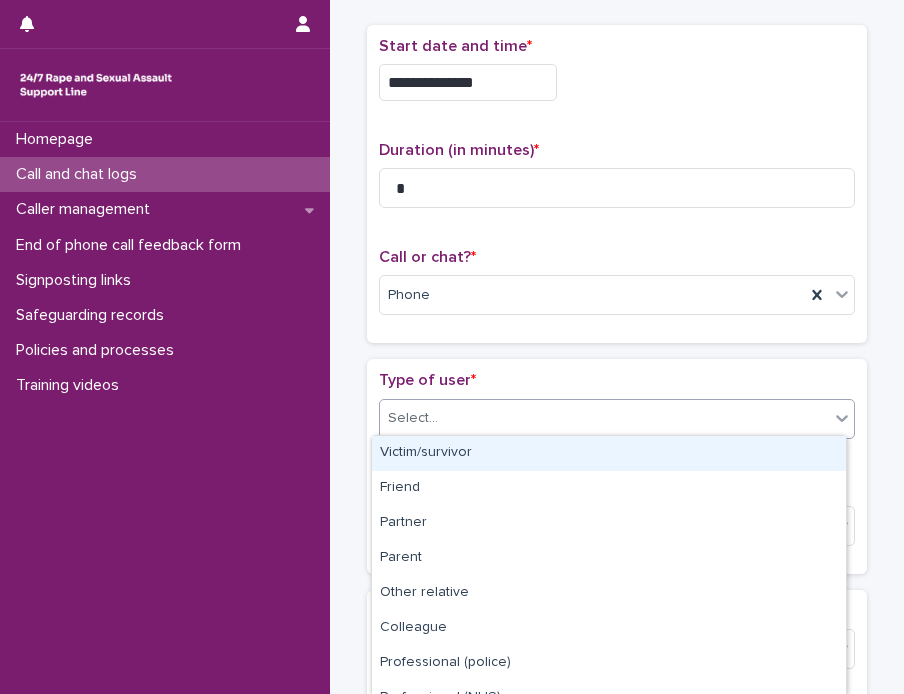 click 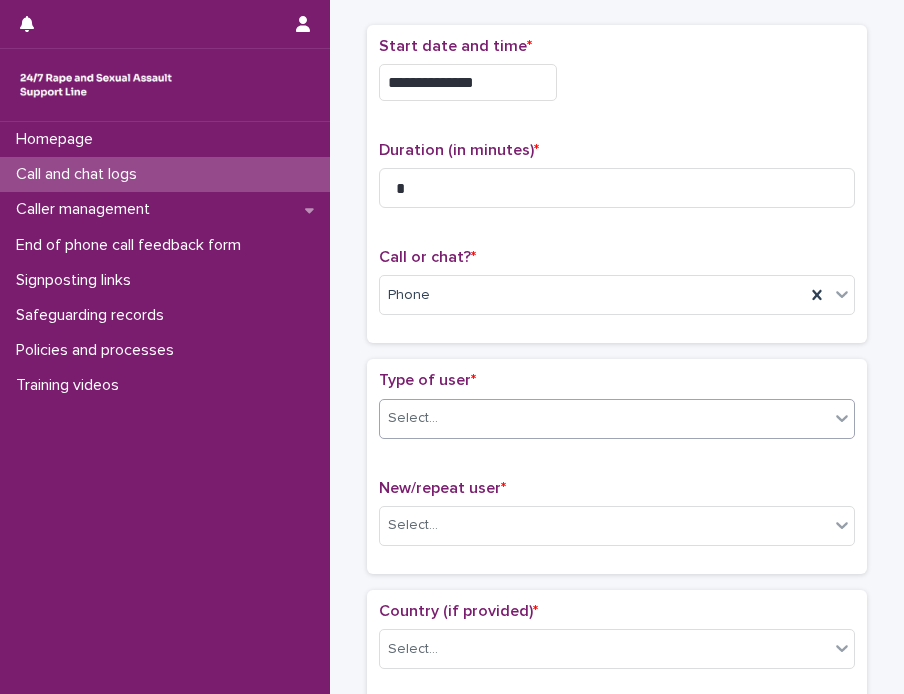 click 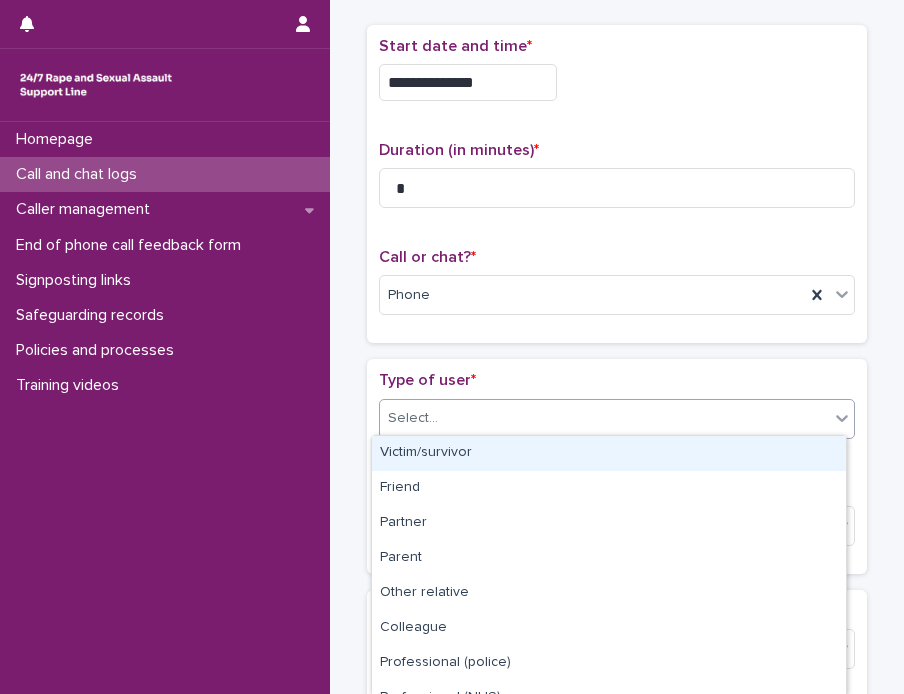 click 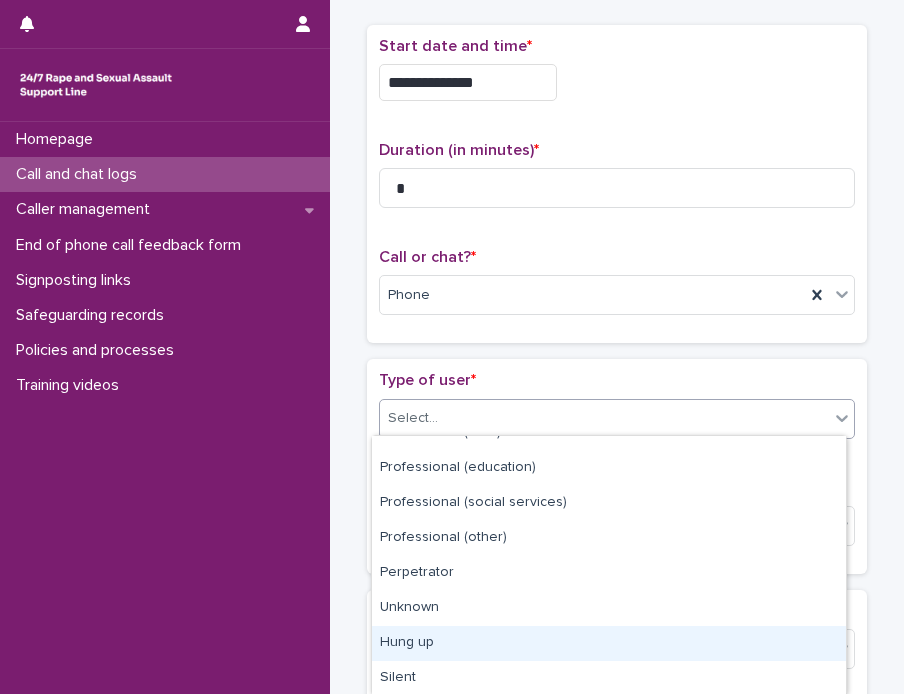click on "Hung up" at bounding box center [609, 643] 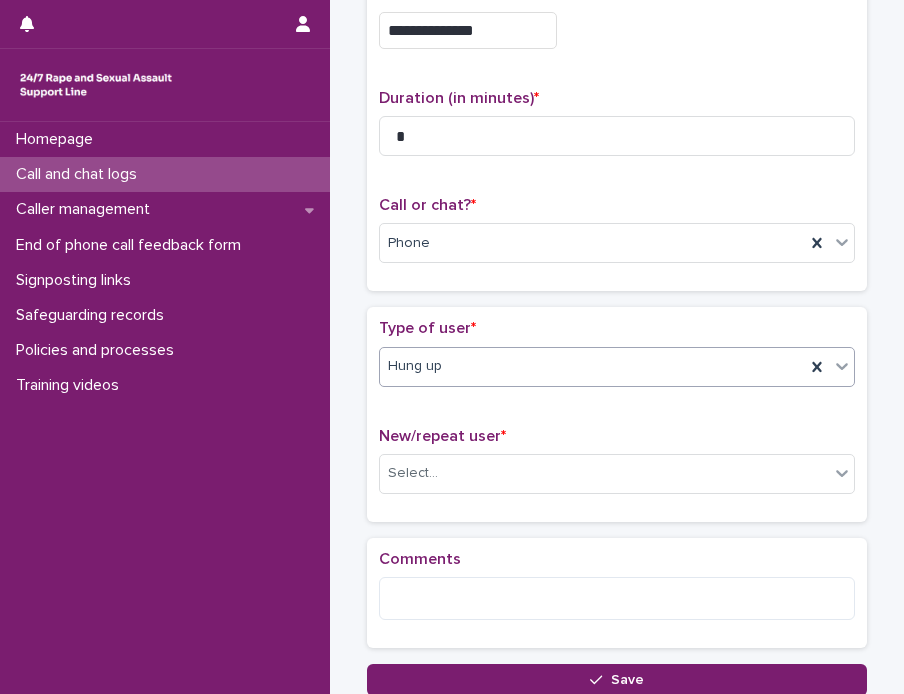 scroll, scrollTop: 200, scrollLeft: 0, axis: vertical 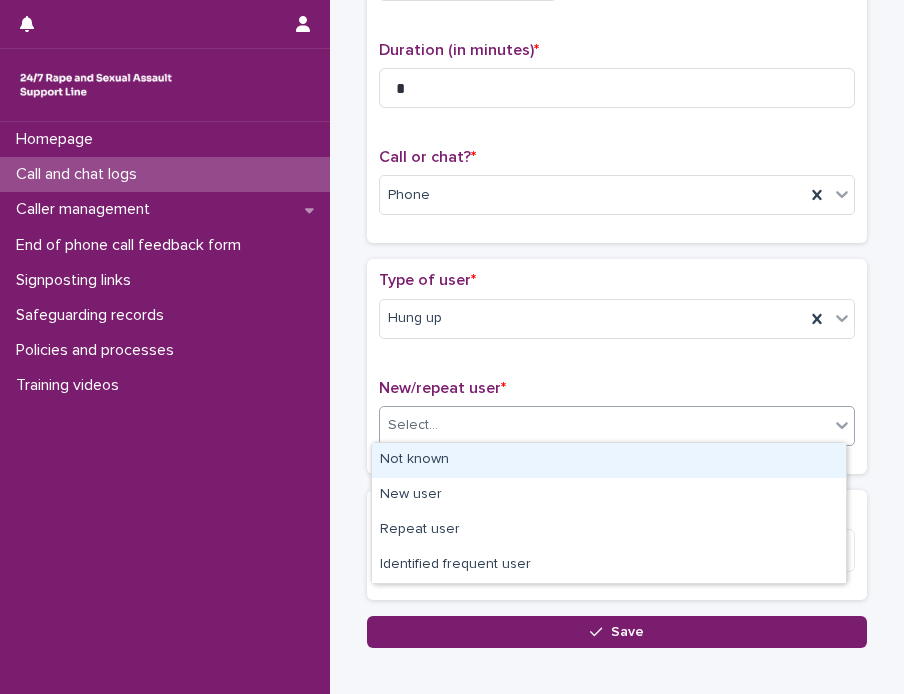 click 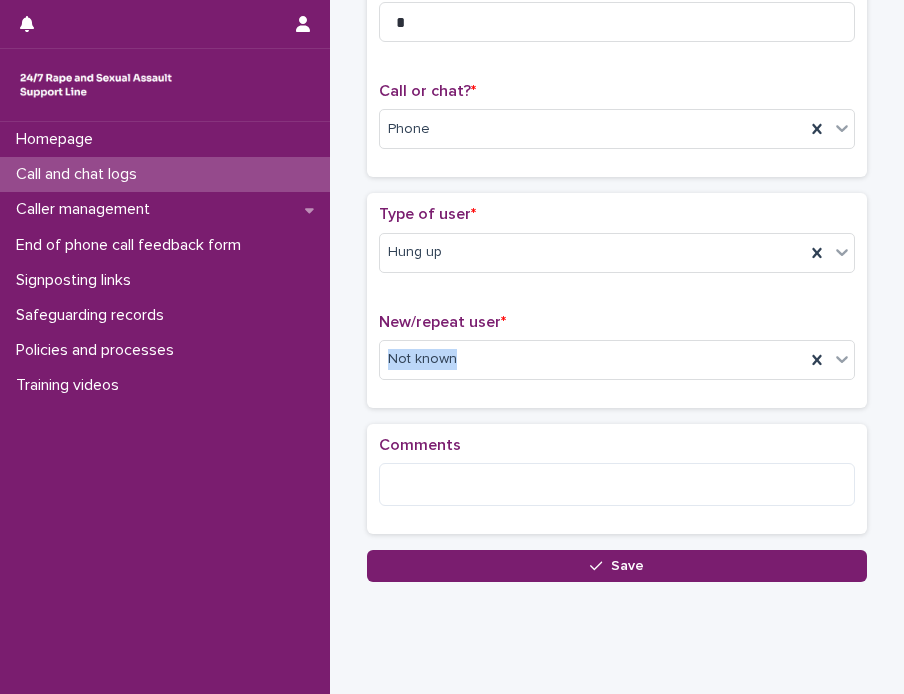 scroll, scrollTop: 306, scrollLeft: 0, axis: vertical 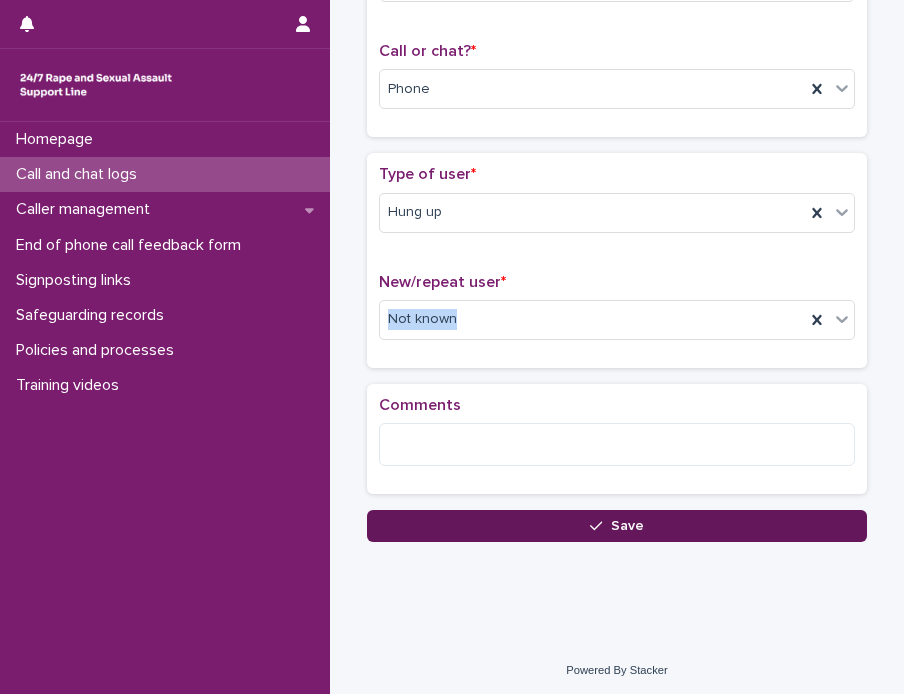 click on "Save" at bounding box center (627, 526) 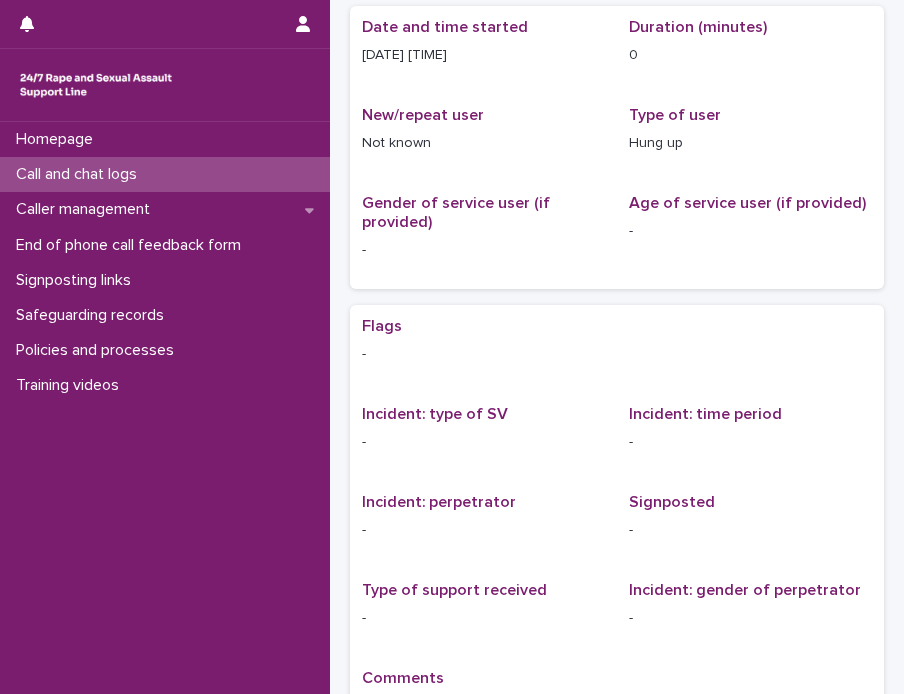scroll, scrollTop: 0, scrollLeft: 0, axis: both 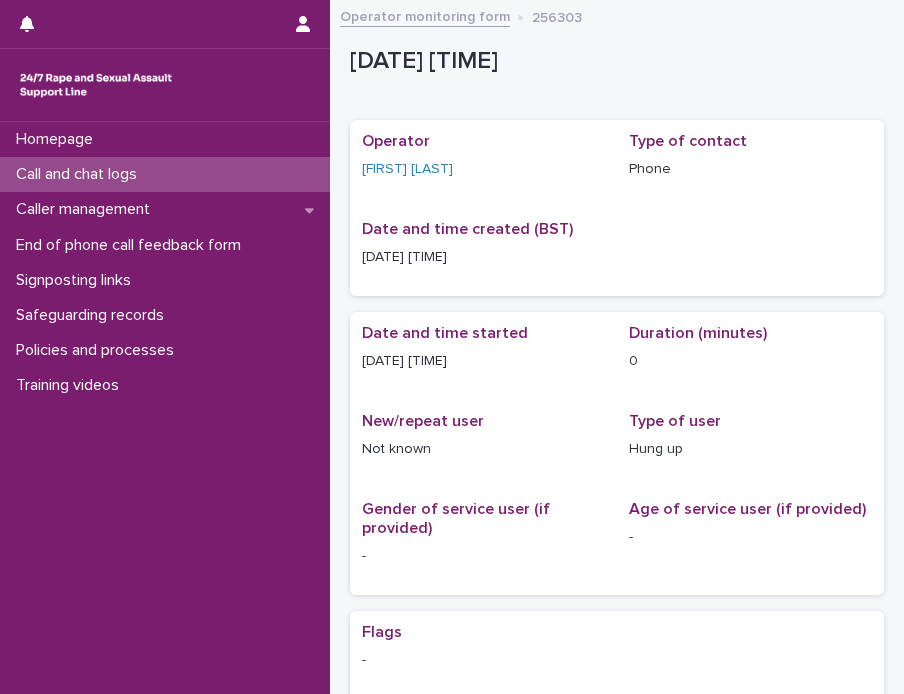 click on "Call and chat logs" at bounding box center (80, 174) 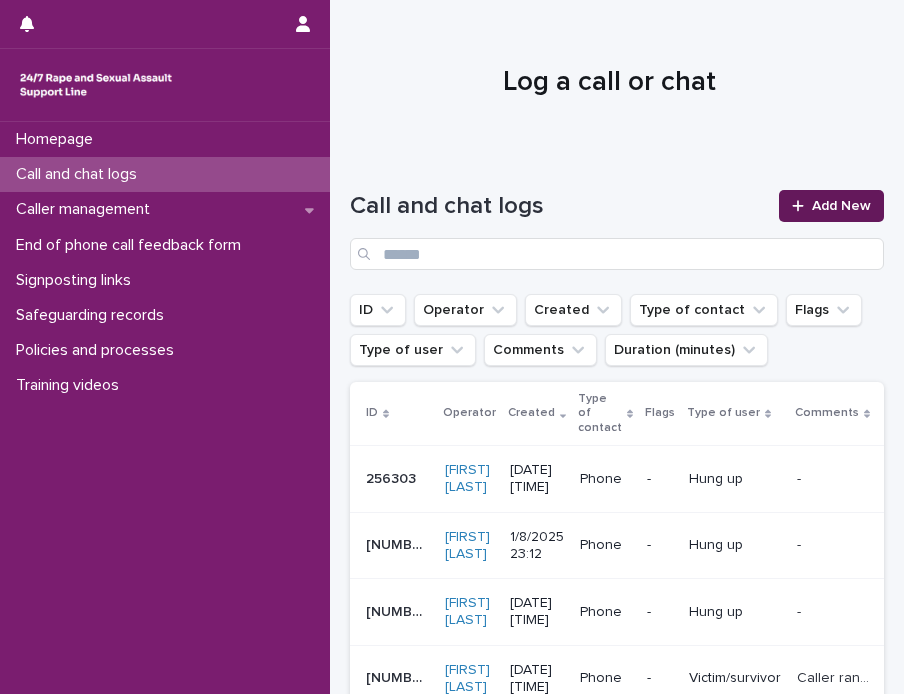 click on "Add New" at bounding box center [831, 206] 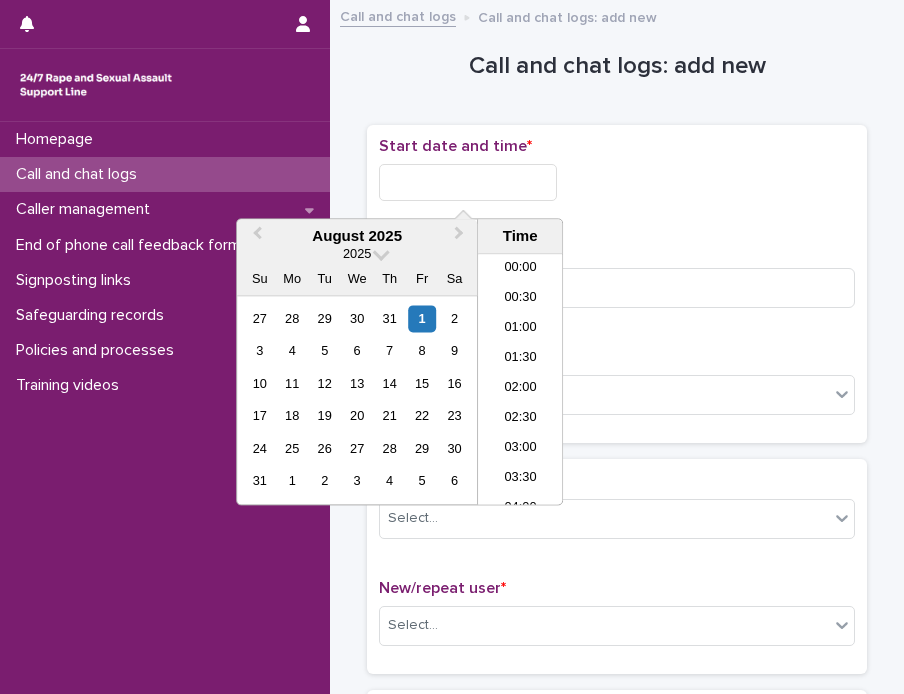 click at bounding box center [468, 182] 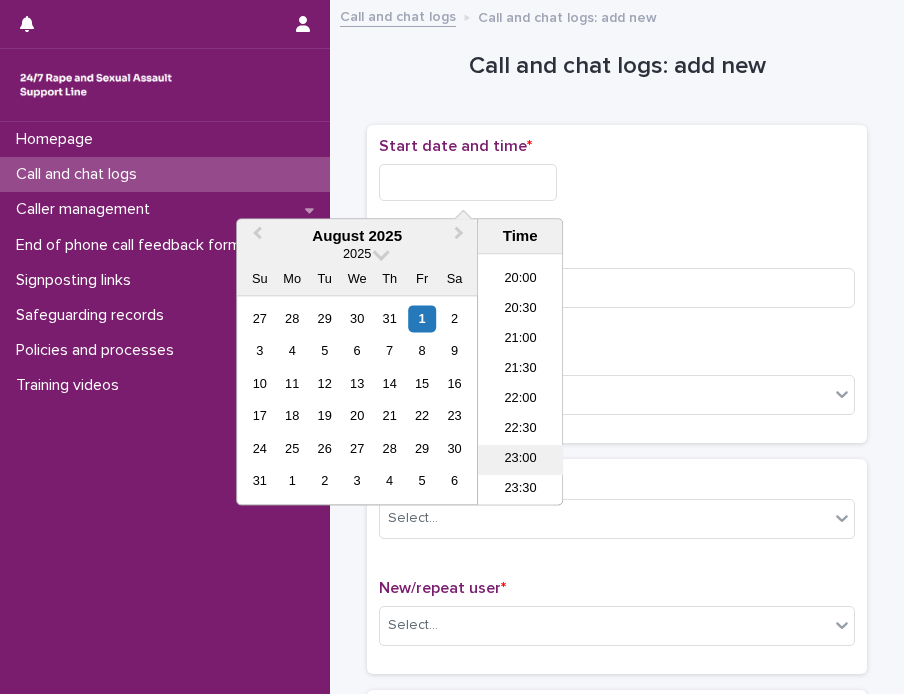 click on "23:00" at bounding box center (520, 461) 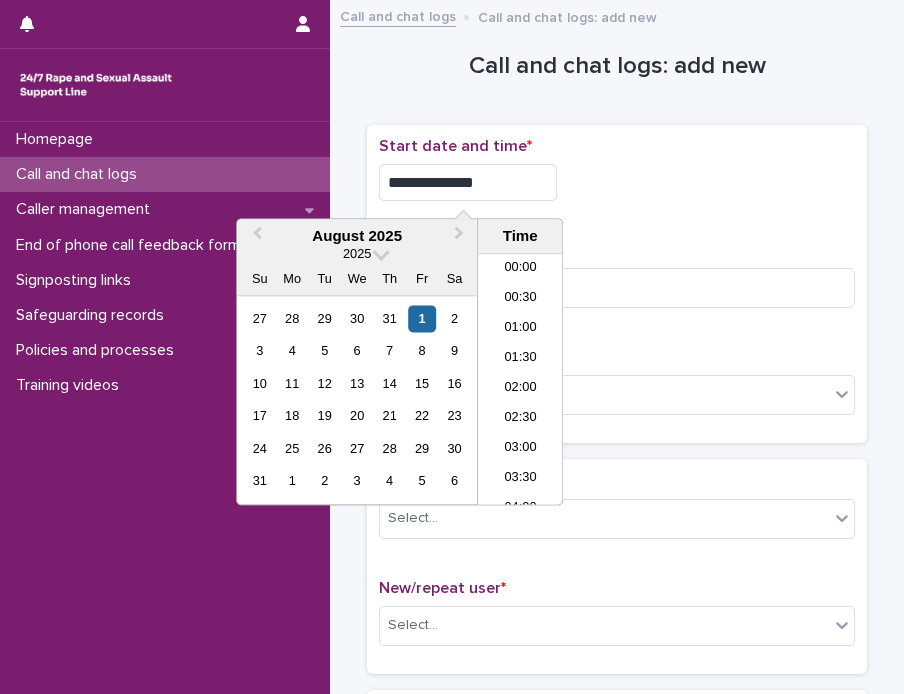 scroll, scrollTop: 1189, scrollLeft: 0, axis: vertical 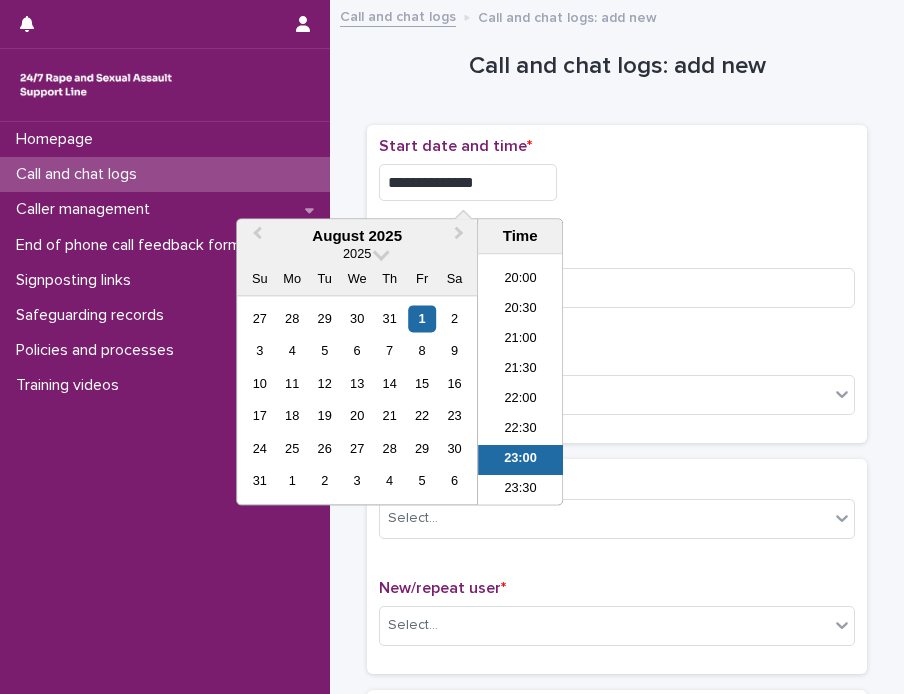 click on "**********" at bounding box center (468, 182) 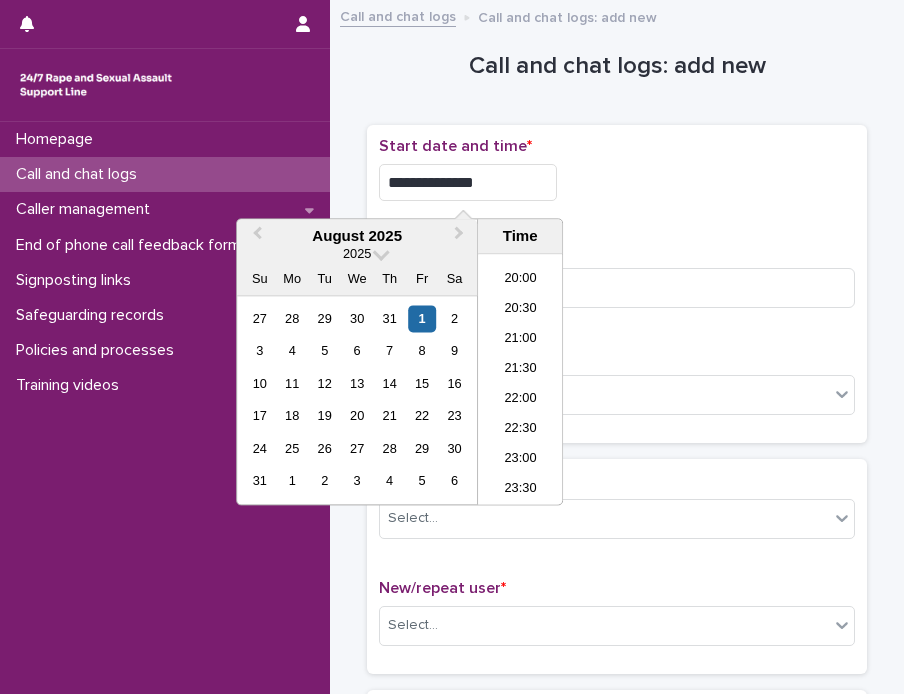 type on "**********" 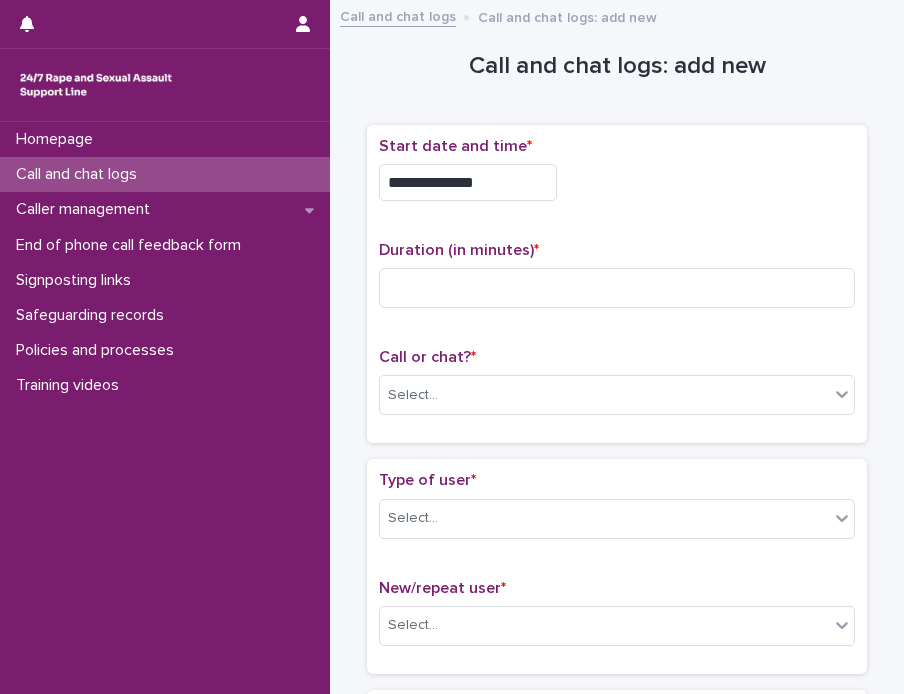 click on "**********" at bounding box center (617, 182) 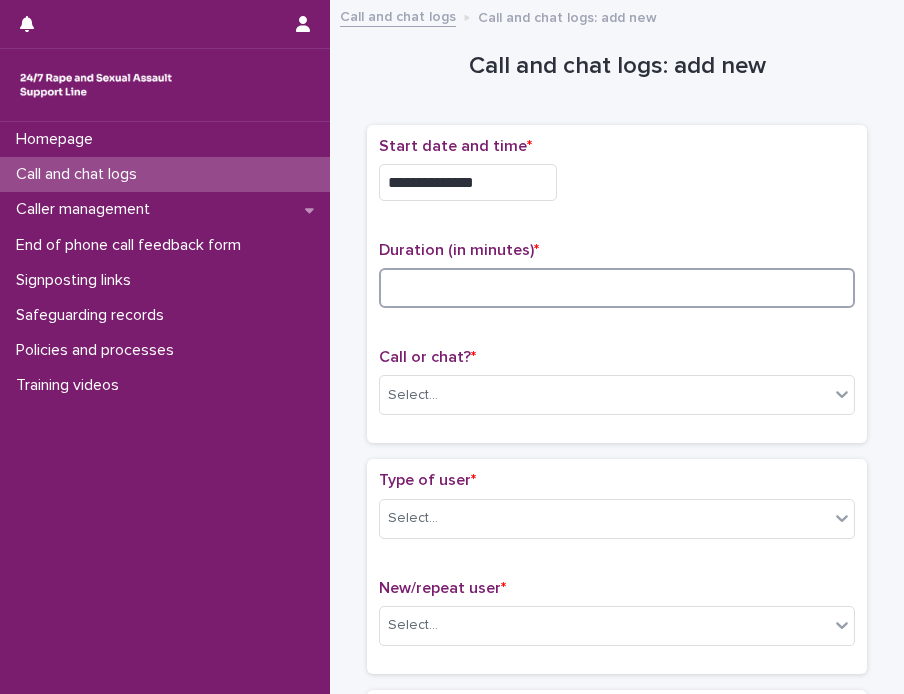 click at bounding box center [617, 288] 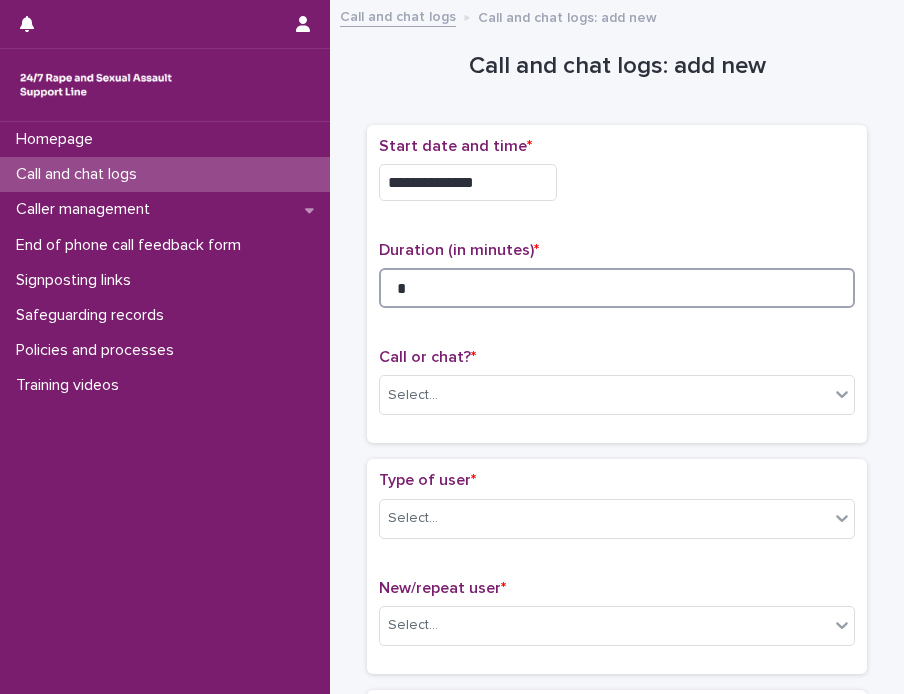 scroll, scrollTop: 100, scrollLeft: 0, axis: vertical 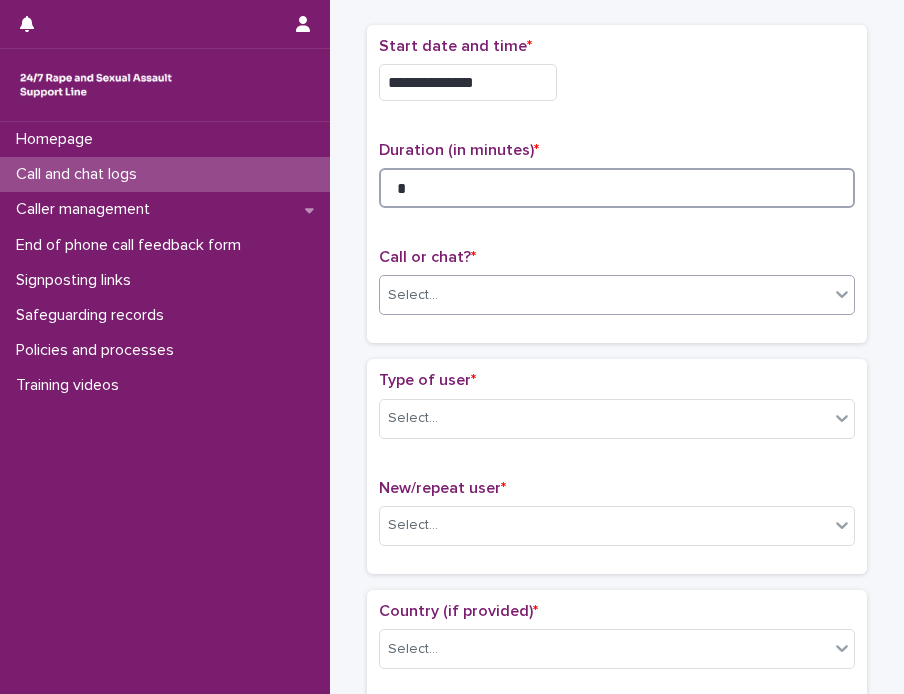 type on "*" 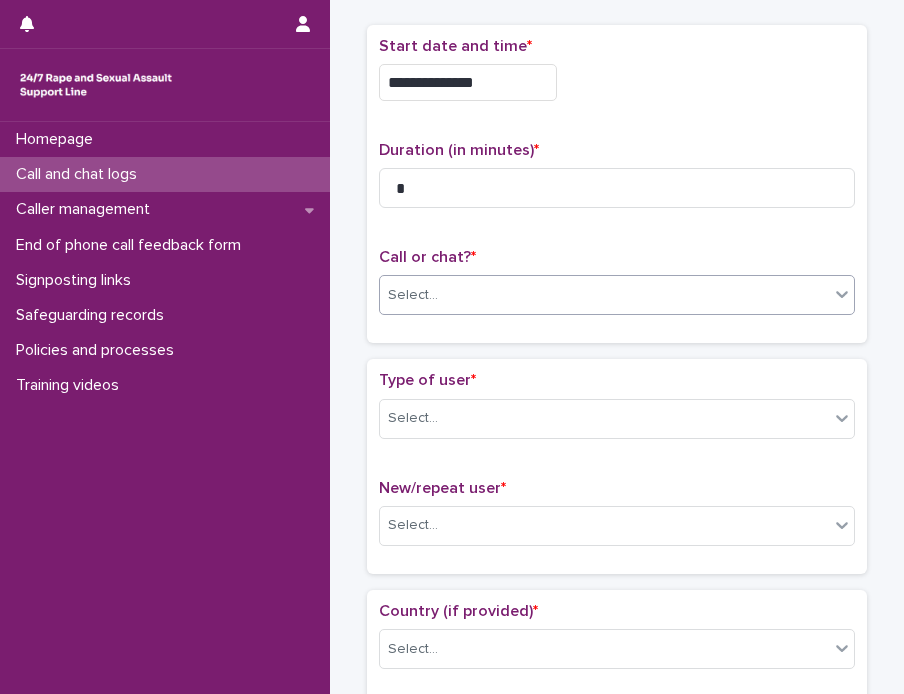 click 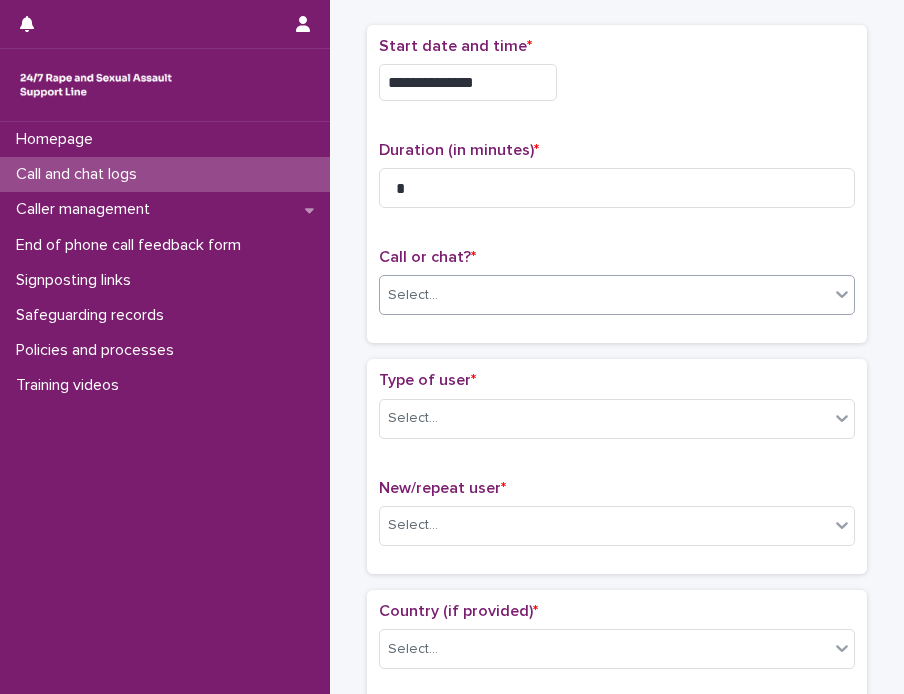 click 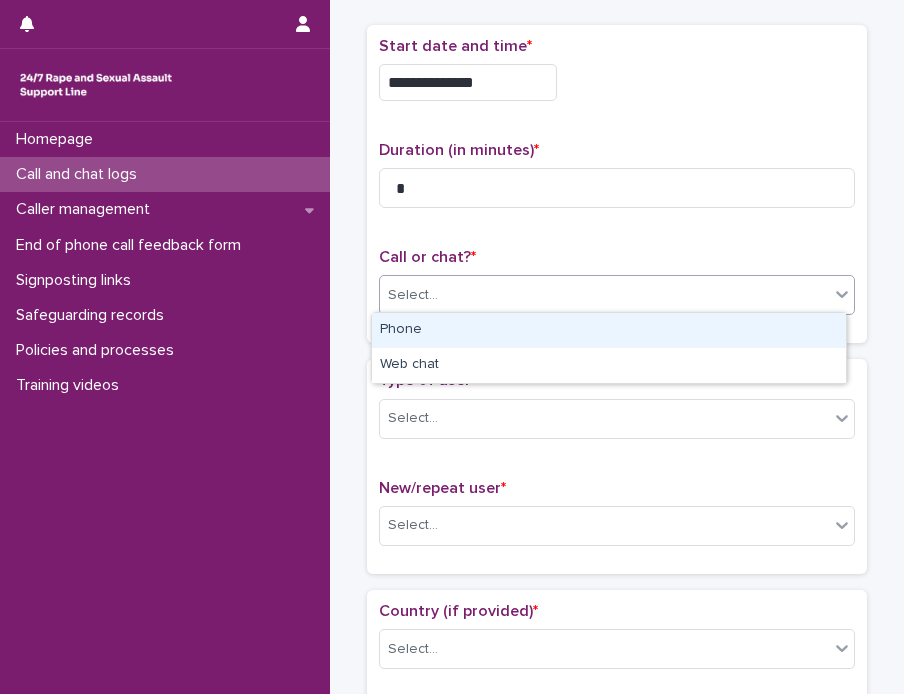 click on "Phone" at bounding box center (609, 330) 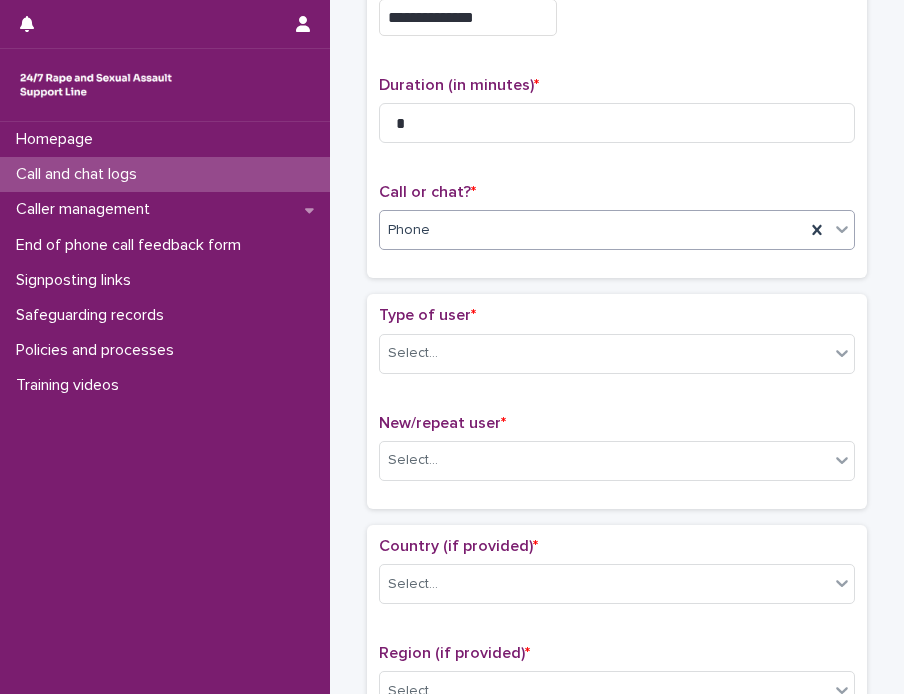 scroll, scrollTop: 200, scrollLeft: 0, axis: vertical 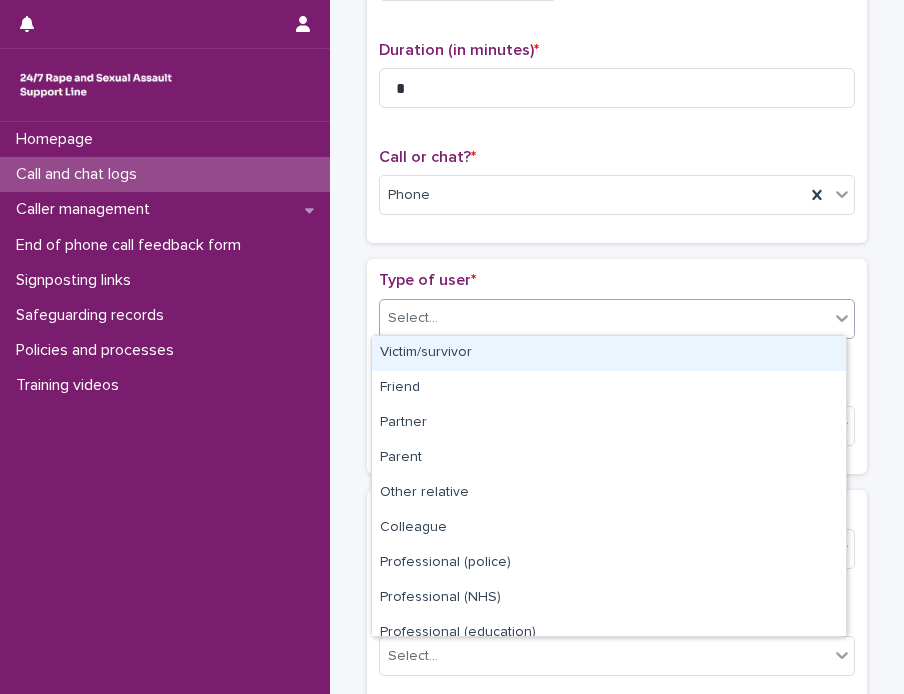 click 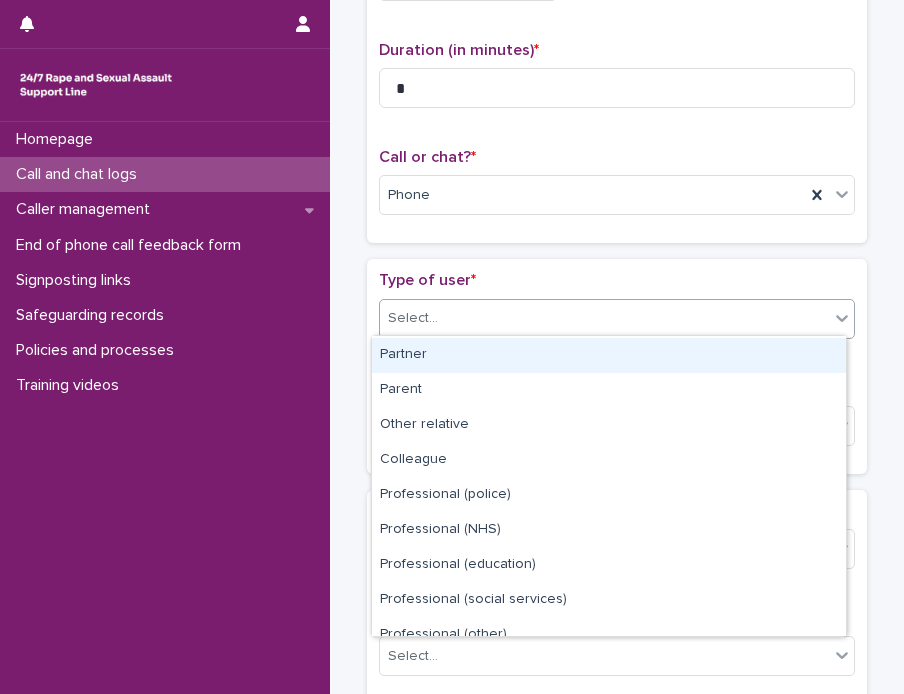 scroll, scrollTop: 224, scrollLeft: 0, axis: vertical 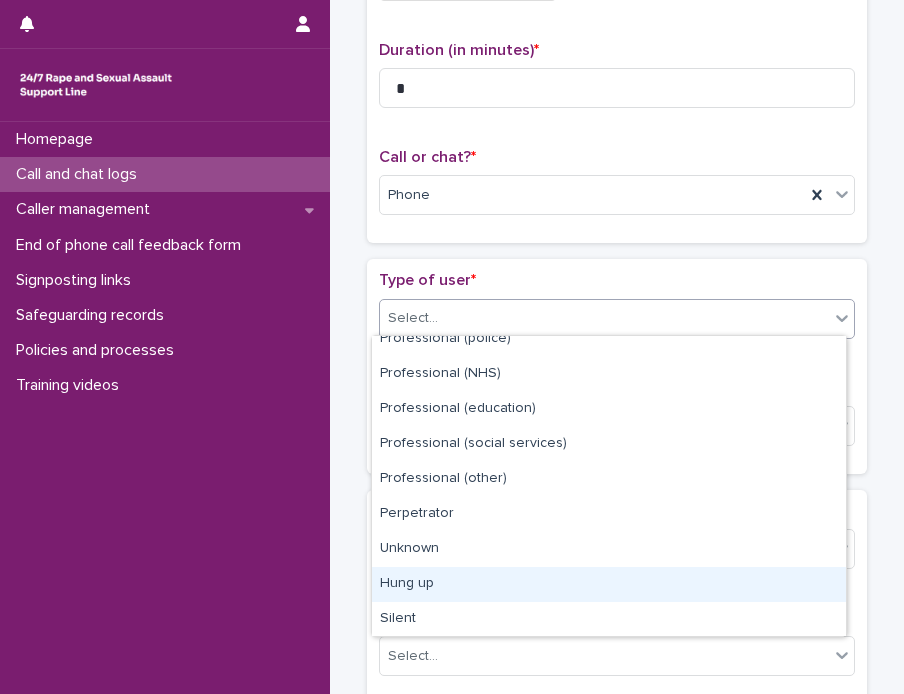 click on "Hung up" at bounding box center (609, 584) 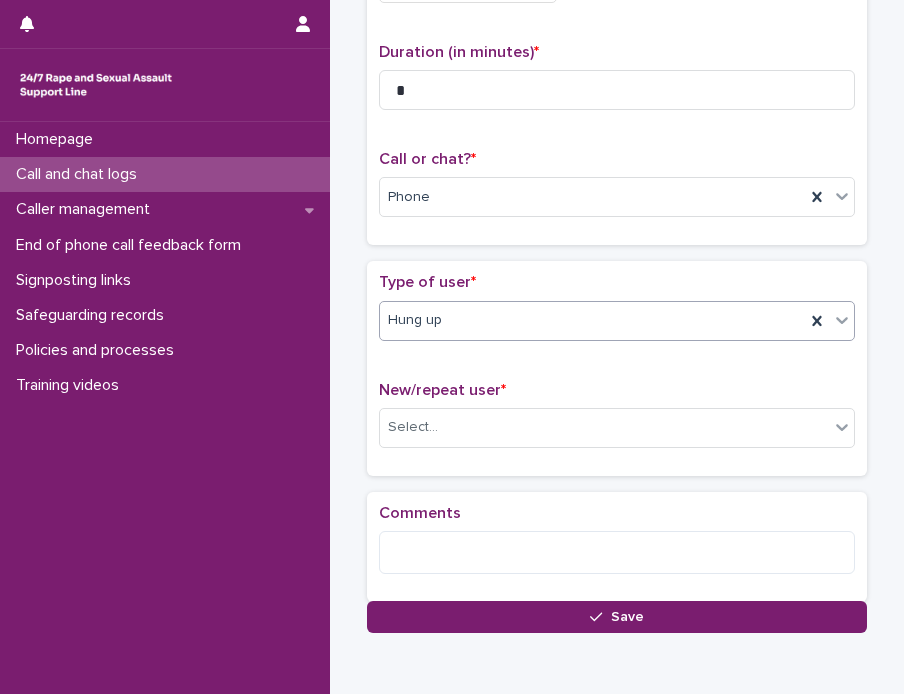 scroll, scrollTop: 206, scrollLeft: 0, axis: vertical 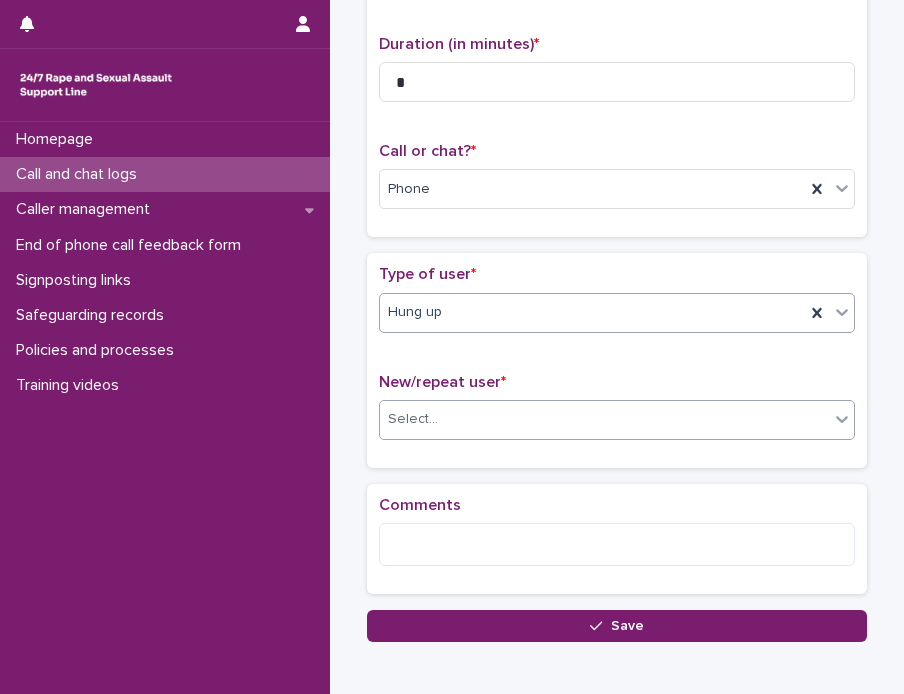 click 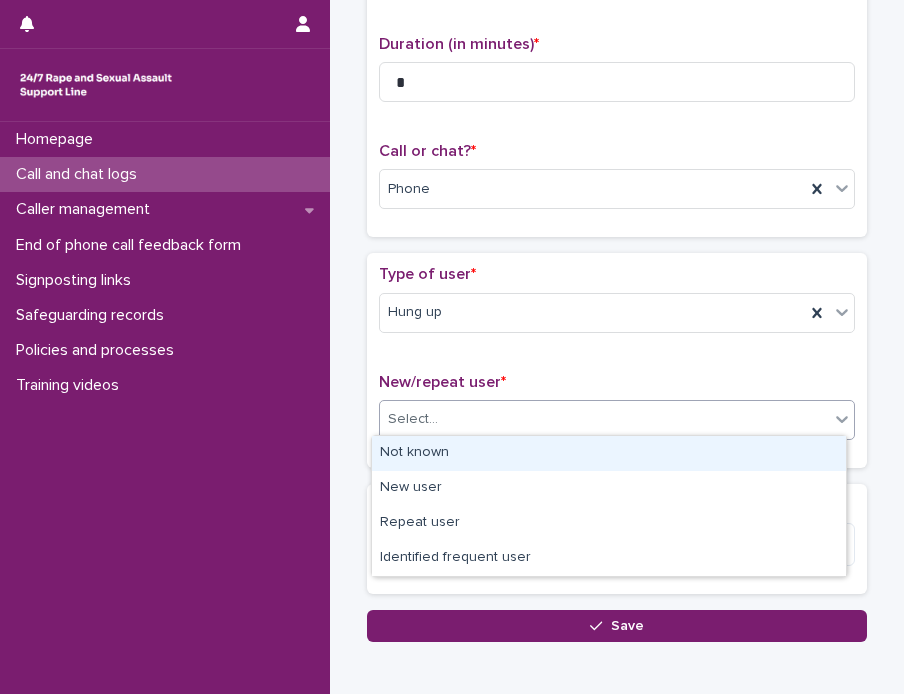 click on "Not known" at bounding box center (609, 453) 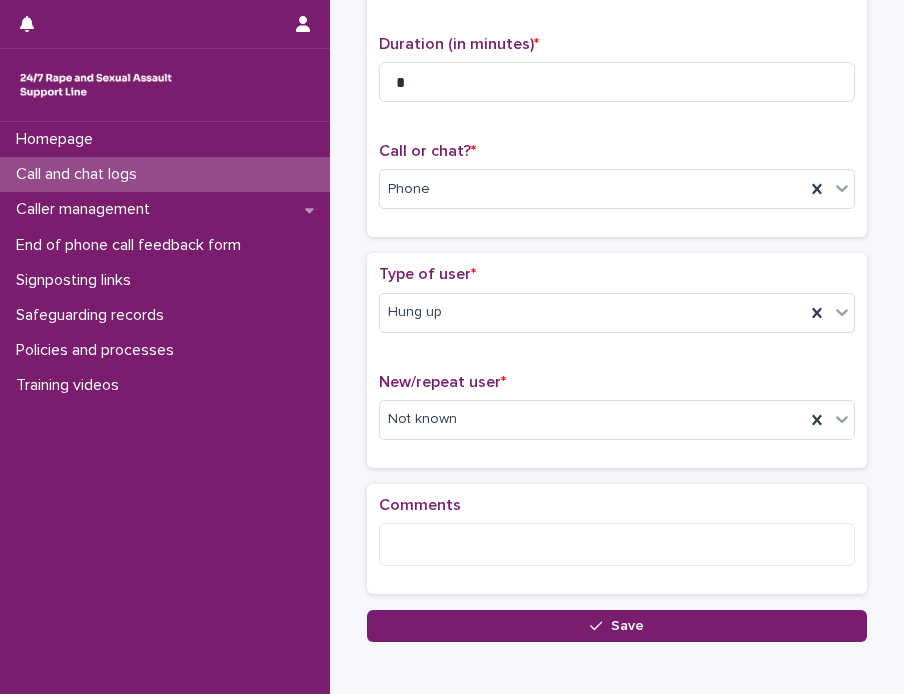 click on "Save" at bounding box center (617, 626) 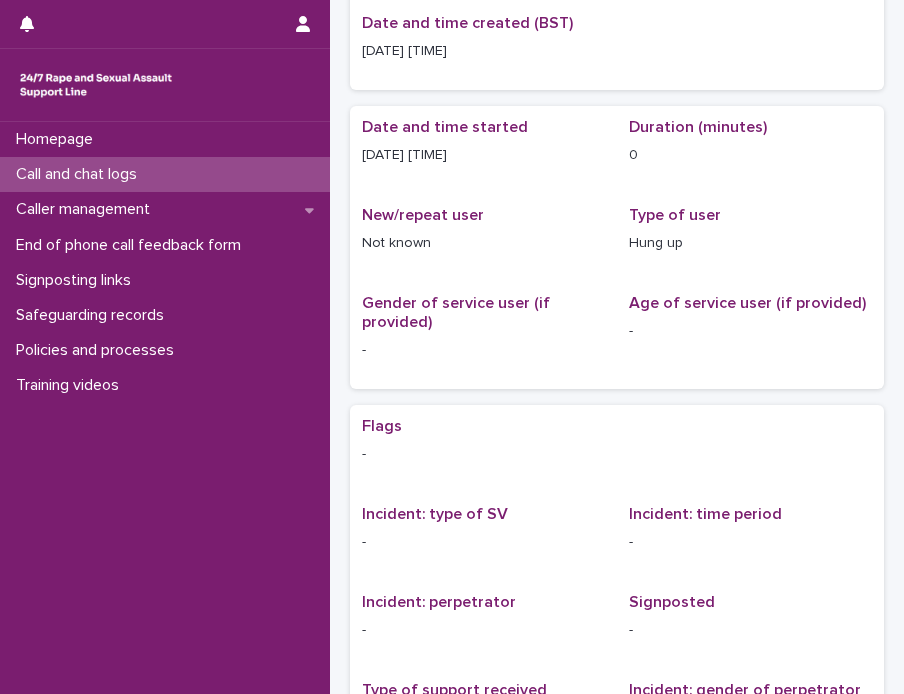 scroll, scrollTop: 0, scrollLeft: 0, axis: both 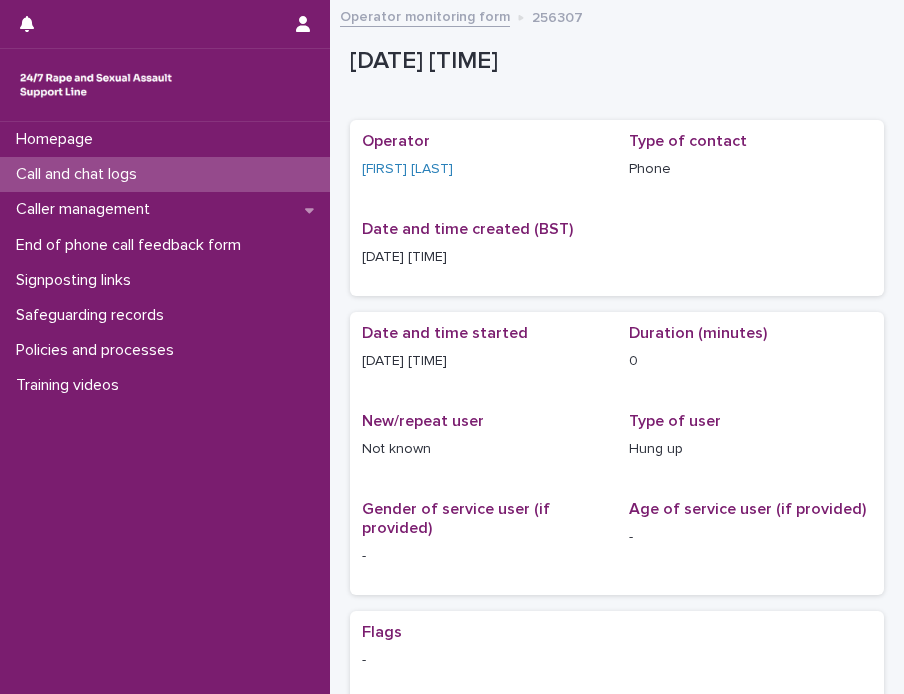 click on "Call and chat logs" at bounding box center [80, 174] 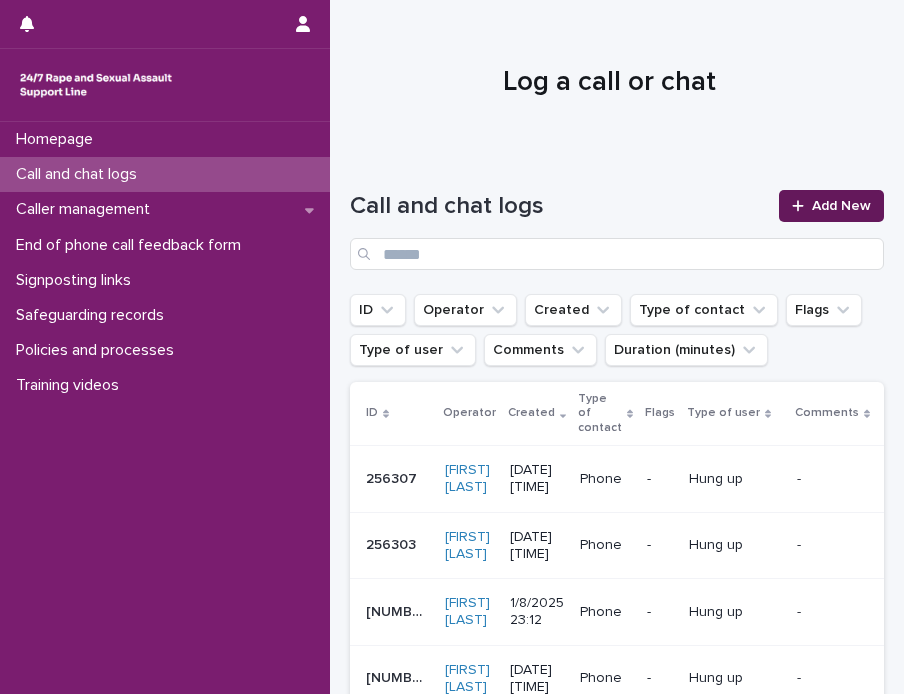click on "Add New" at bounding box center [841, 206] 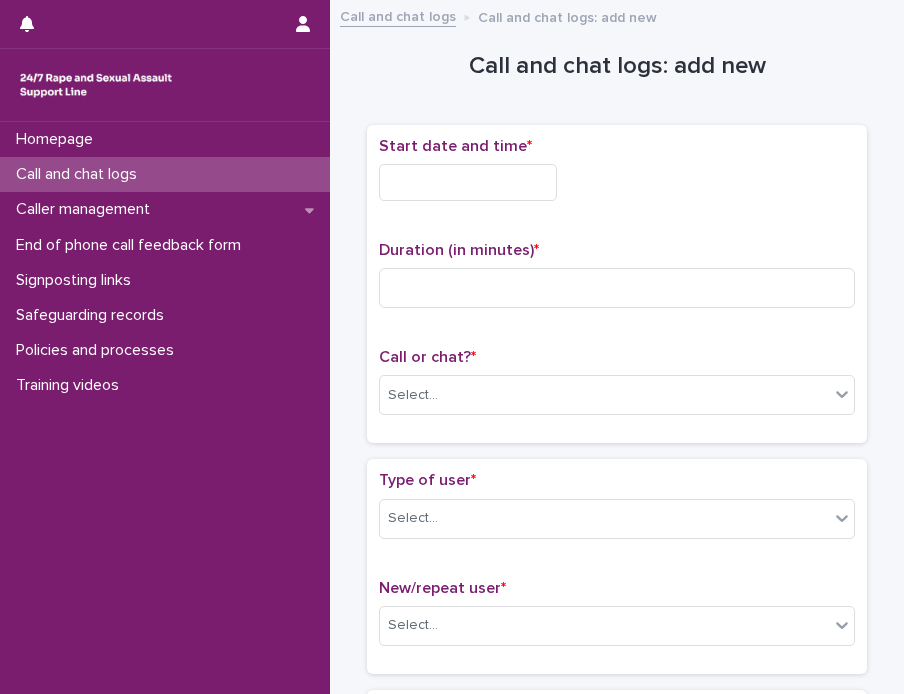 click at bounding box center (468, 182) 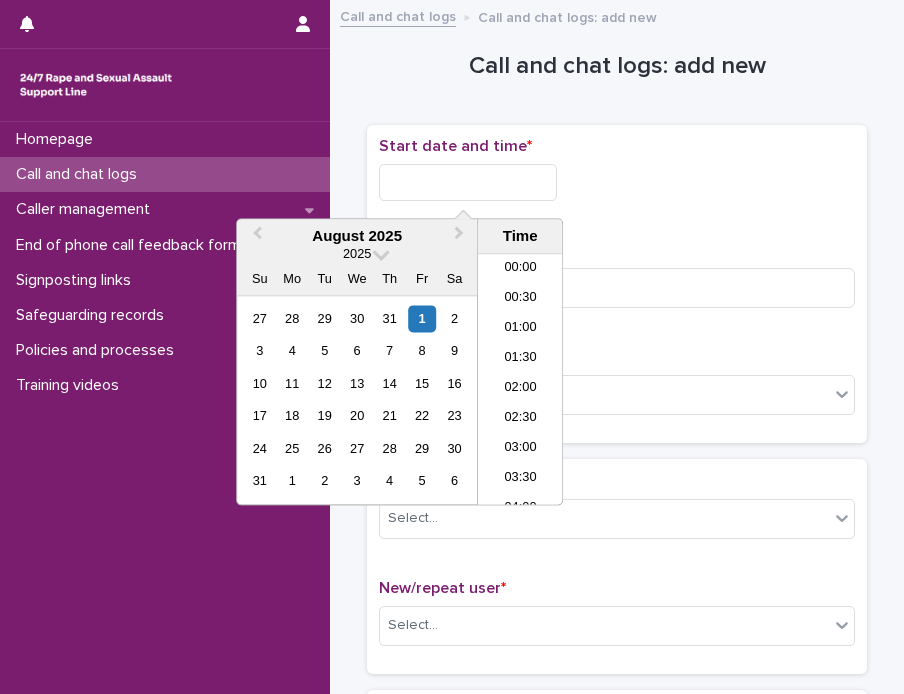 scroll, scrollTop: 1189, scrollLeft: 0, axis: vertical 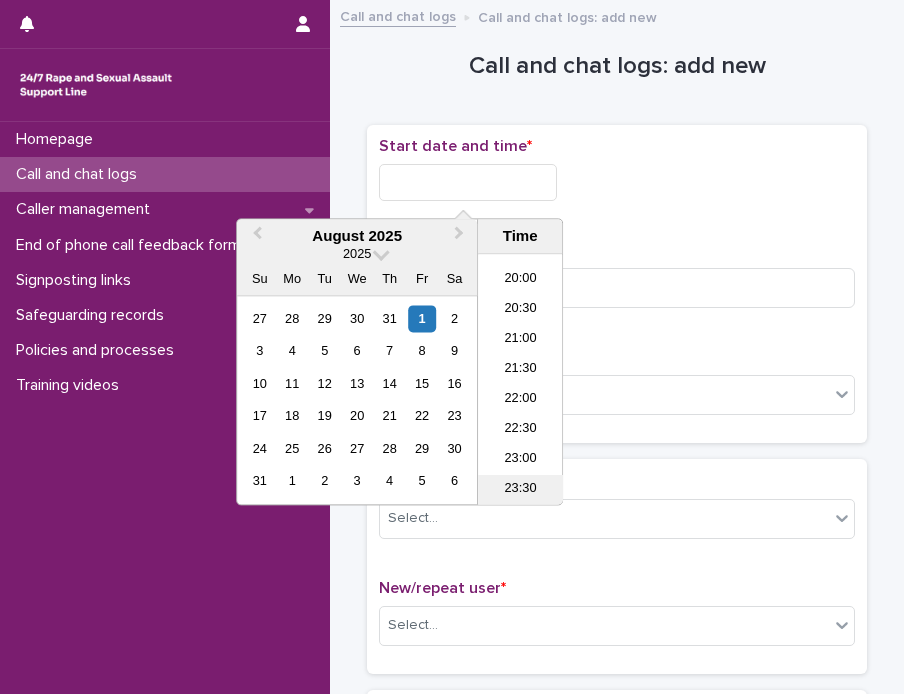click on "23:30" at bounding box center [520, 491] 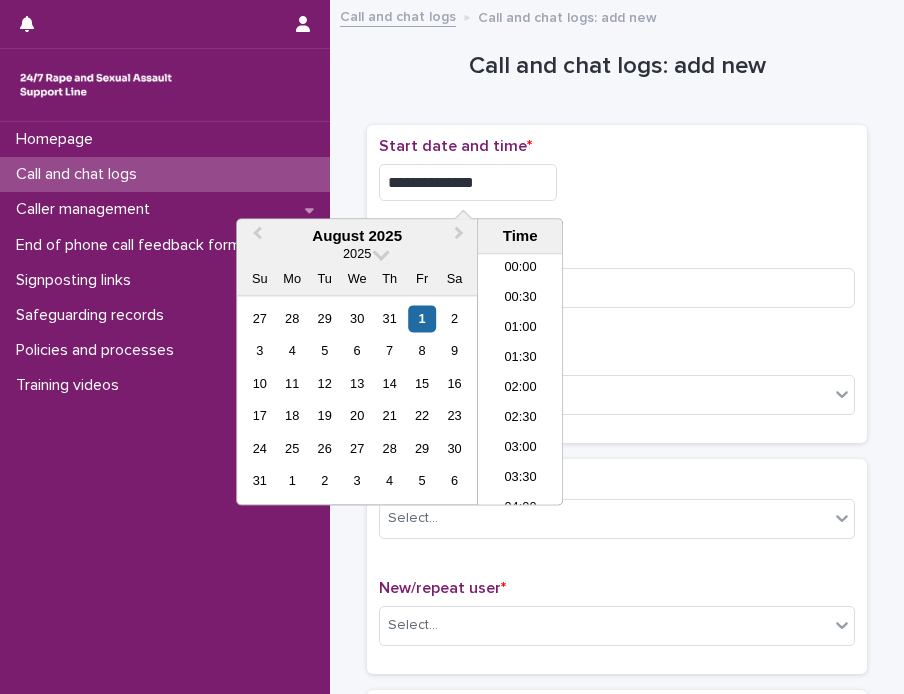 scroll, scrollTop: 1189, scrollLeft: 0, axis: vertical 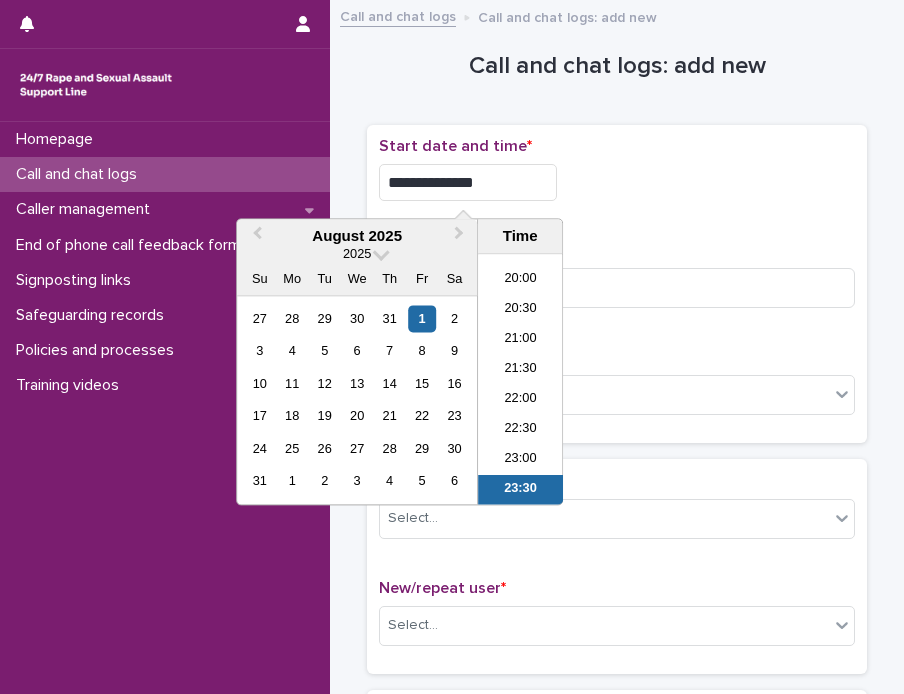 click on "**********" at bounding box center (468, 182) 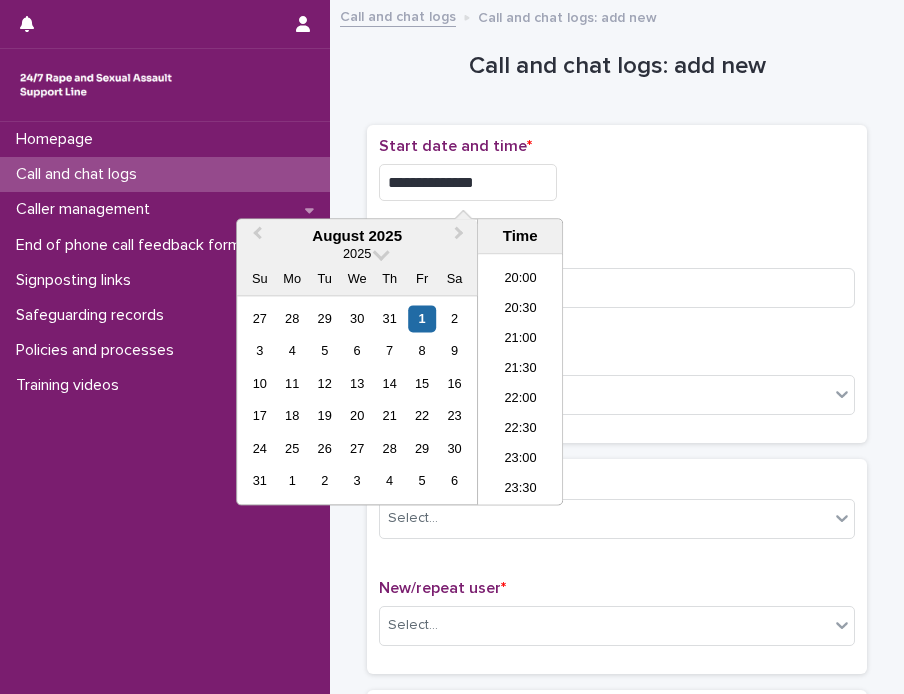 type on "**********" 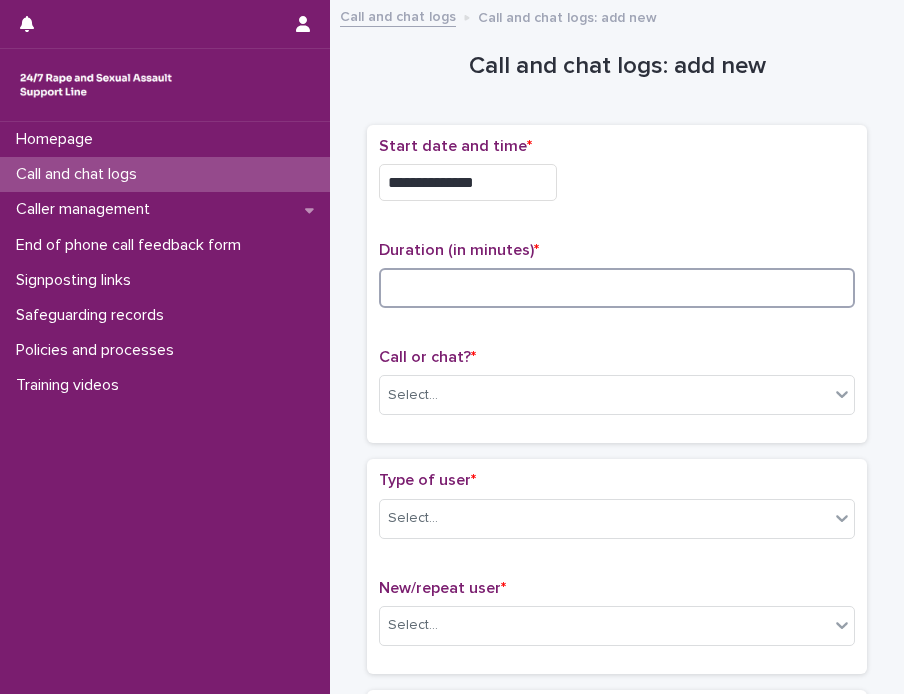 click at bounding box center [617, 288] 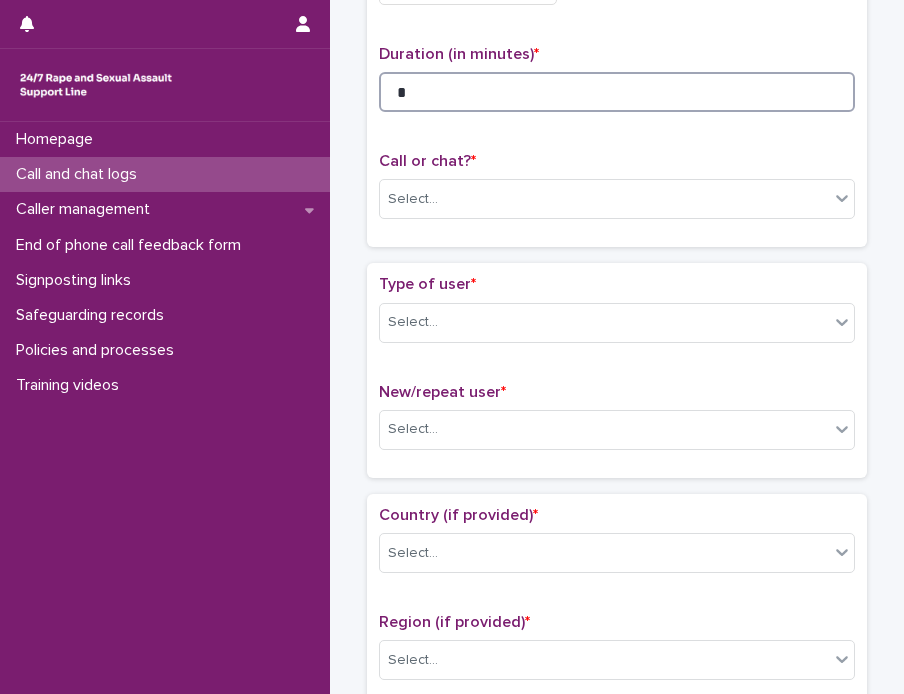 scroll, scrollTop: 200, scrollLeft: 0, axis: vertical 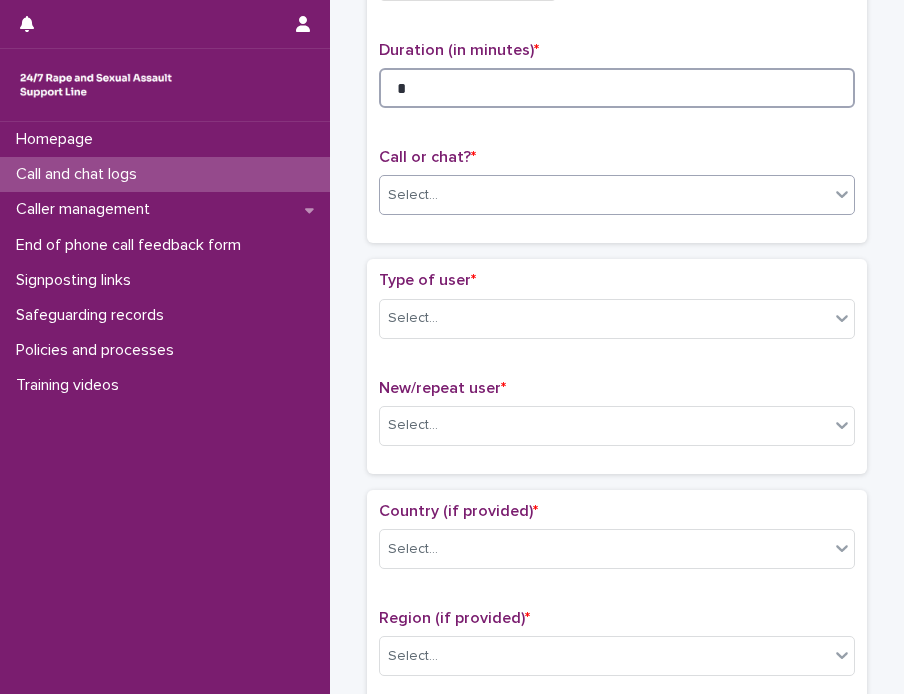 type on "*" 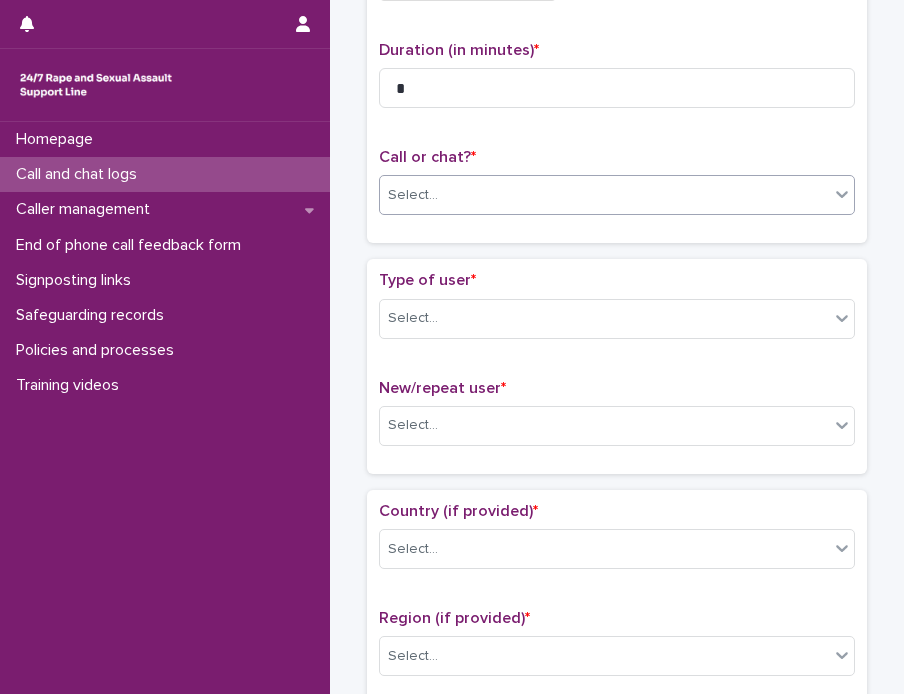 click 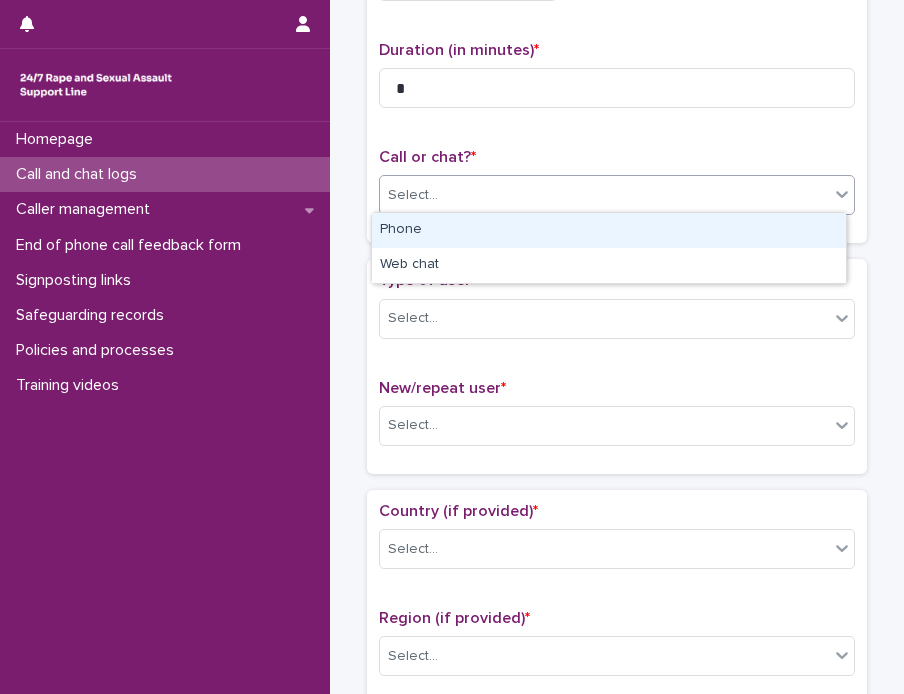 click 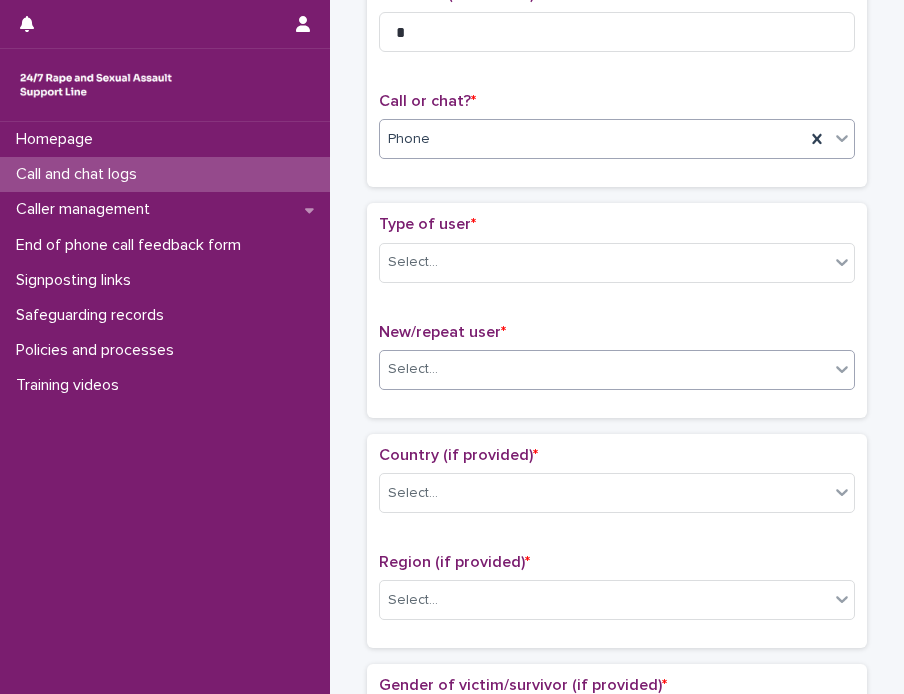 scroll, scrollTop: 300, scrollLeft: 0, axis: vertical 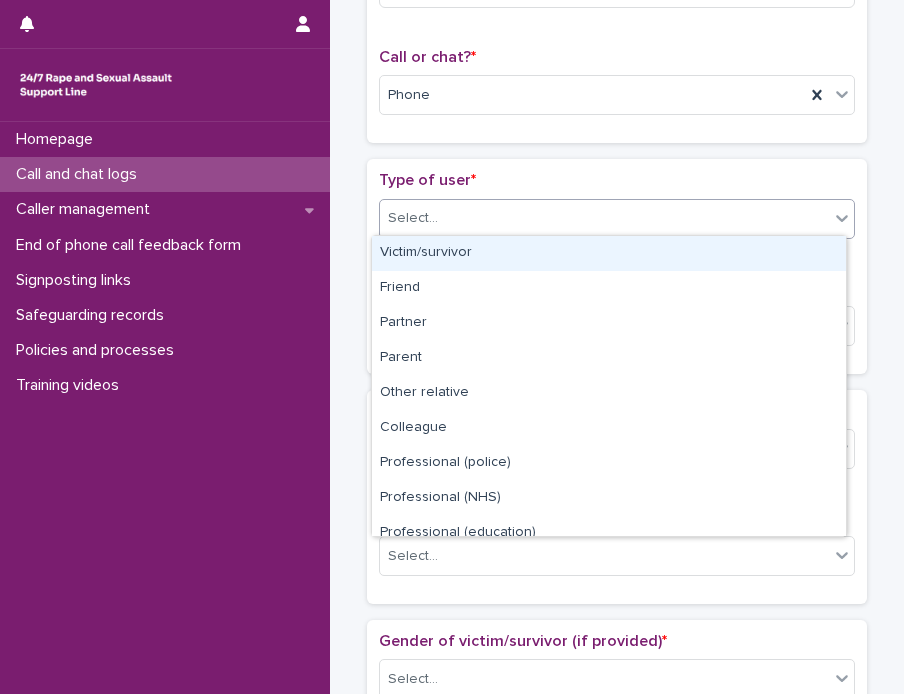 click 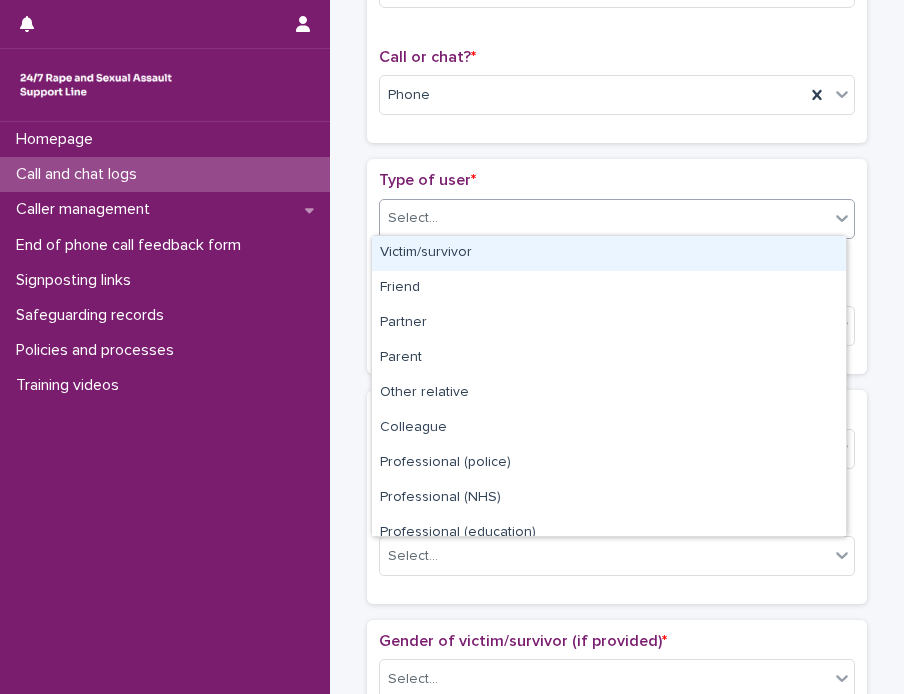 click 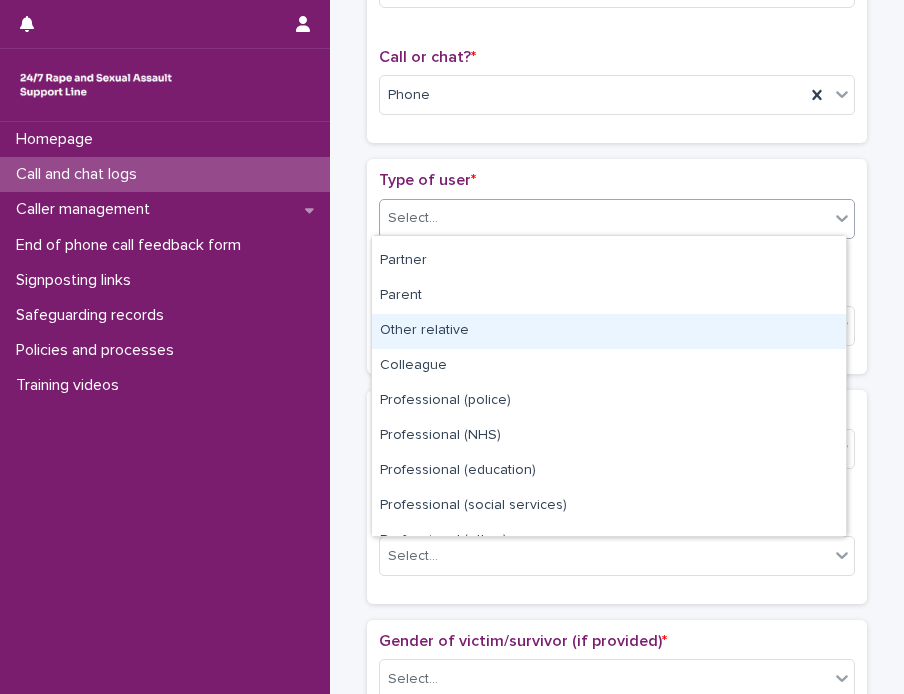 scroll, scrollTop: 224, scrollLeft: 0, axis: vertical 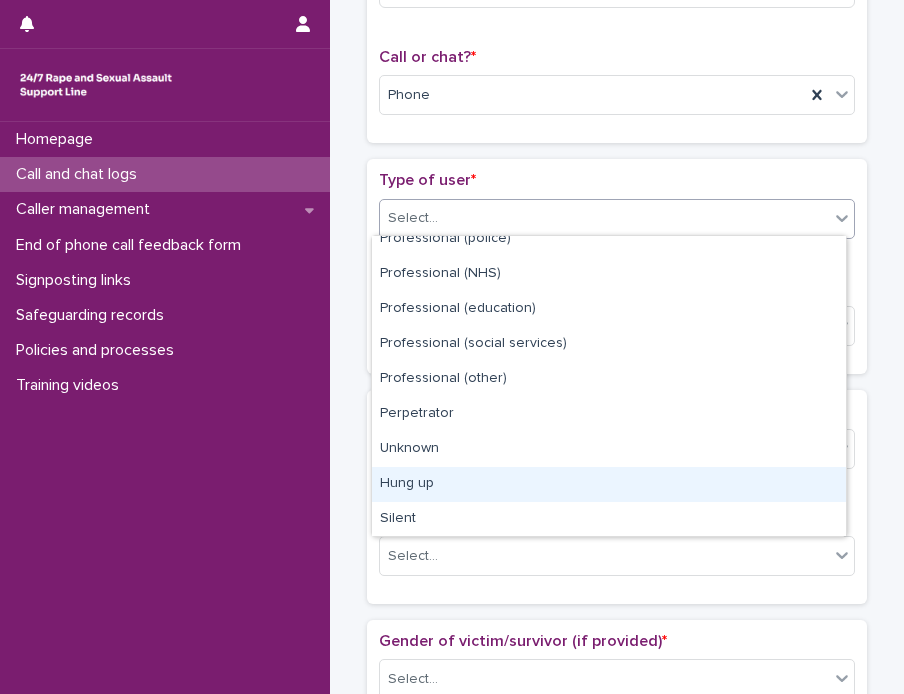 click on "Hung up" at bounding box center (609, 484) 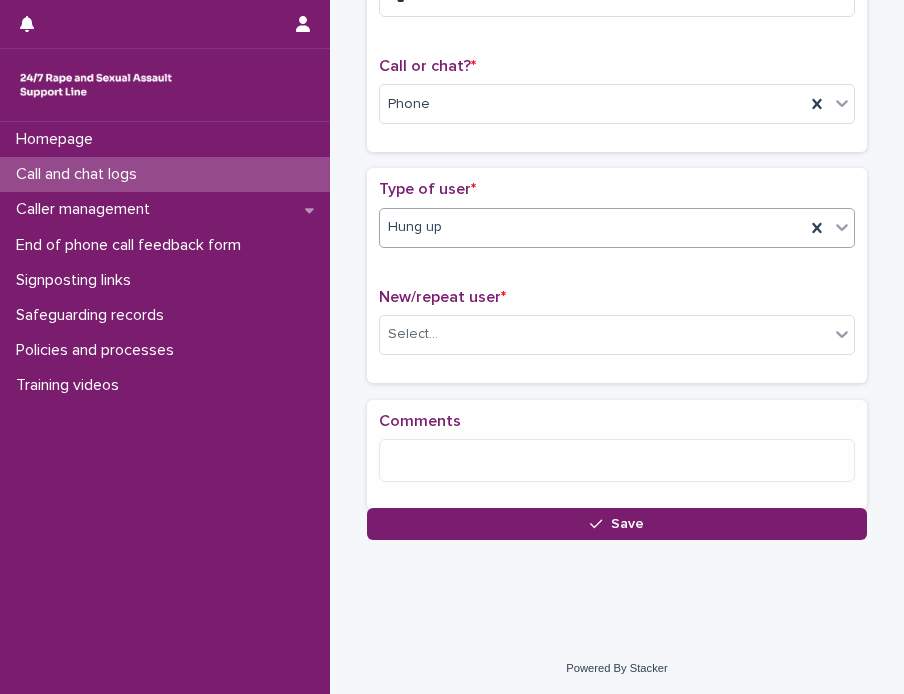 scroll, scrollTop: 300, scrollLeft: 0, axis: vertical 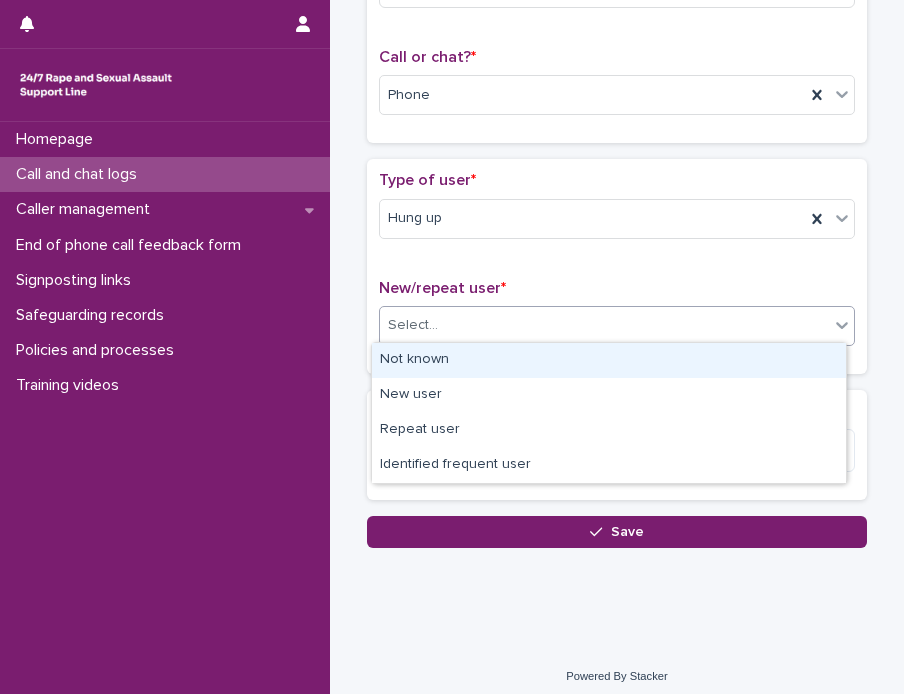click 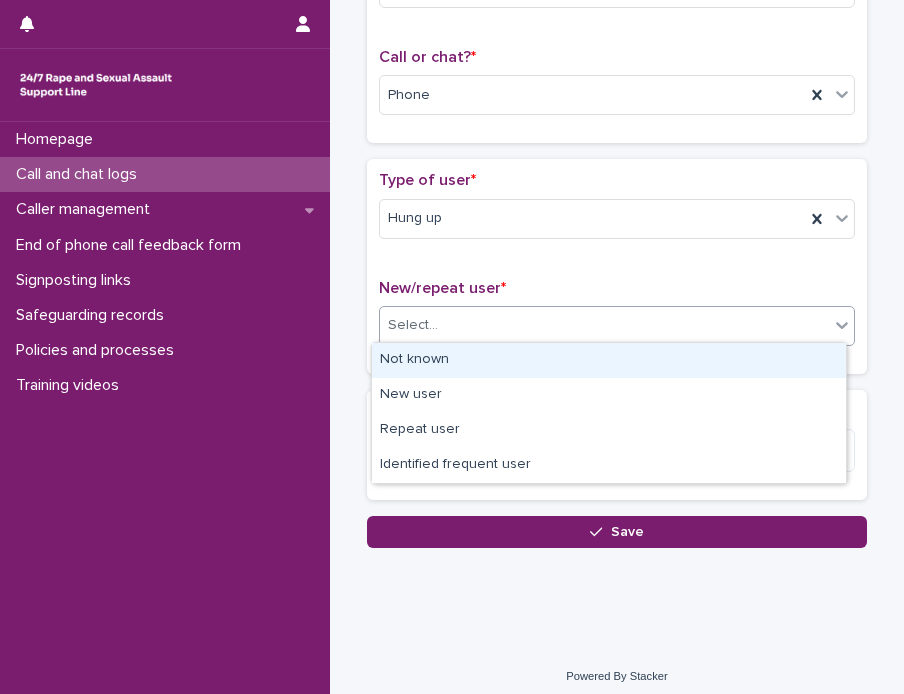 click on "Not known" at bounding box center [609, 360] 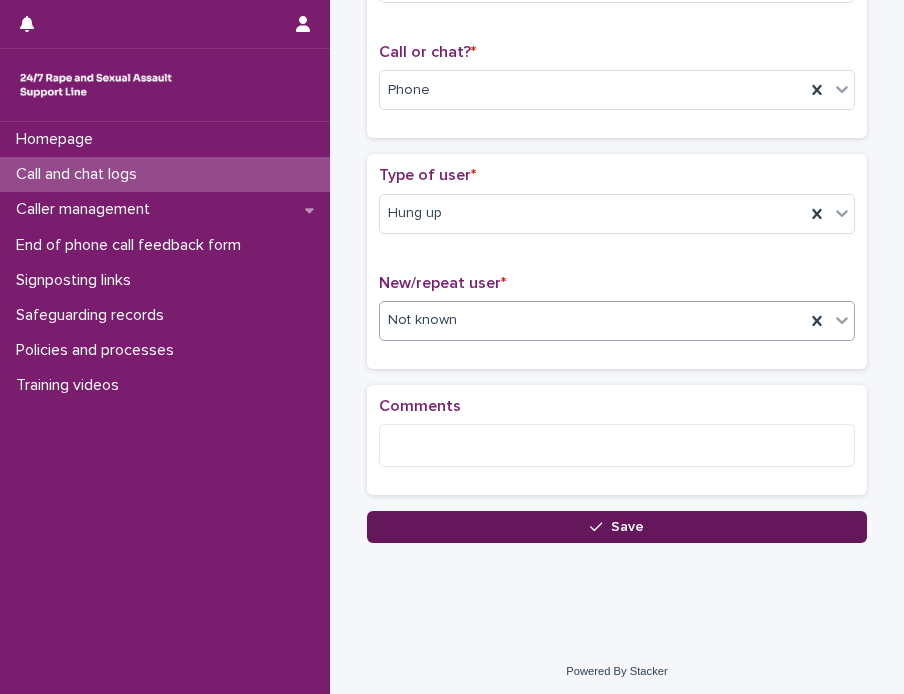 scroll, scrollTop: 306, scrollLeft: 0, axis: vertical 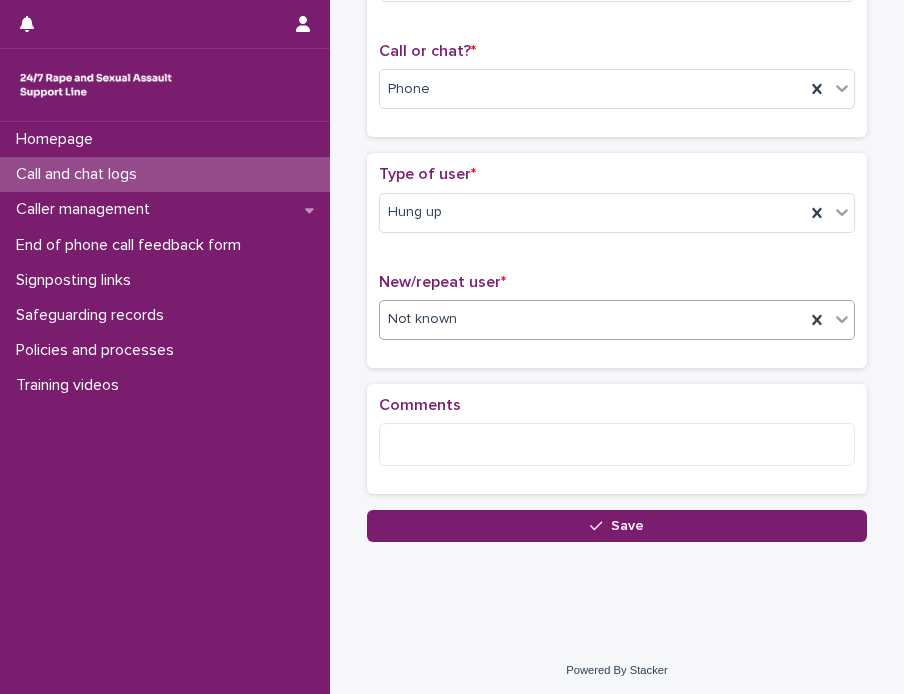 click on "Save" at bounding box center [627, 526] 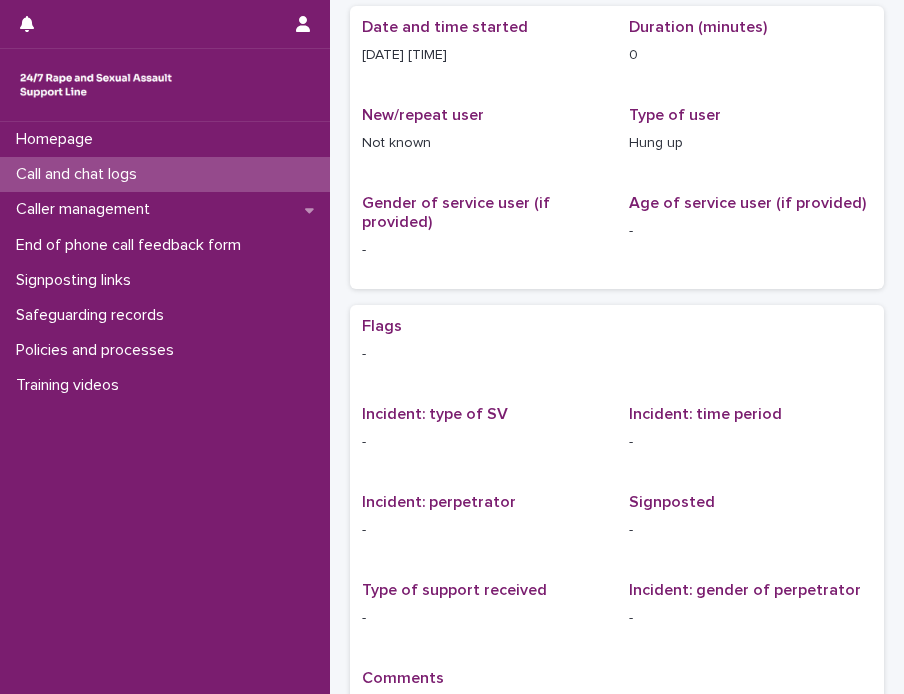 scroll, scrollTop: 0, scrollLeft: 0, axis: both 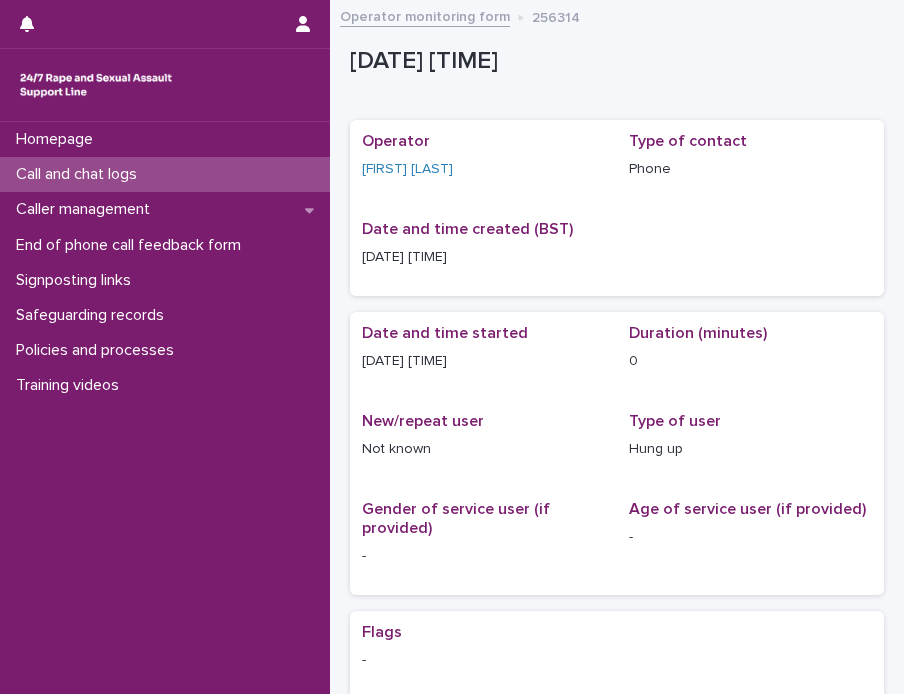 click on "Call and chat logs" at bounding box center [80, 174] 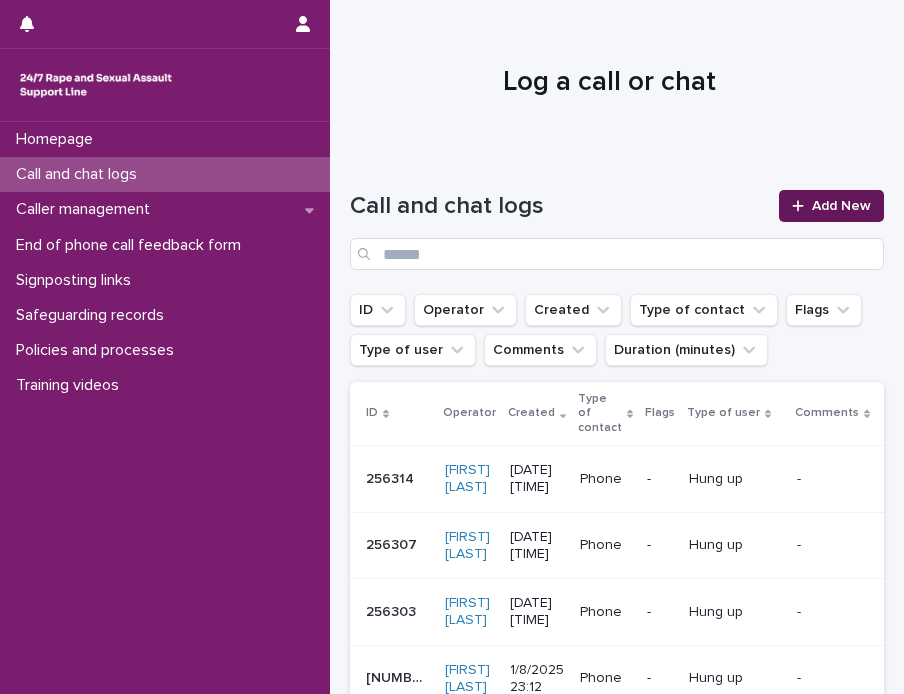 click on "Add New" at bounding box center [841, 206] 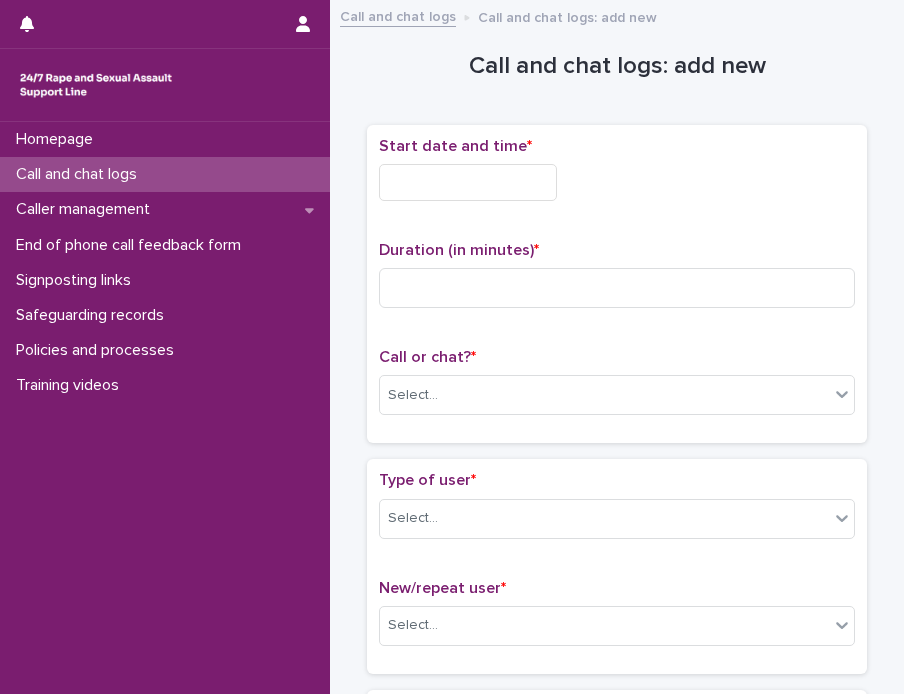 click at bounding box center [468, 182] 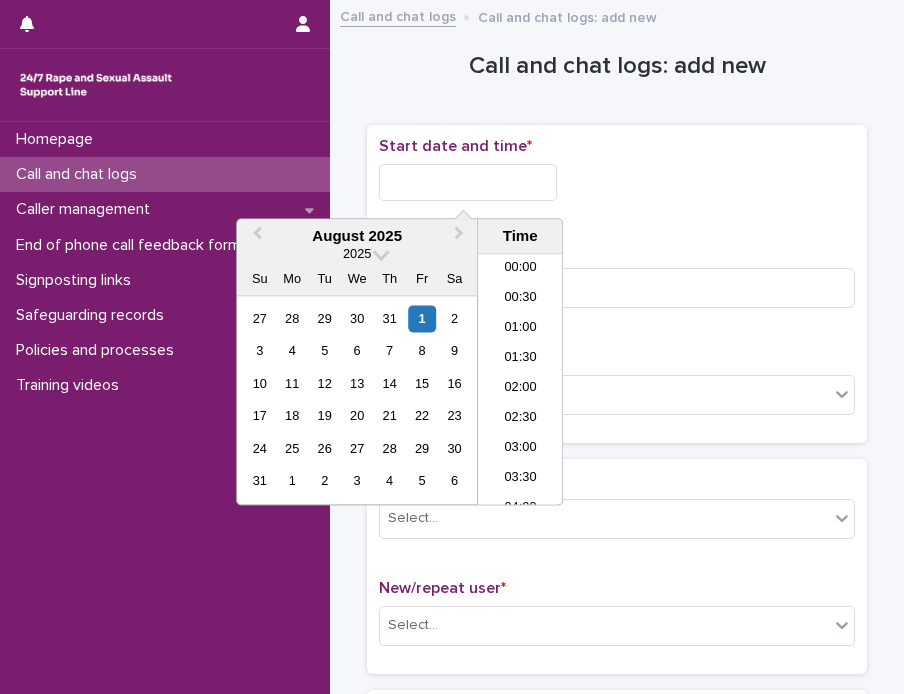 scroll, scrollTop: 1189, scrollLeft: 0, axis: vertical 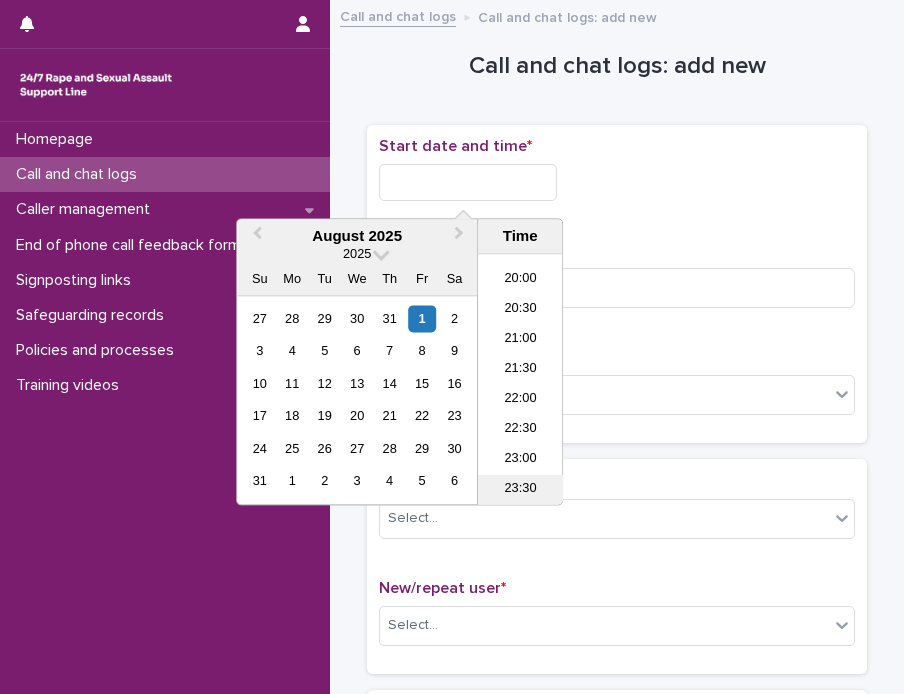 click on "23:30" at bounding box center (520, 491) 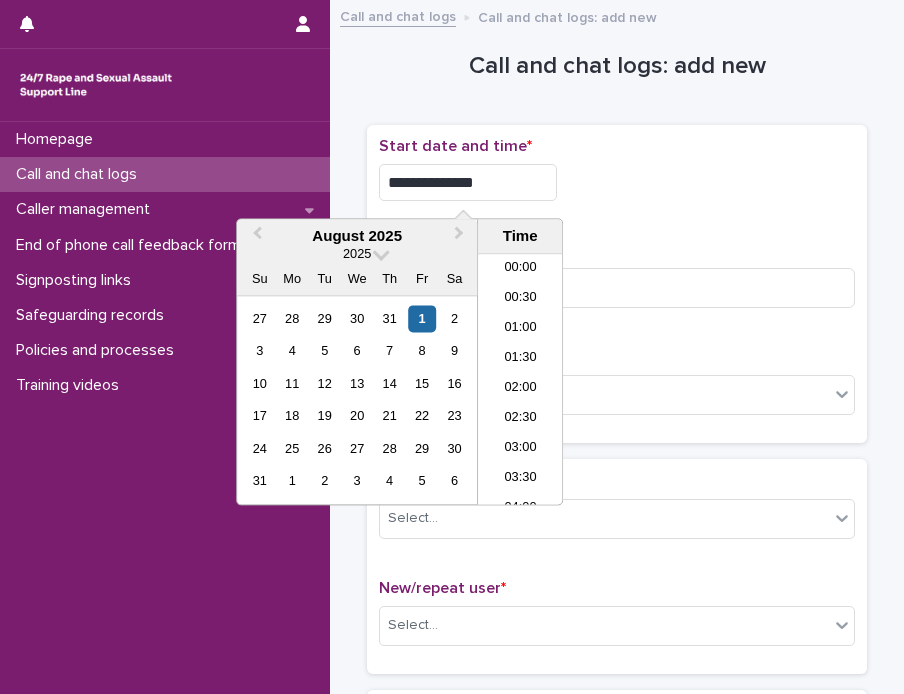 scroll, scrollTop: 1189, scrollLeft: 0, axis: vertical 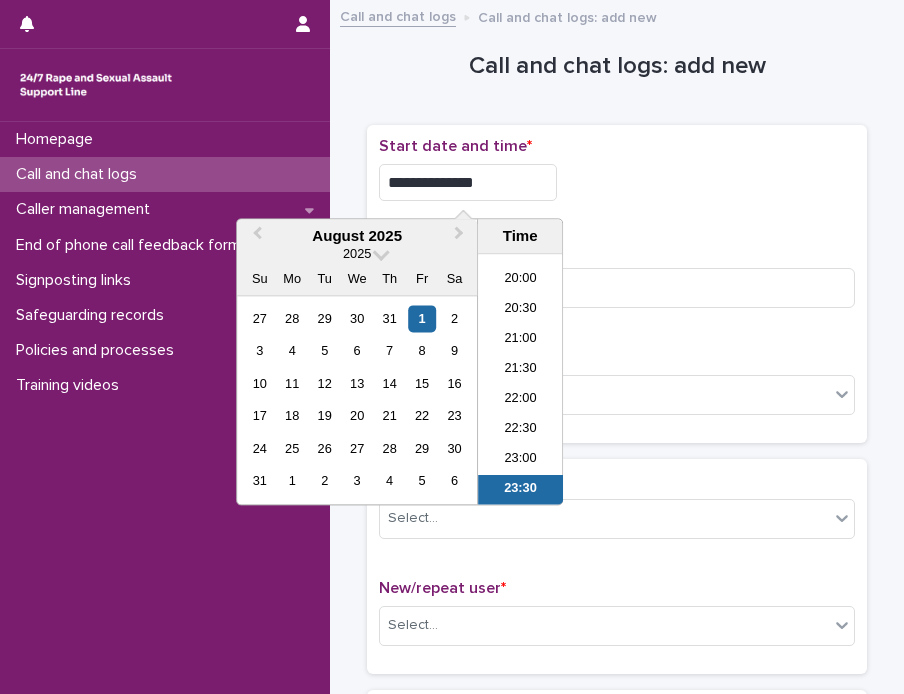 click on "**********" at bounding box center (468, 182) 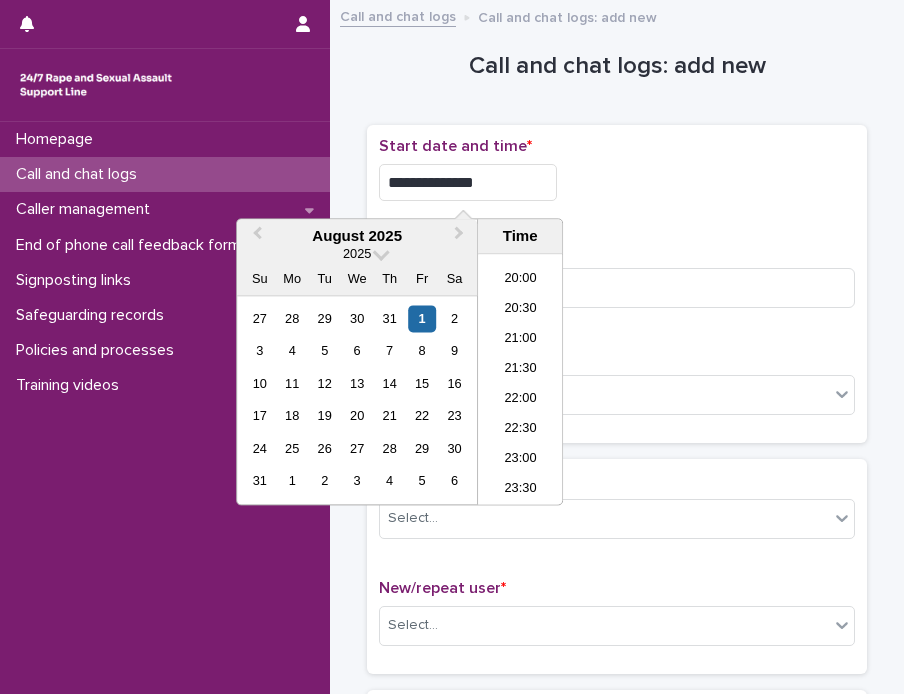 type on "**********" 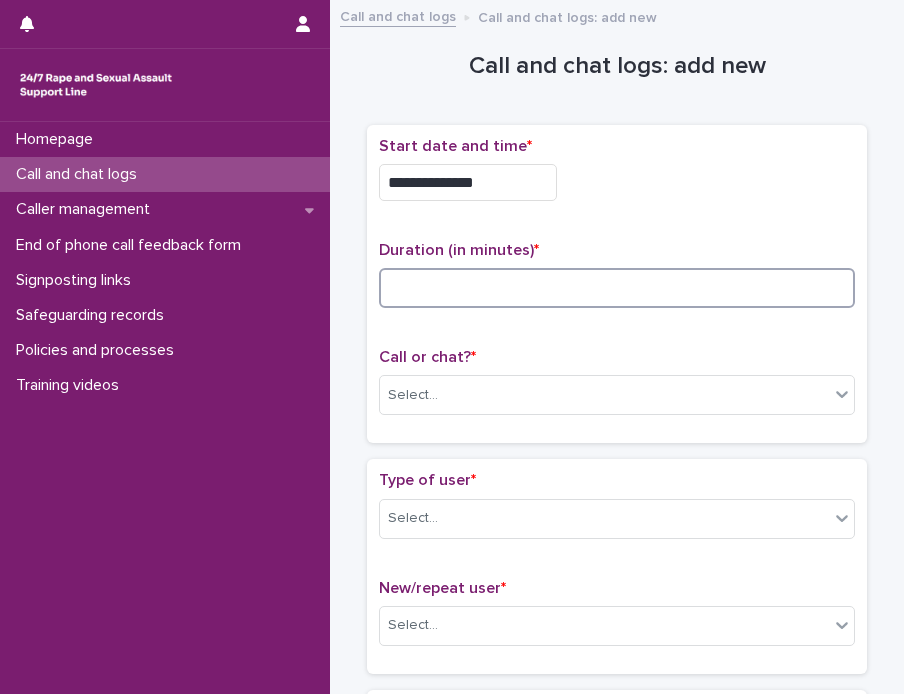 click at bounding box center [617, 288] 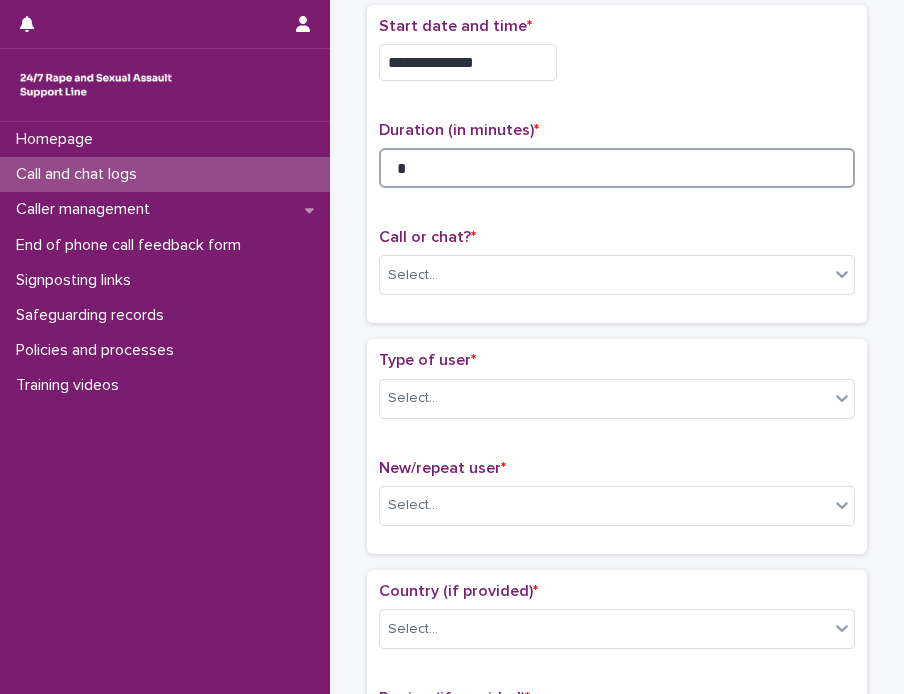 scroll, scrollTop: 200, scrollLeft: 0, axis: vertical 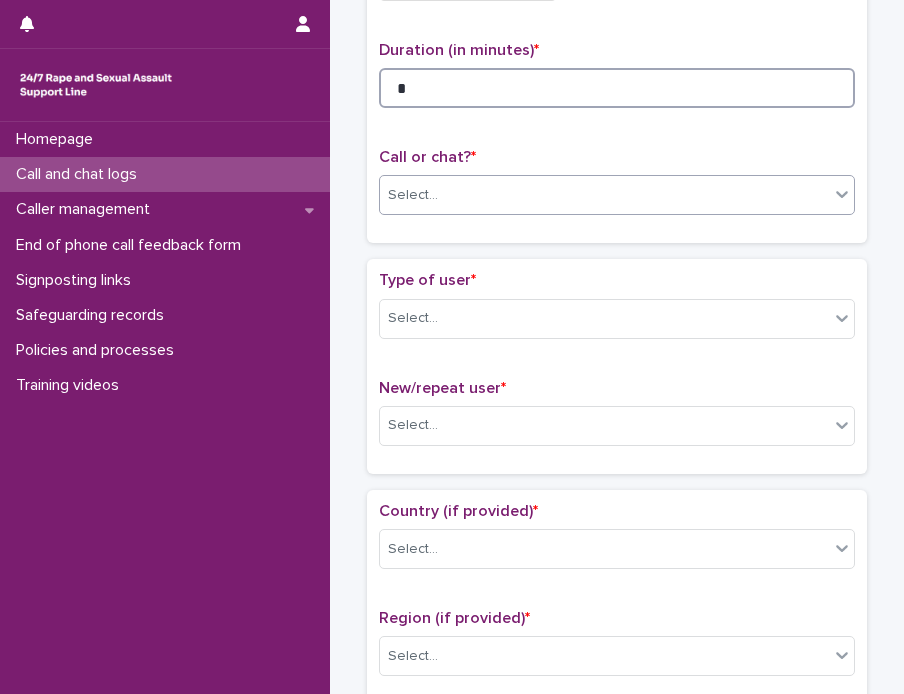 type on "*" 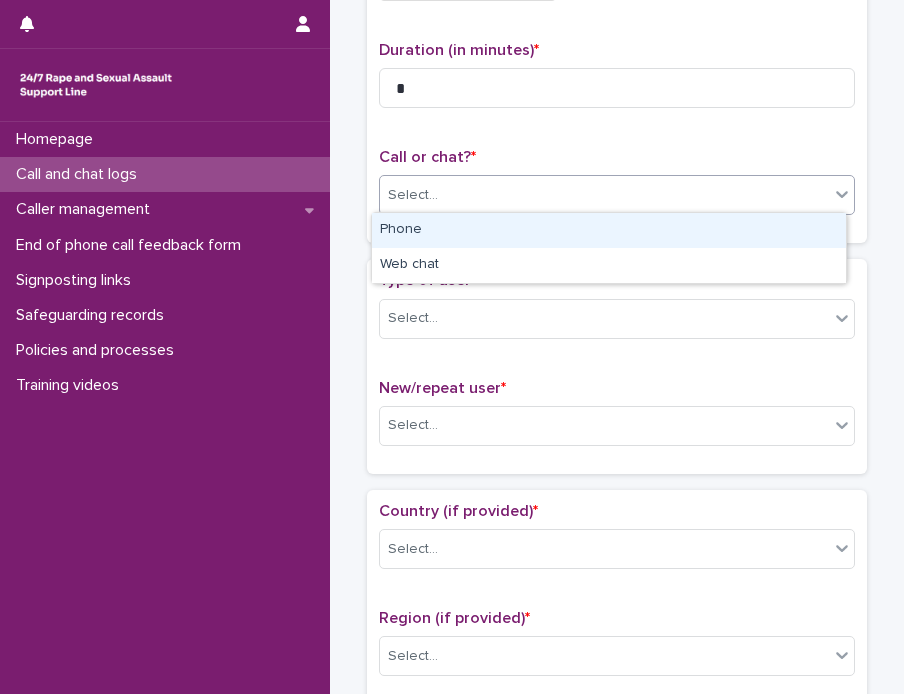 click 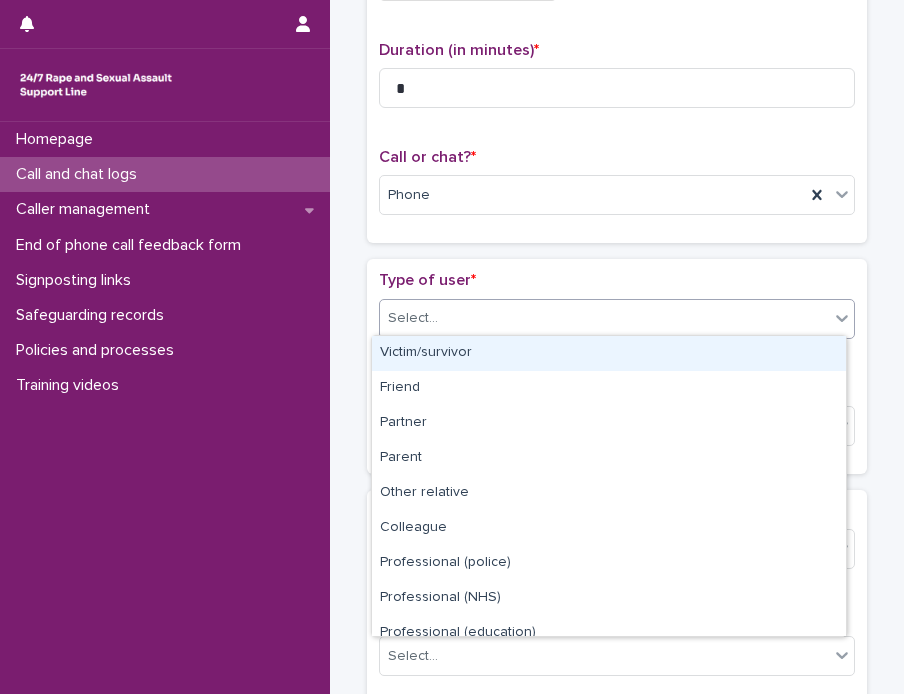 click 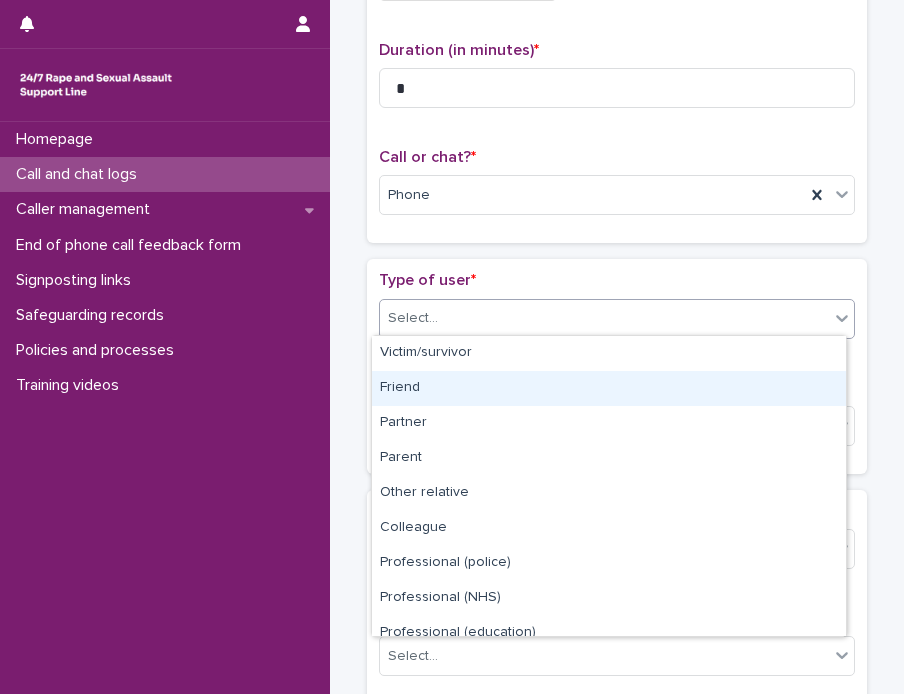 scroll, scrollTop: 224, scrollLeft: 0, axis: vertical 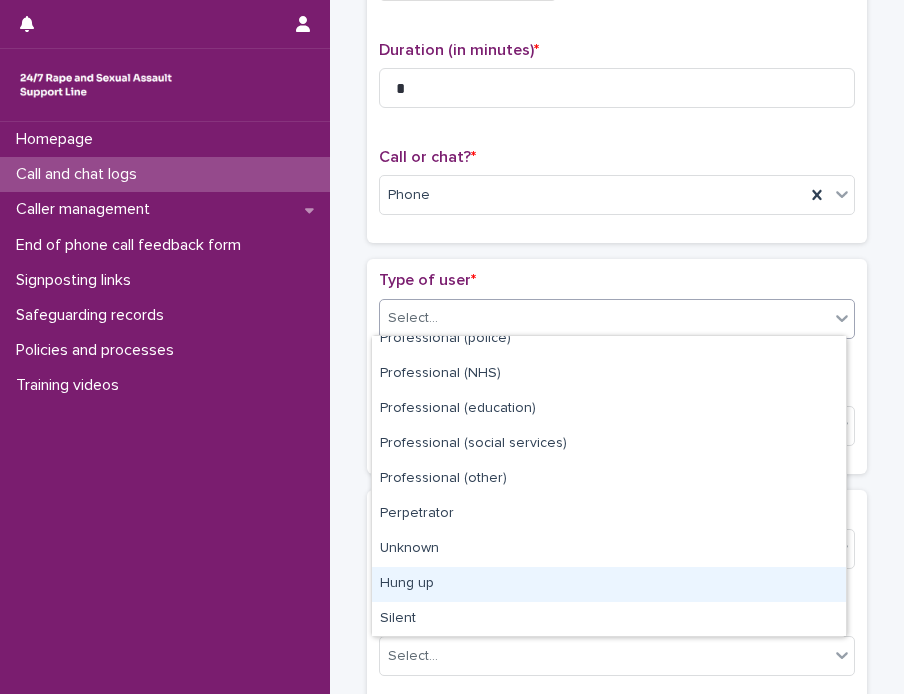 click on "Hung up" at bounding box center [609, 584] 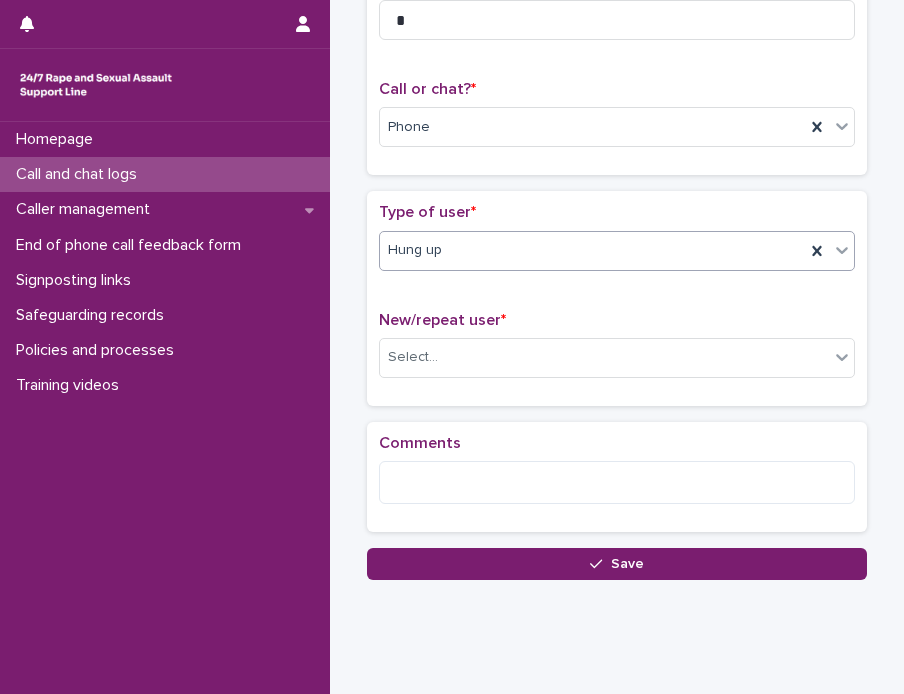 scroll, scrollTop: 300, scrollLeft: 0, axis: vertical 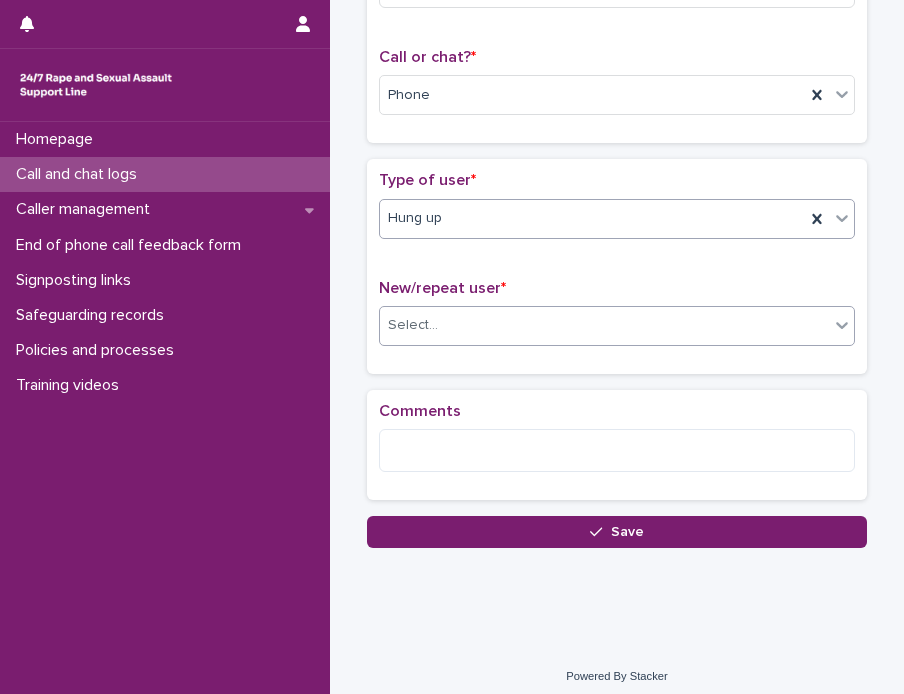 click 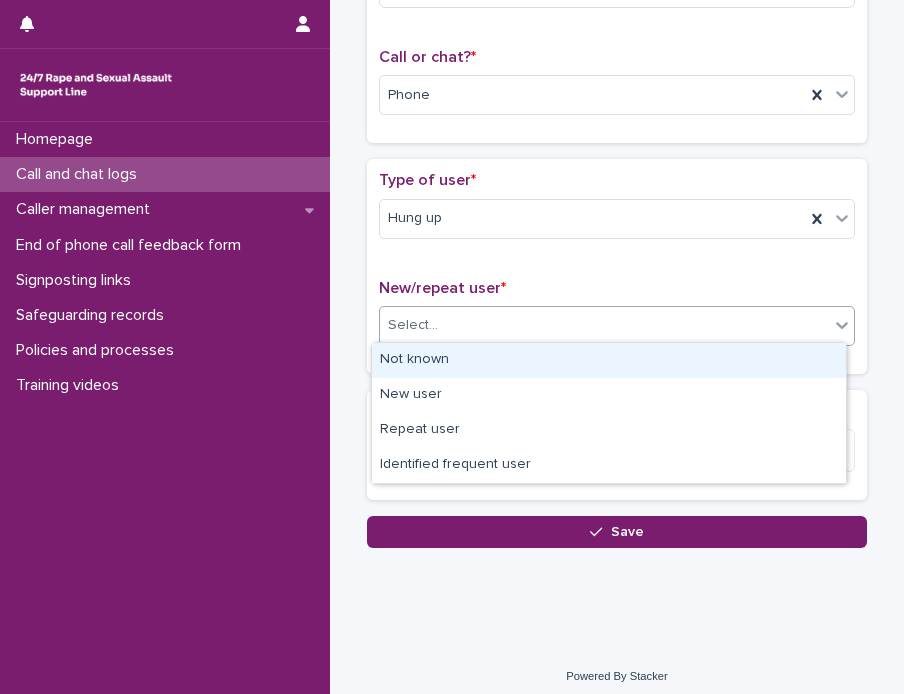 click on "Not known" at bounding box center (609, 360) 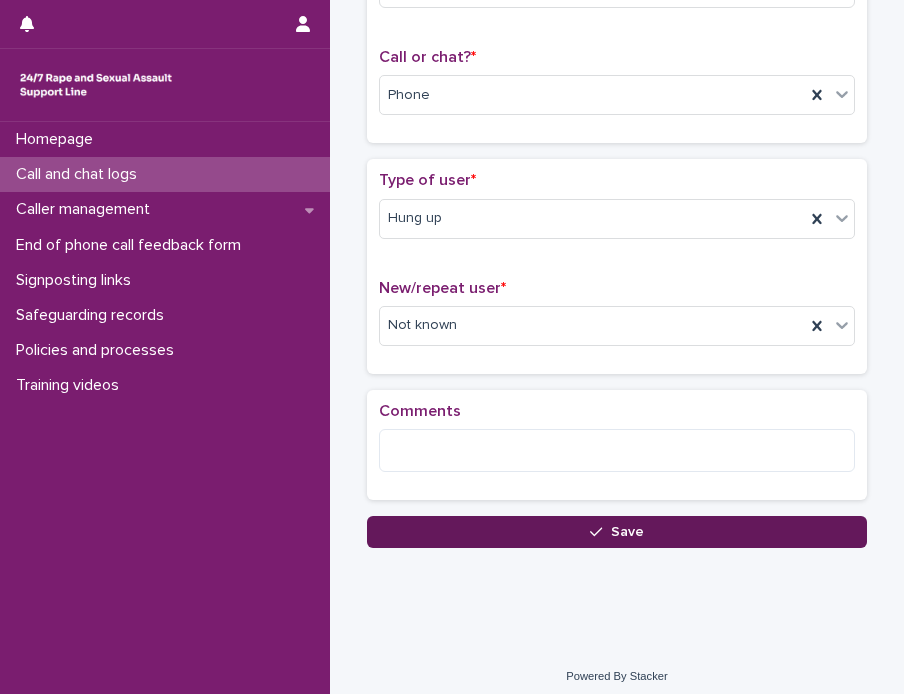 click on "Save" at bounding box center (627, 532) 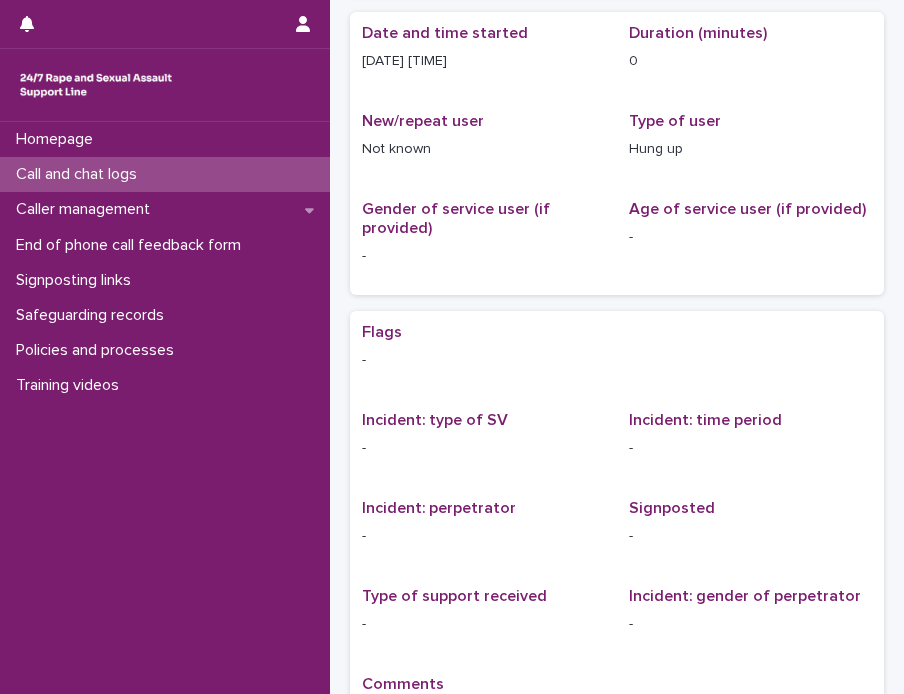 scroll, scrollTop: 0, scrollLeft: 0, axis: both 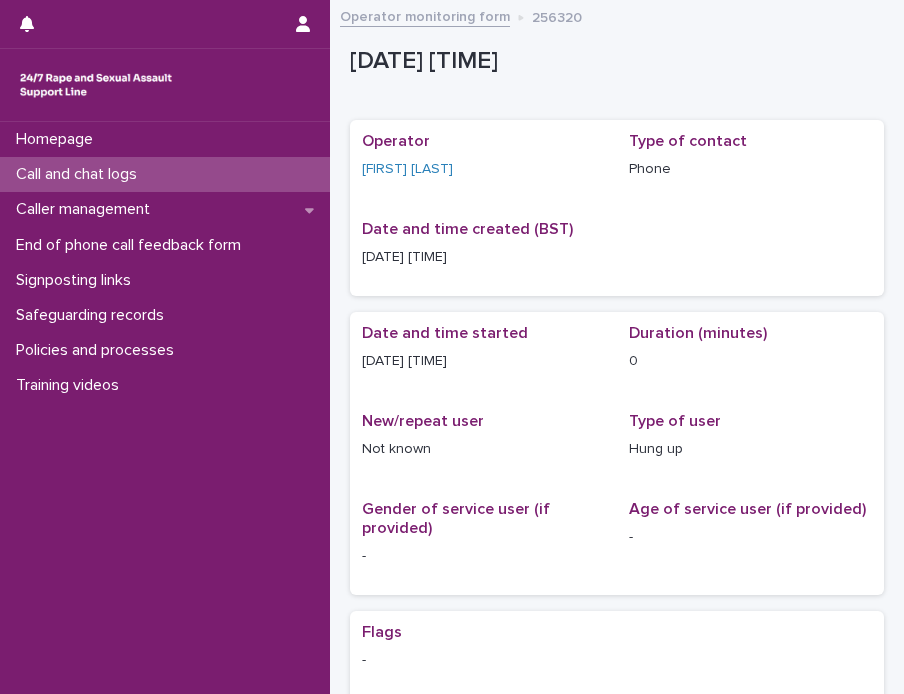 click on "Call and chat logs" at bounding box center [80, 174] 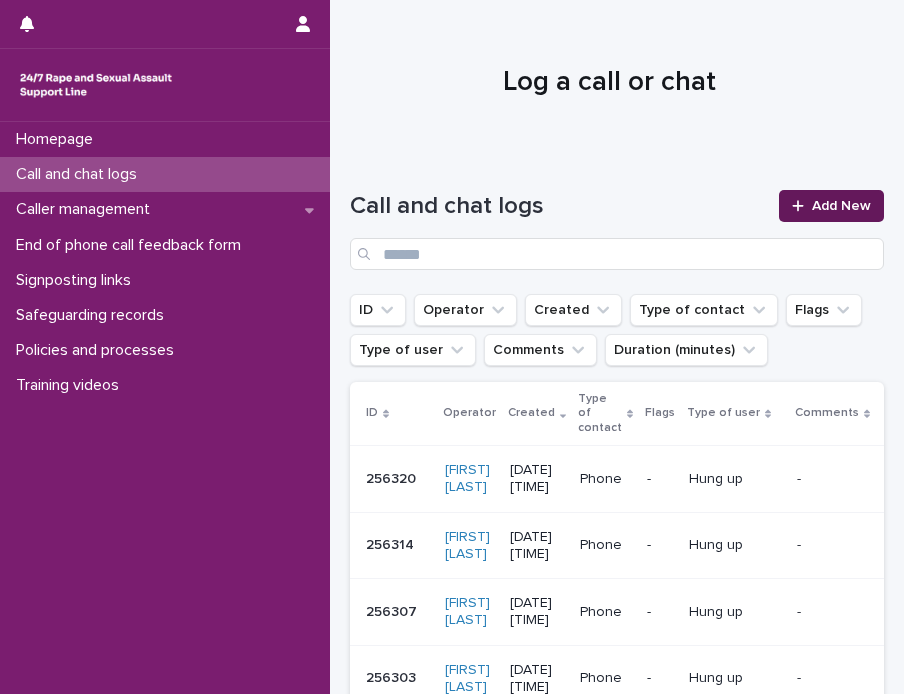 click on "Add New" at bounding box center [831, 206] 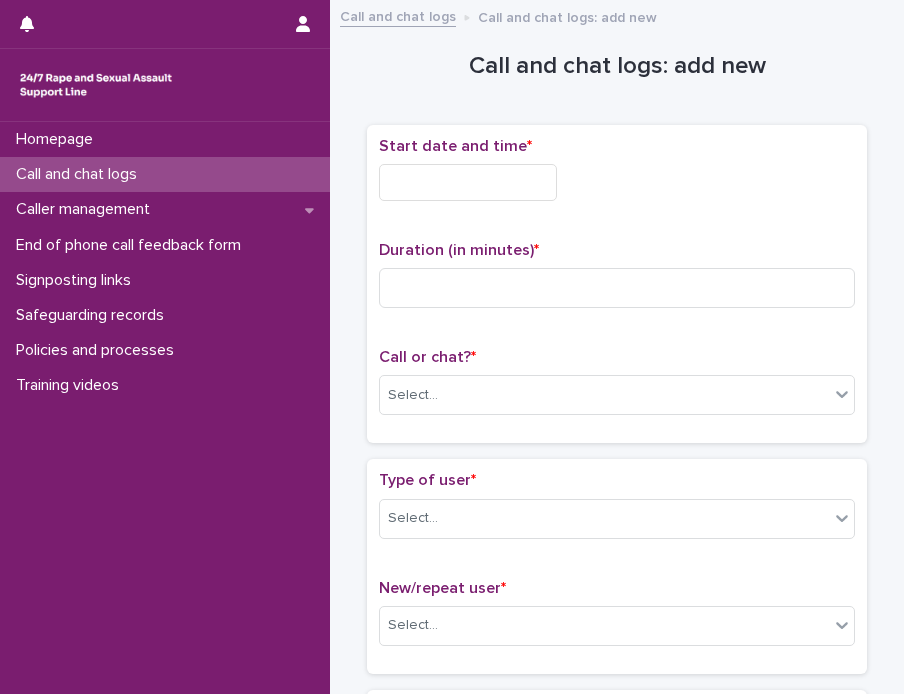 click at bounding box center [468, 182] 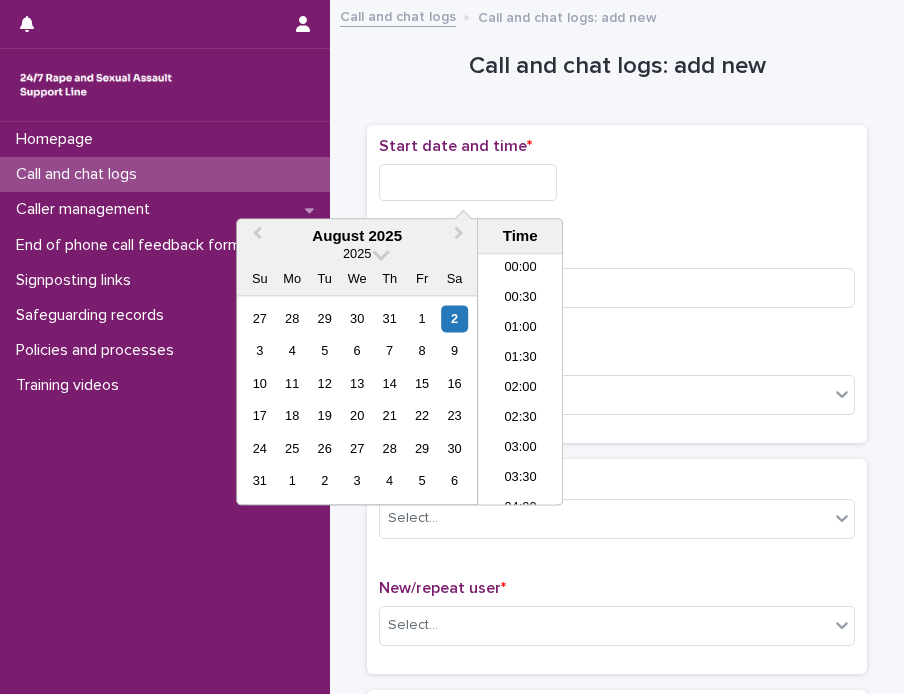 click at bounding box center [468, 182] 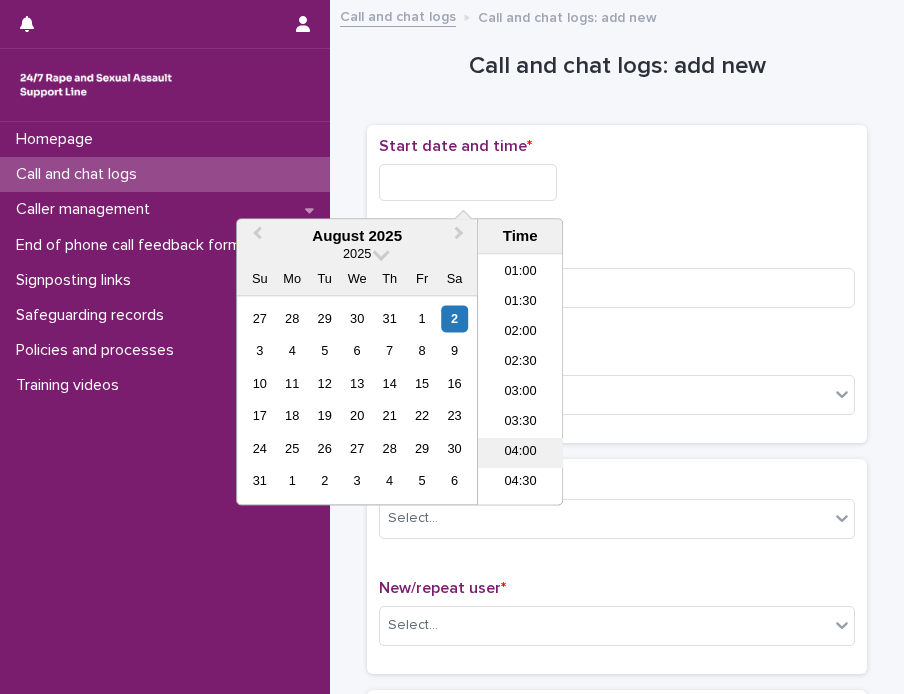 scroll, scrollTop: 100, scrollLeft: 0, axis: vertical 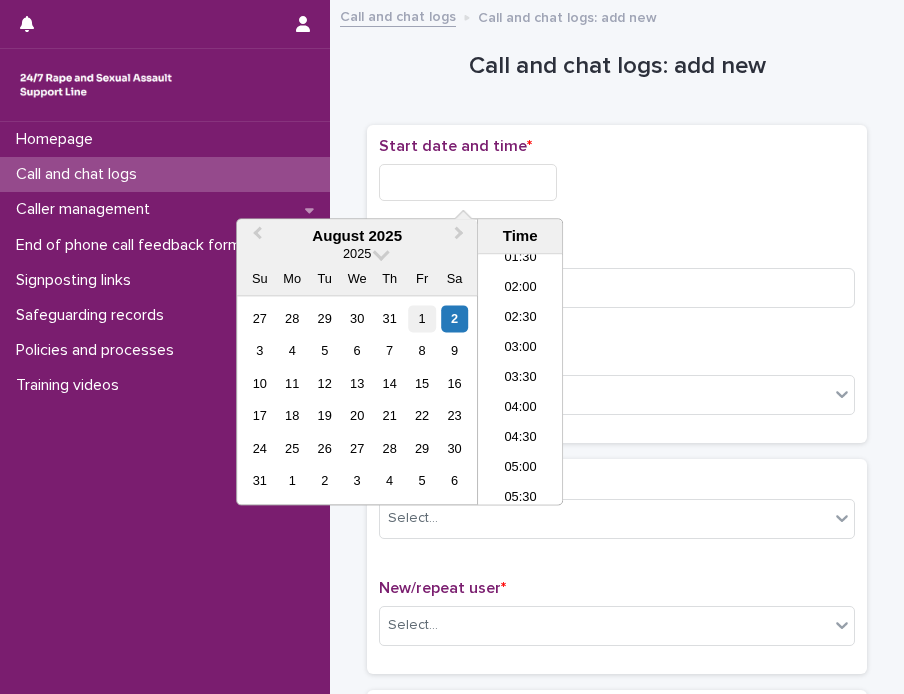 click on "1" at bounding box center [422, 318] 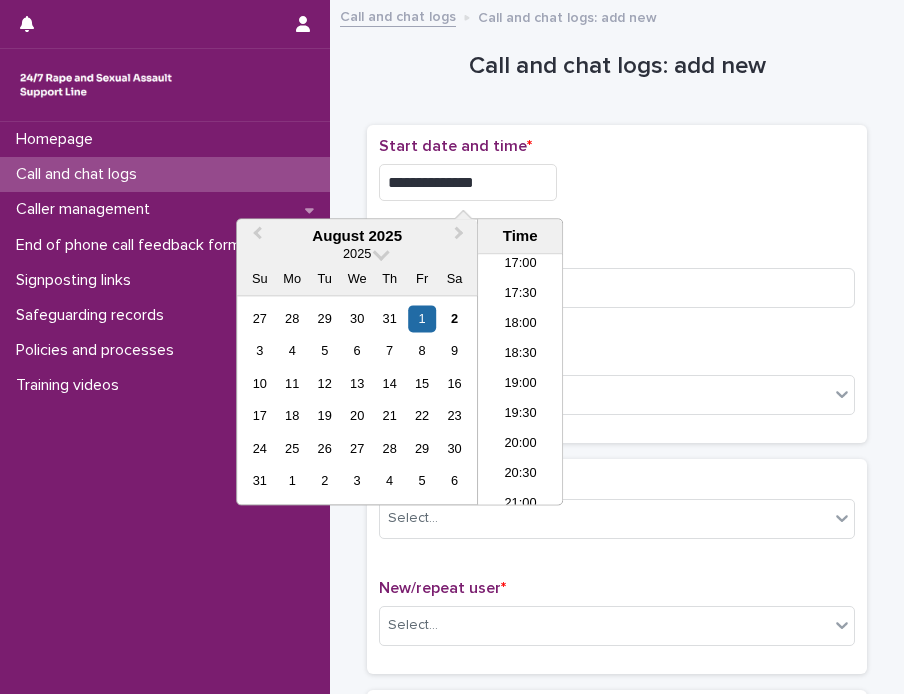 scroll, scrollTop: 1189, scrollLeft: 0, axis: vertical 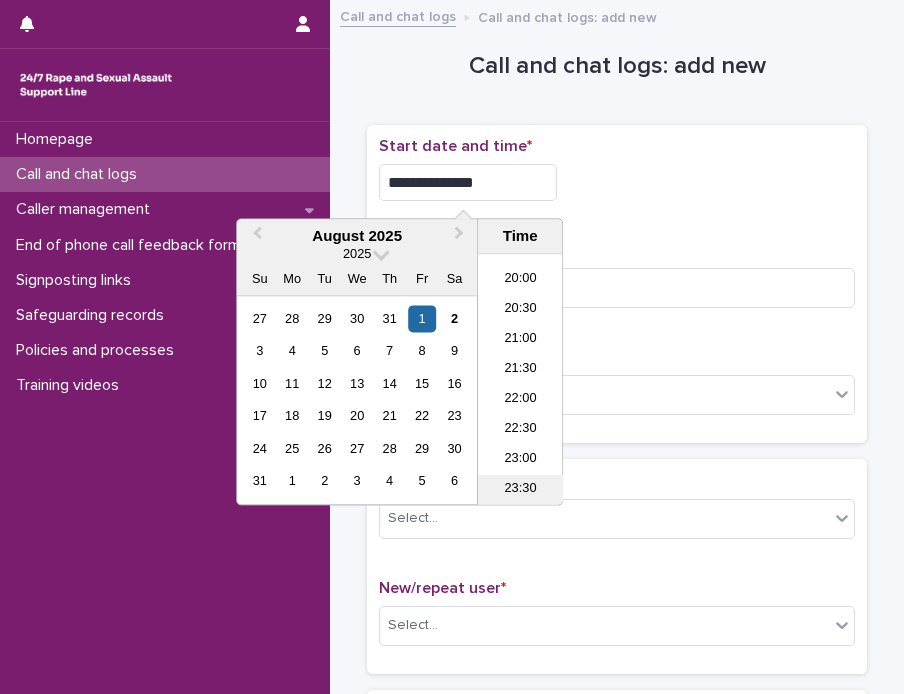 click on "23:30" at bounding box center (520, 491) 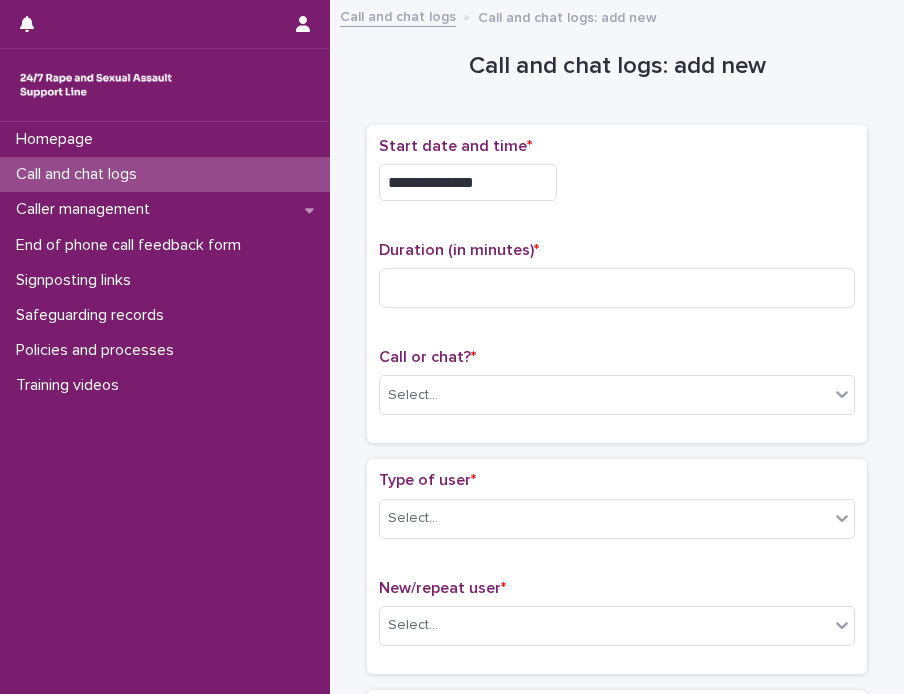 click on "**********" at bounding box center [468, 182] 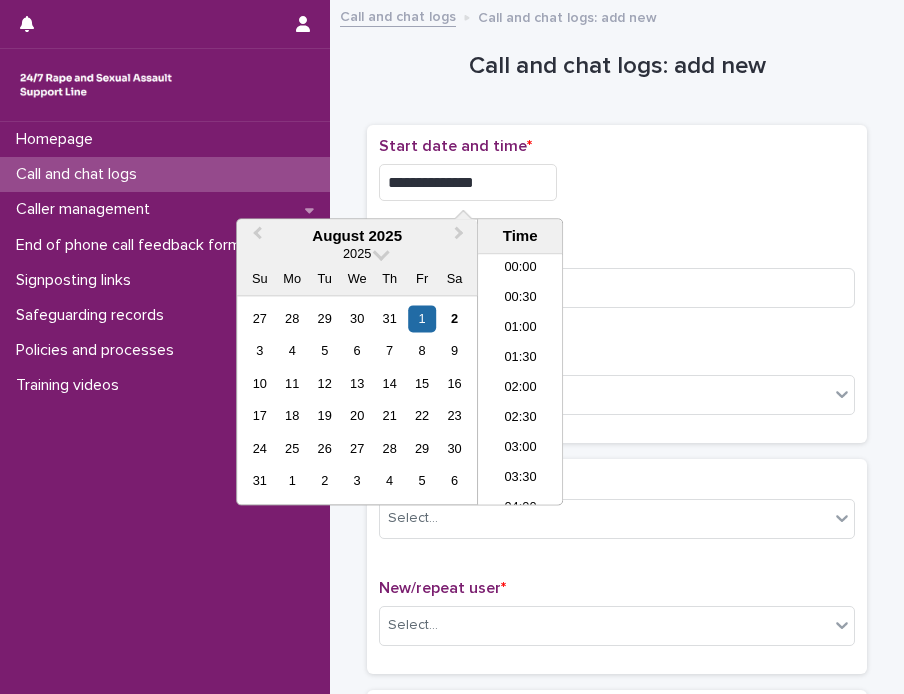 scroll, scrollTop: 1189, scrollLeft: 0, axis: vertical 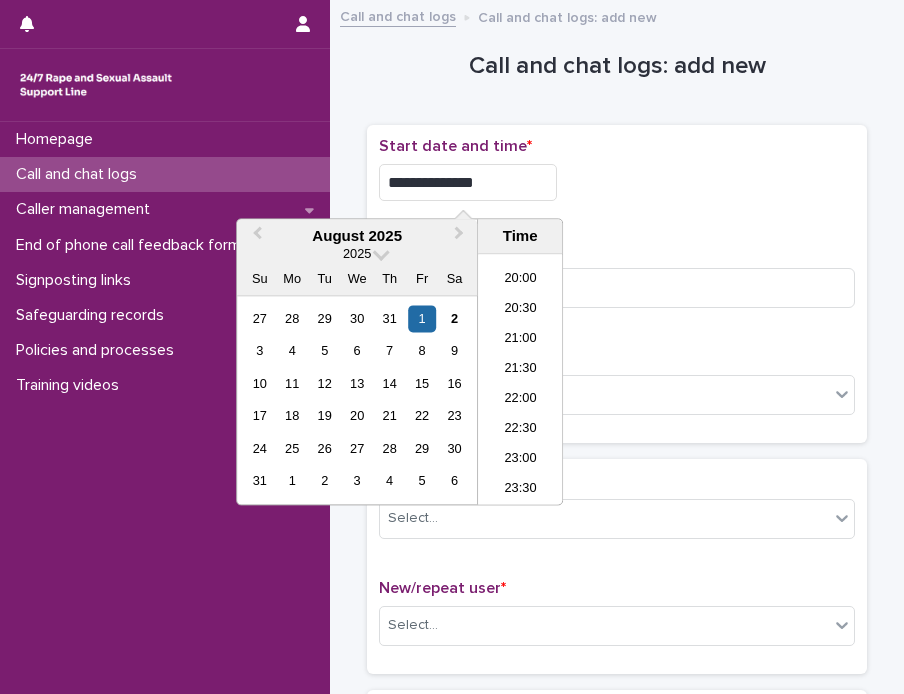 type on "**********" 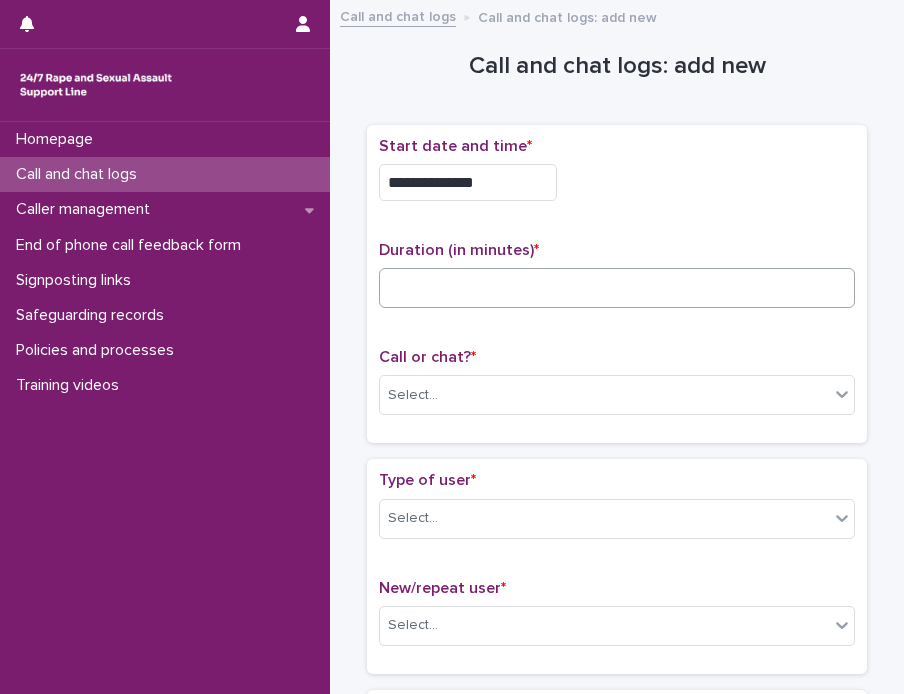 drag, startPoint x: 701, startPoint y: 231, endPoint x: 589, endPoint y: 289, distance: 126.12692 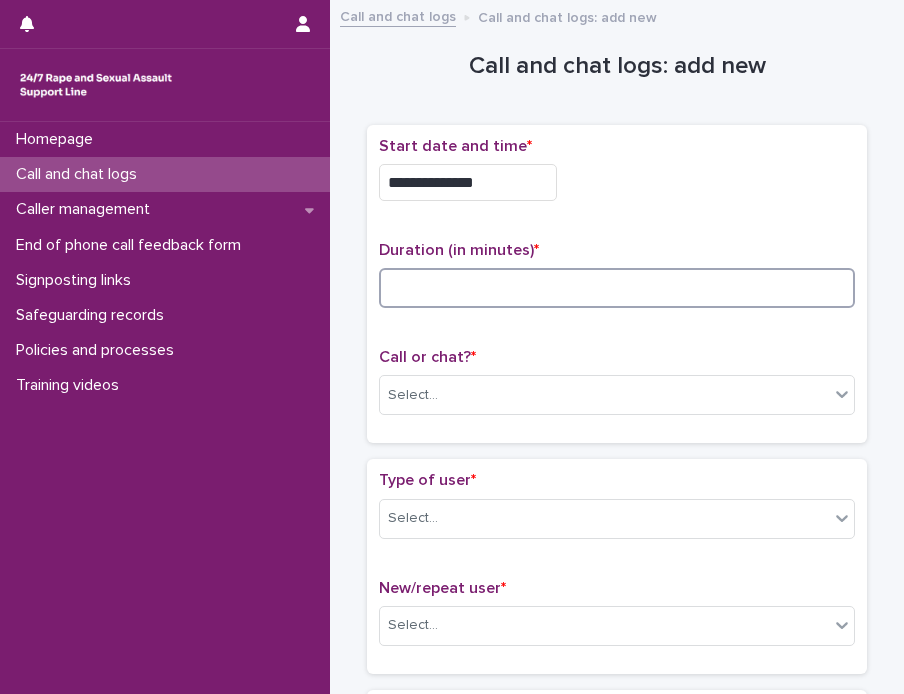 click at bounding box center [617, 288] 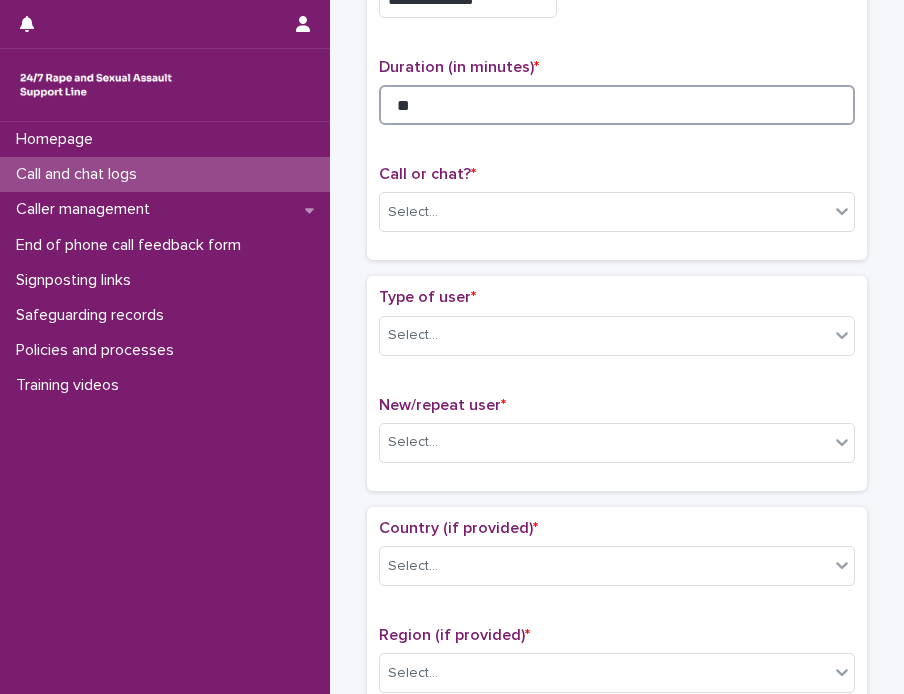scroll, scrollTop: 200, scrollLeft: 0, axis: vertical 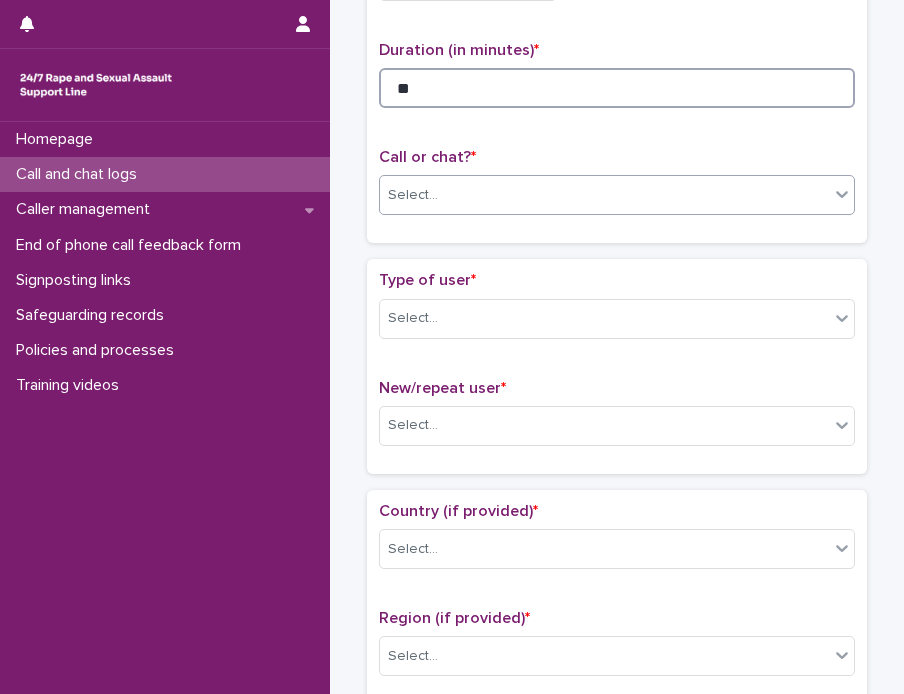 type on "**" 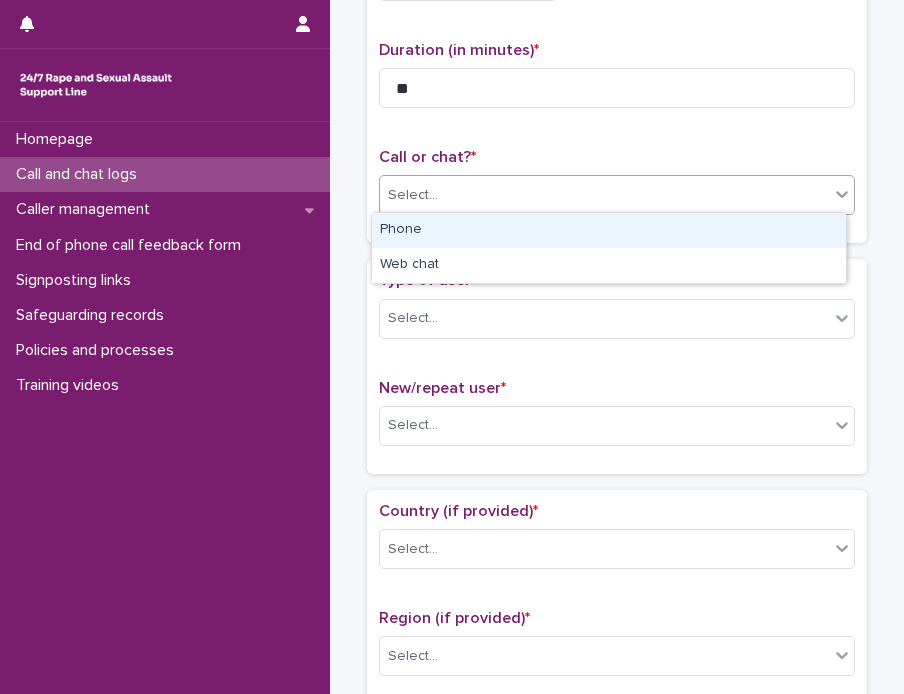 click 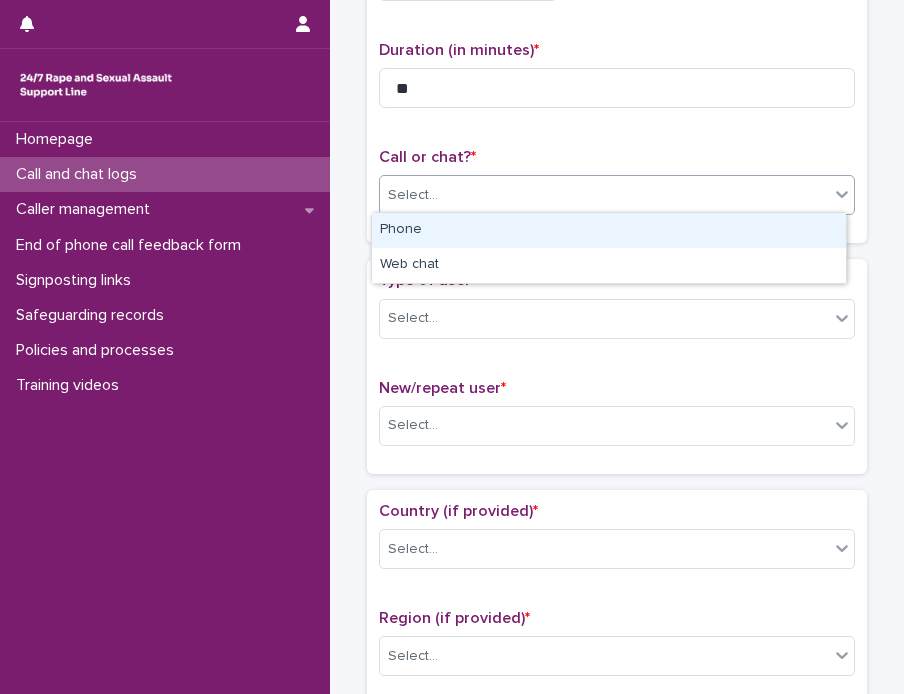 click on "Phone" at bounding box center [609, 230] 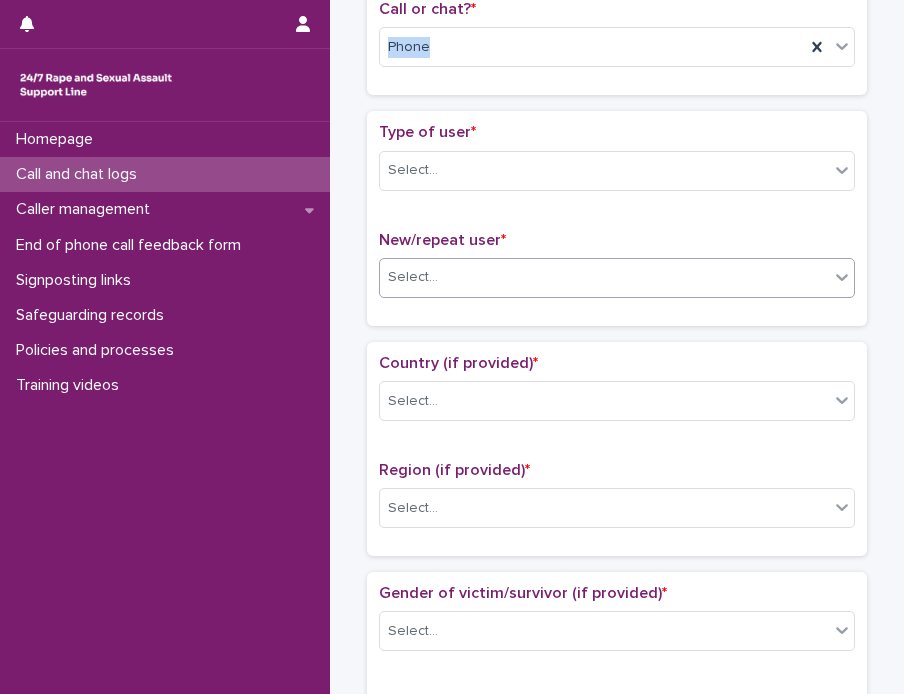 scroll, scrollTop: 400, scrollLeft: 0, axis: vertical 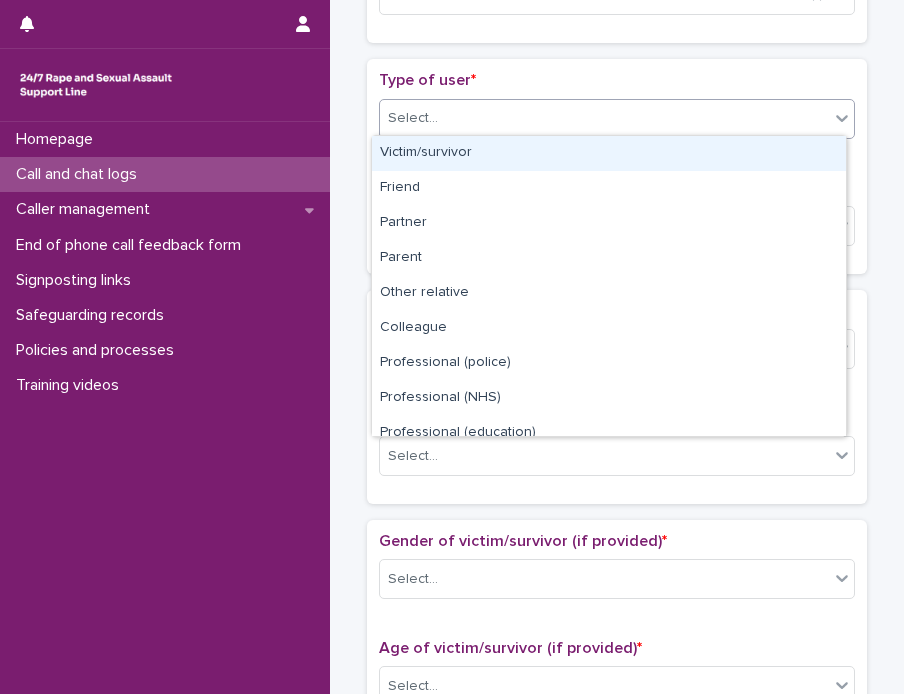 click 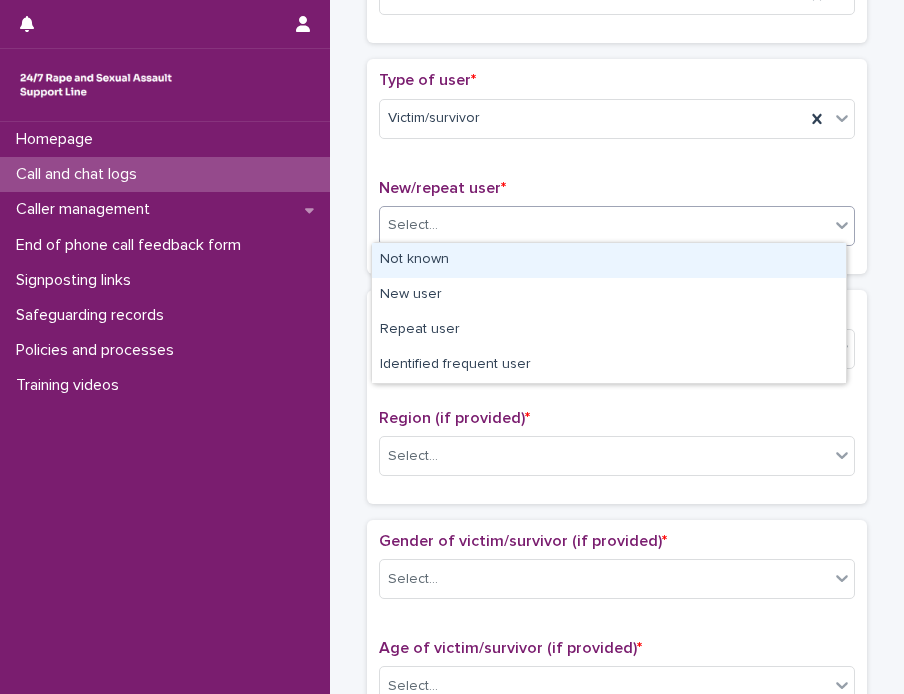 click 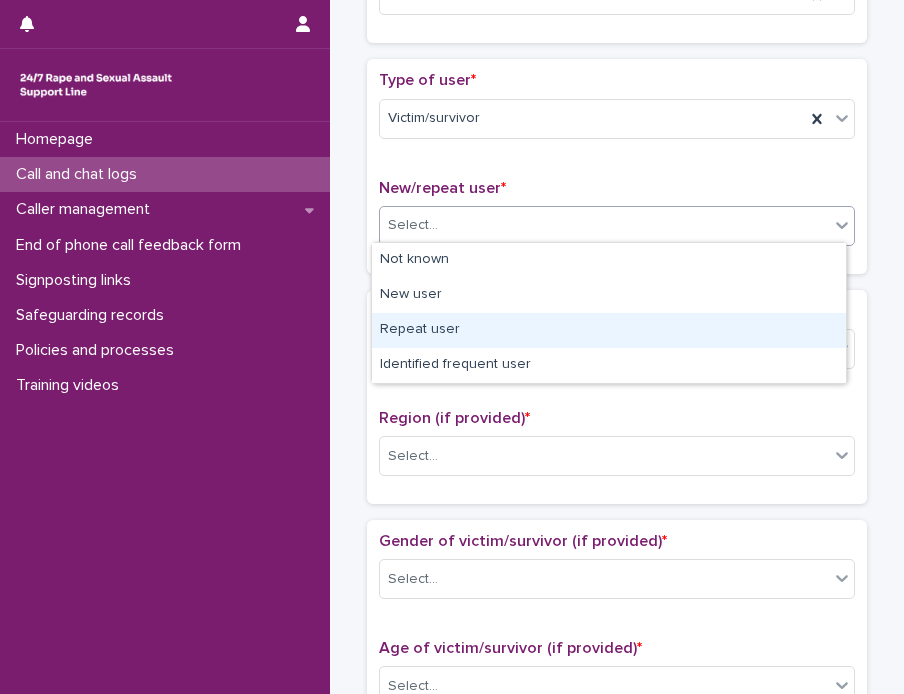 click on "Repeat user" at bounding box center [609, 330] 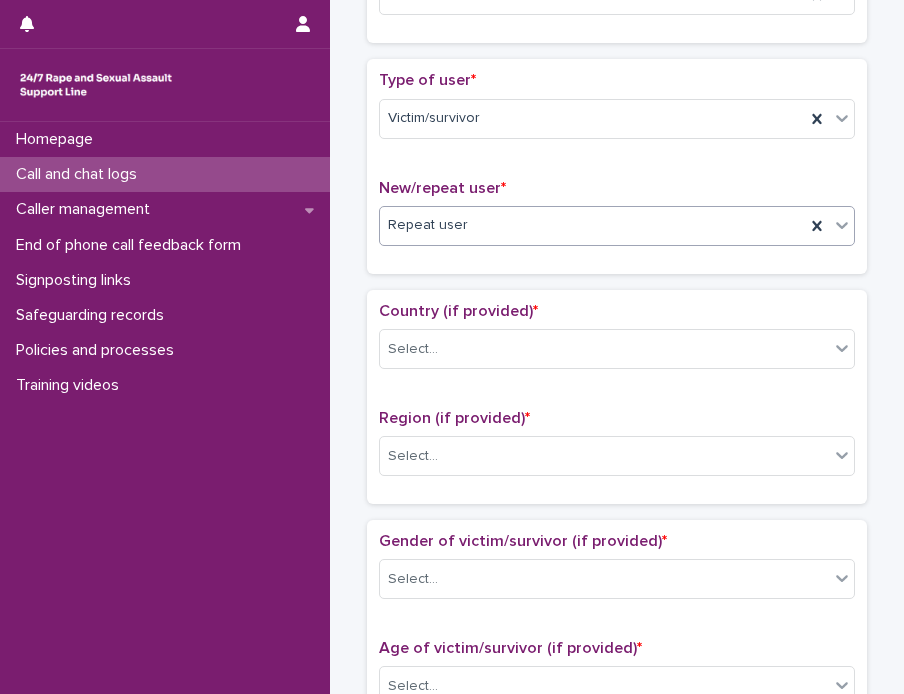 scroll, scrollTop: 500, scrollLeft: 0, axis: vertical 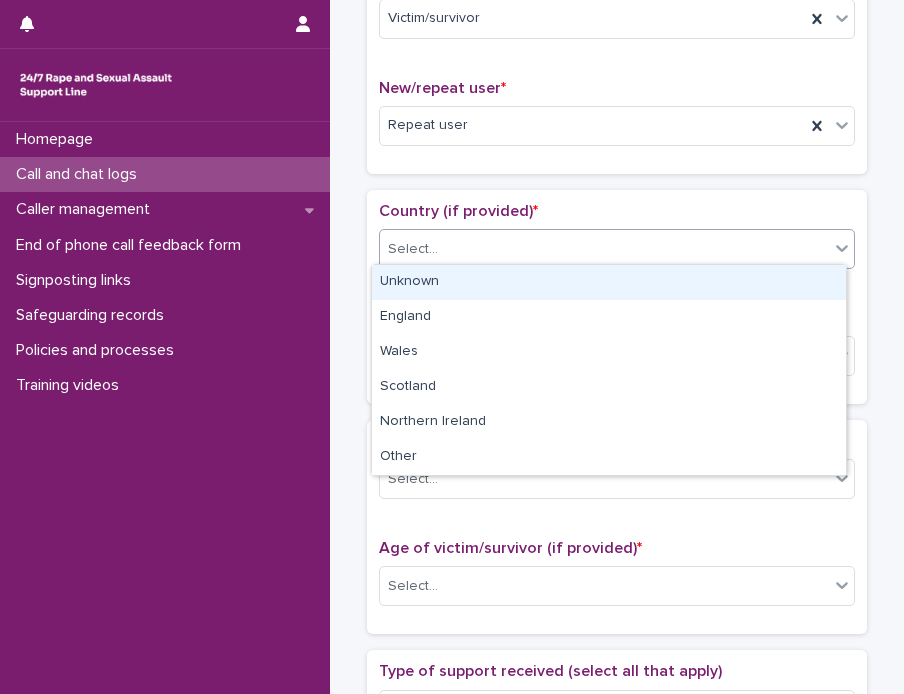 click 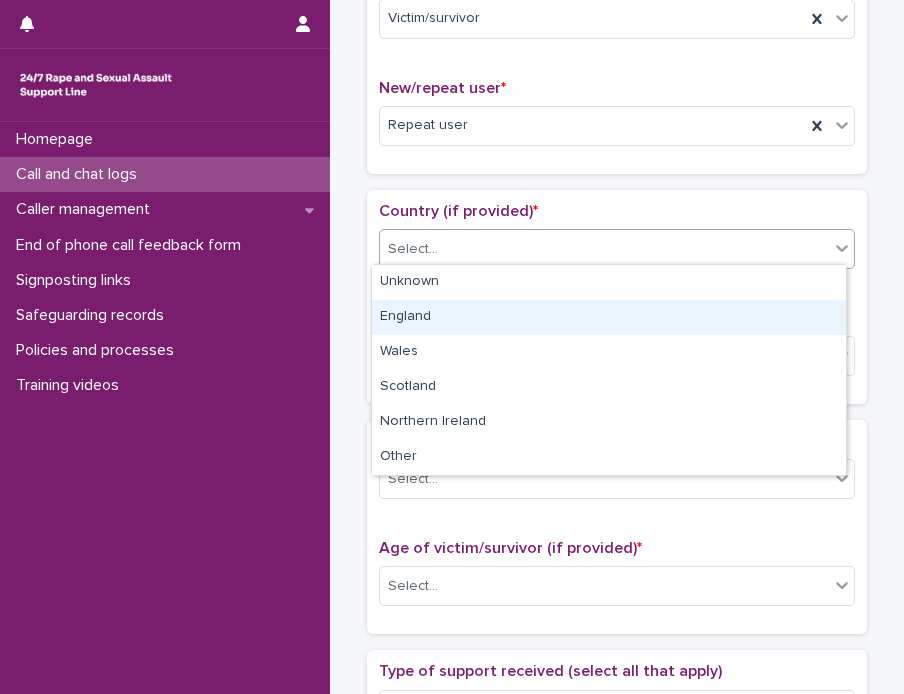 click on "England" at bounding box center (609, 317) 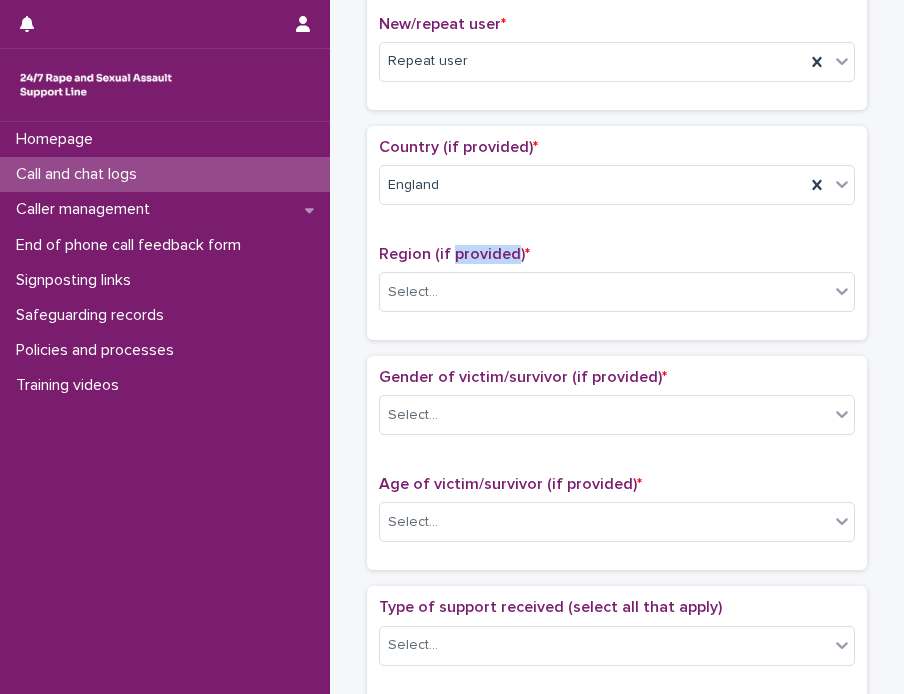 scroll, scrollTop: 600, scrollLeft: 0, axis: vertical 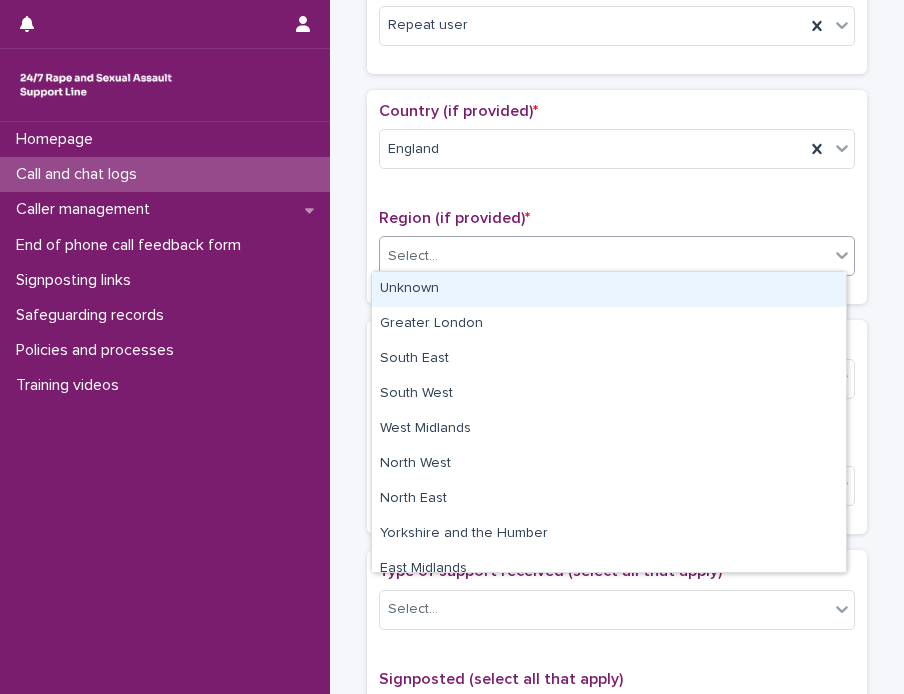 click 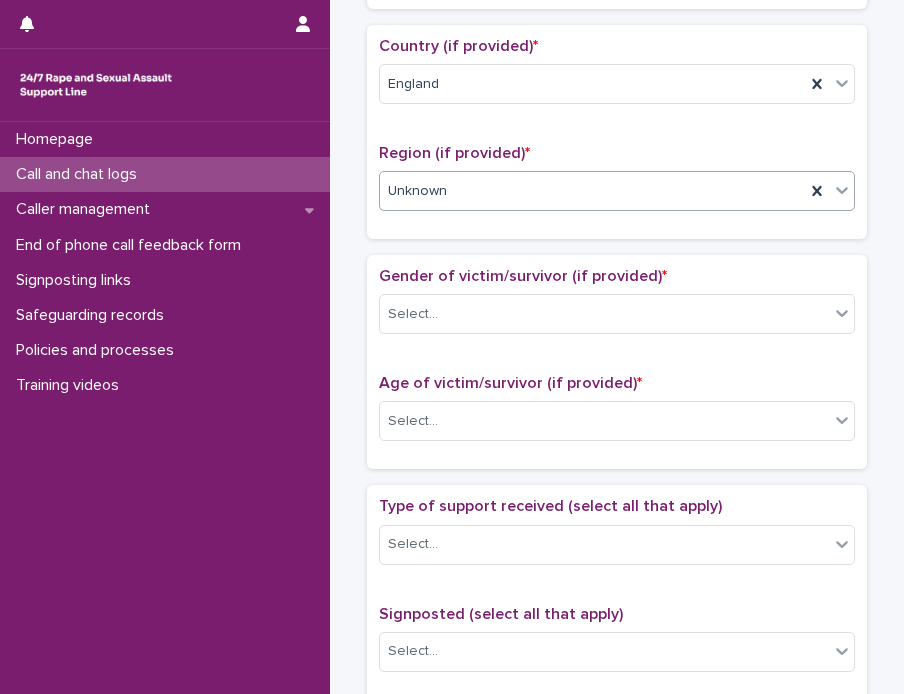 scroll, scrollTop: 700, scrollLeft: 0, axis: vertical 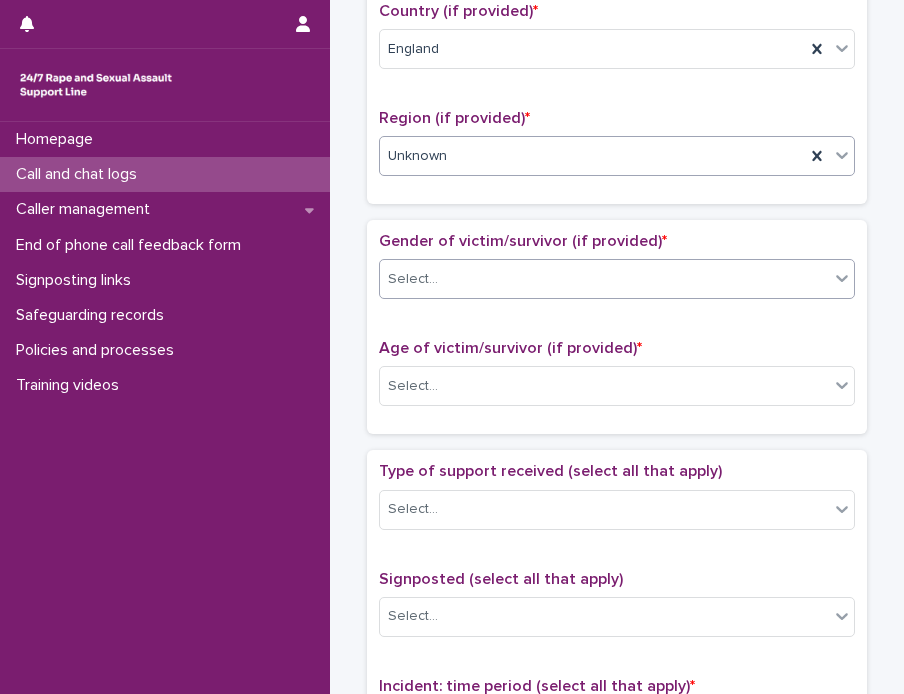 click 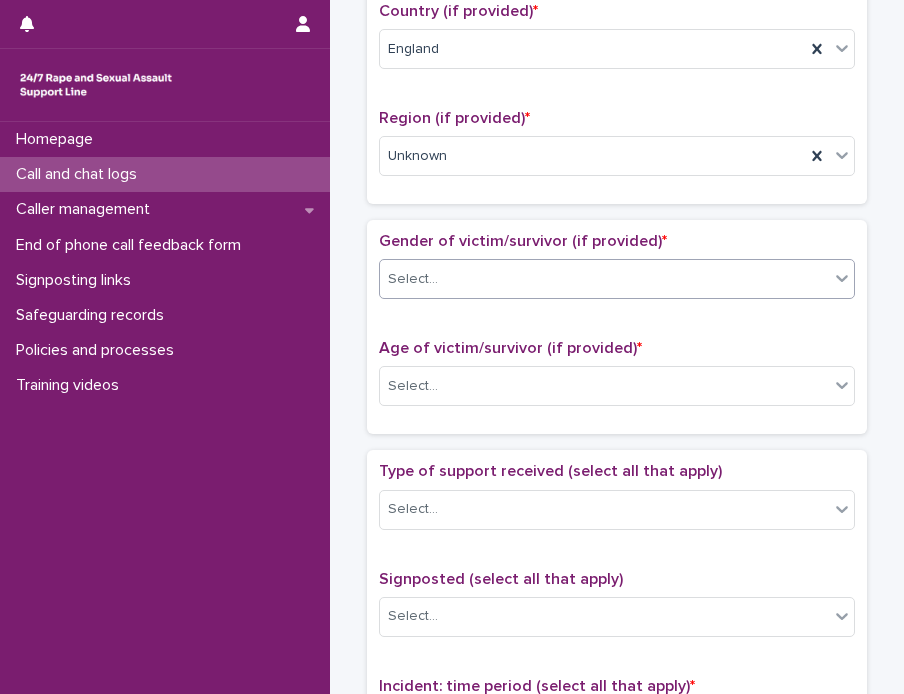 click 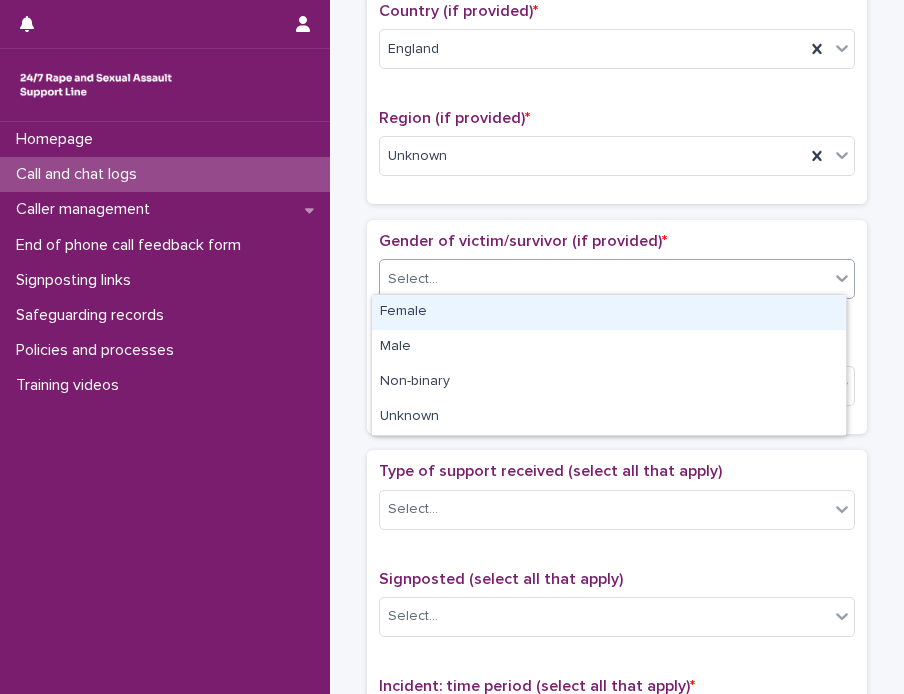 click 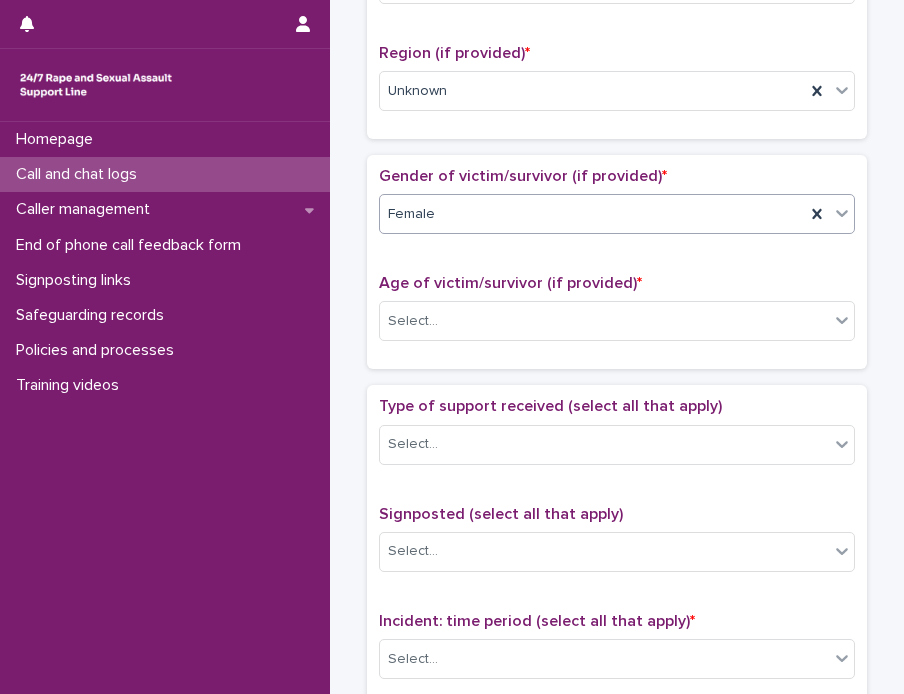 scroll, scrollTop: 800, scrollLeft: 0, axis: vertical 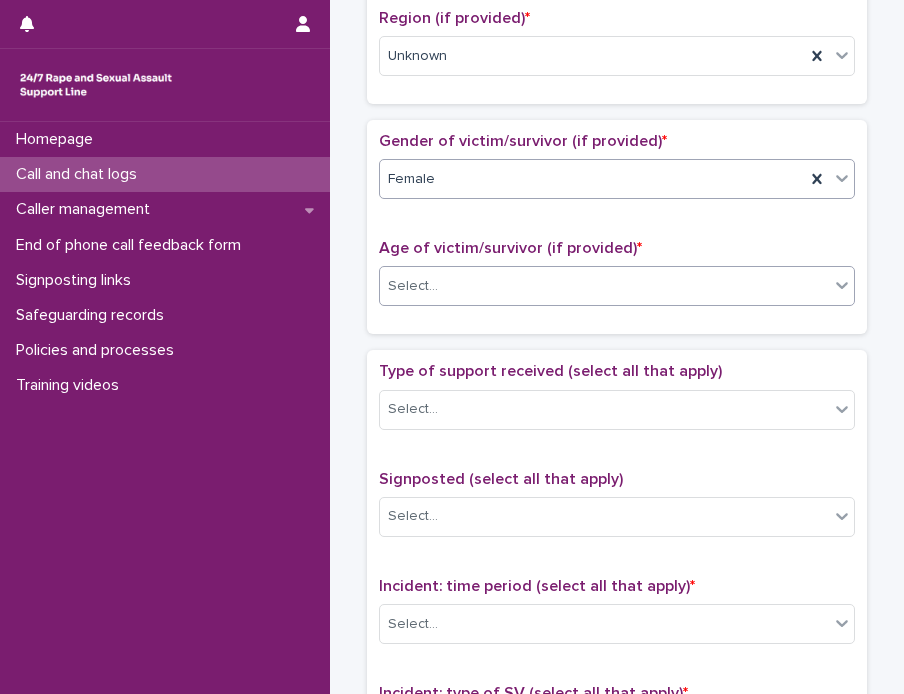 click 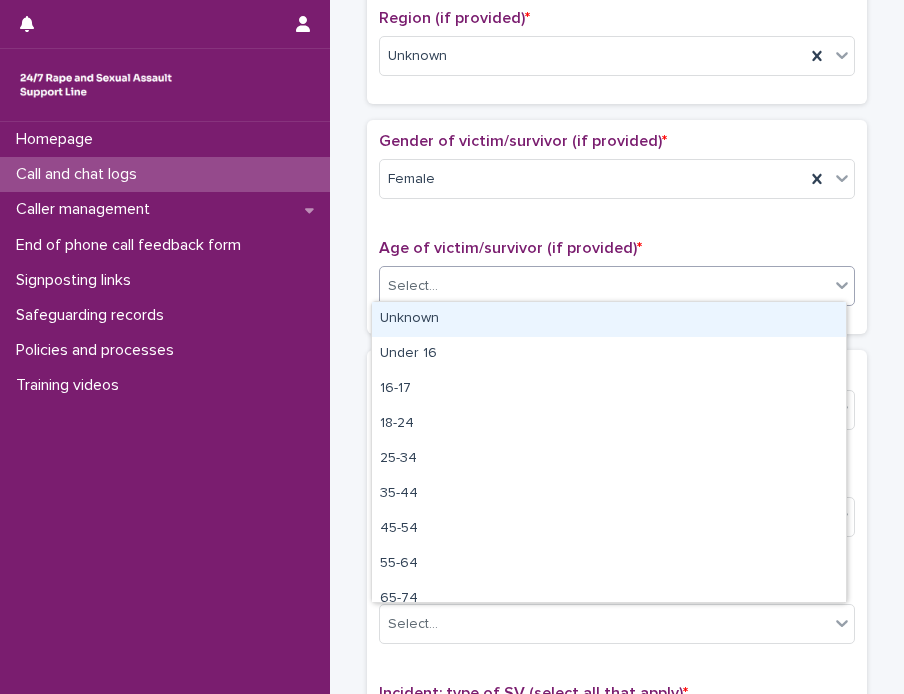 click 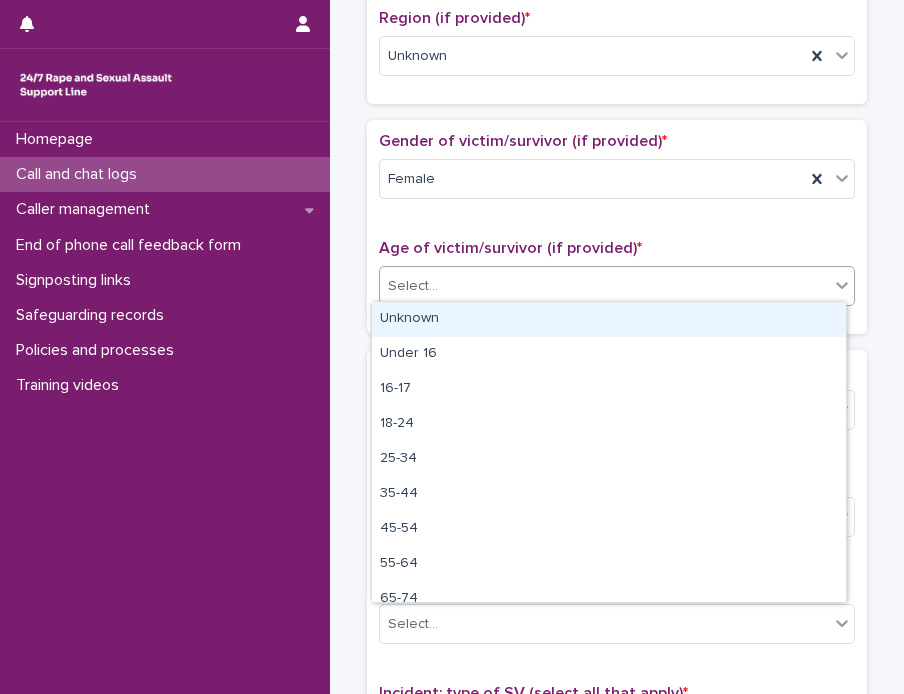 click on "Unknown" at bounding box center [609, 319] 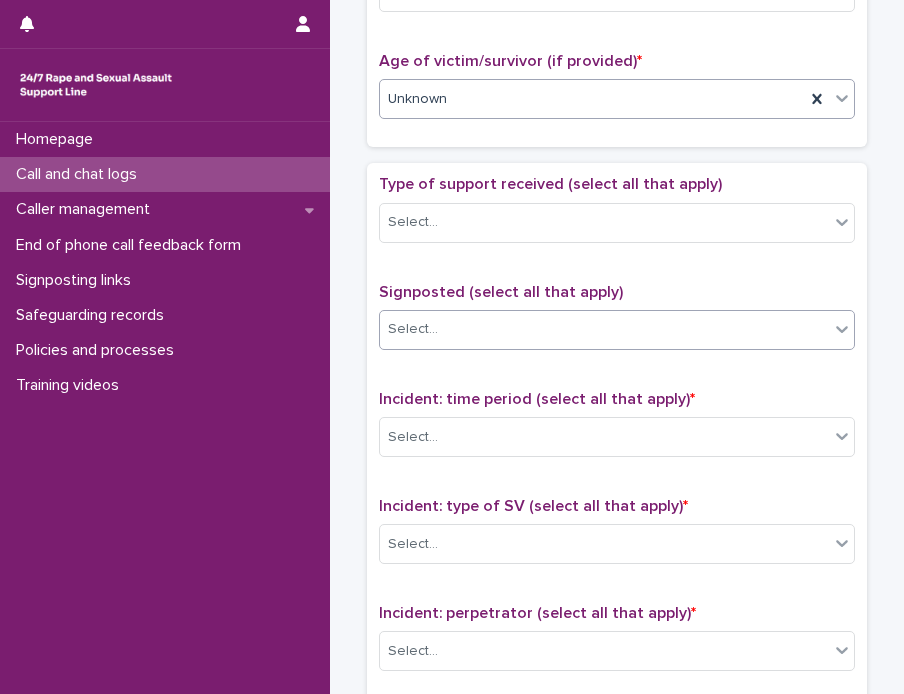 scroll, scrollTop: 1000, scrollLeft: 0, axis: vertical 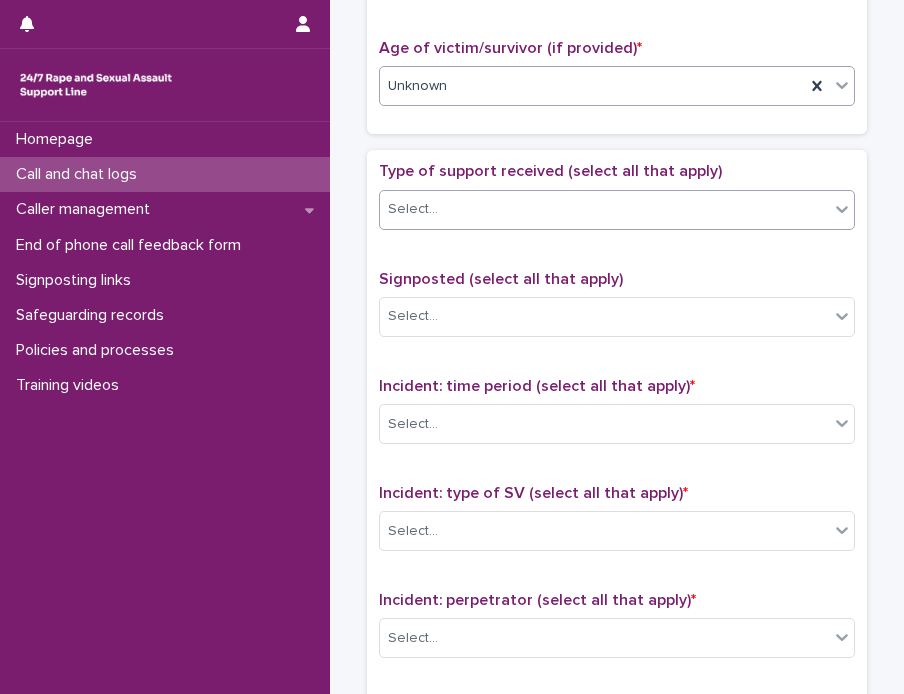 click 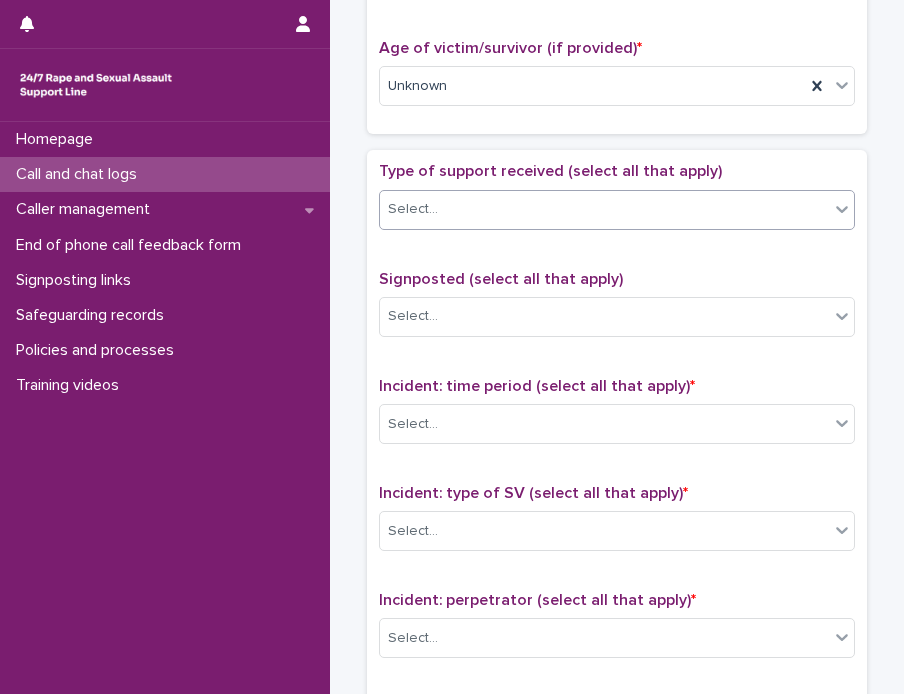 click 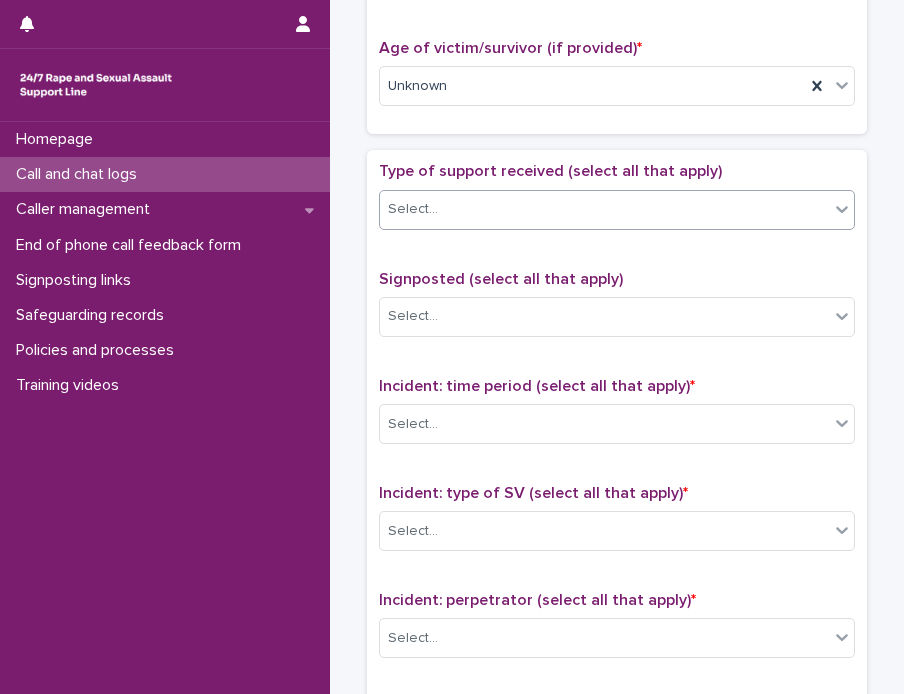 click 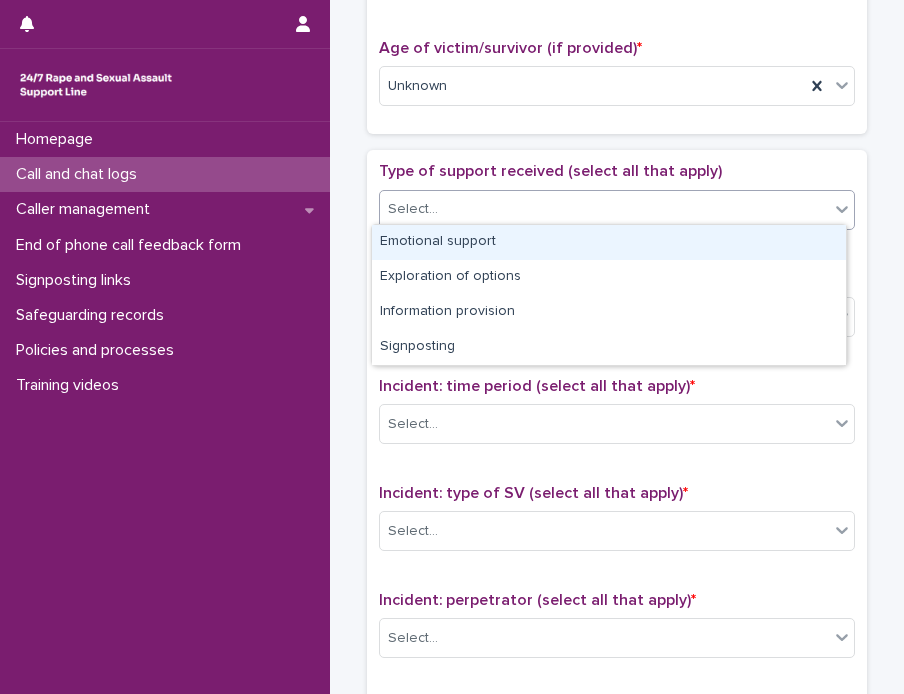 click on "Emotional support" at bounding box center [609, 242] 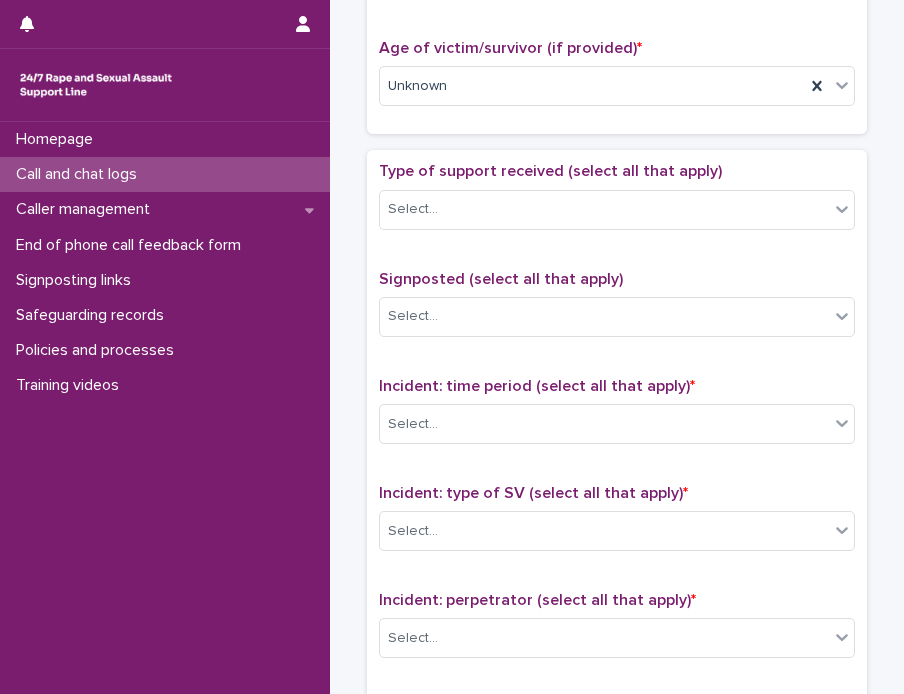 click on "Type of support received (select all that apply) Select..." at bounding box center (617, 203) 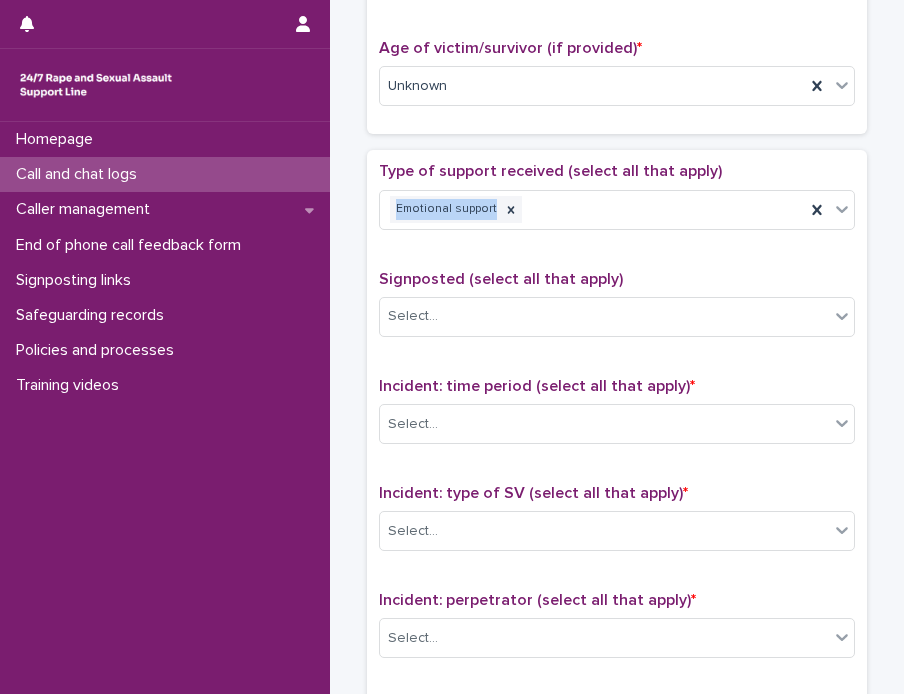 scroll, scrollTop: 1100, scrollLeft: 0, axis: vertical 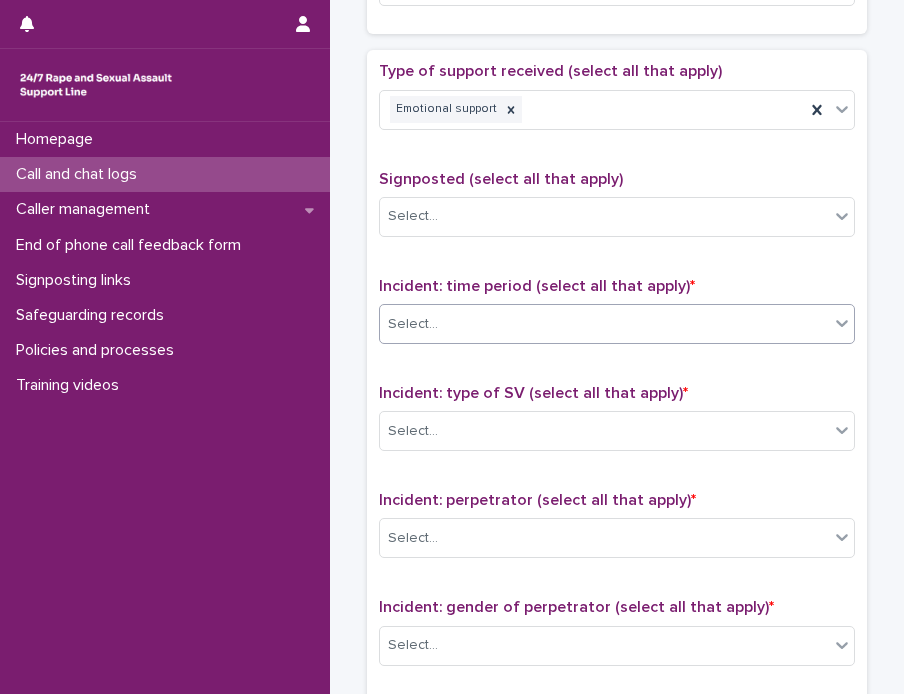 click 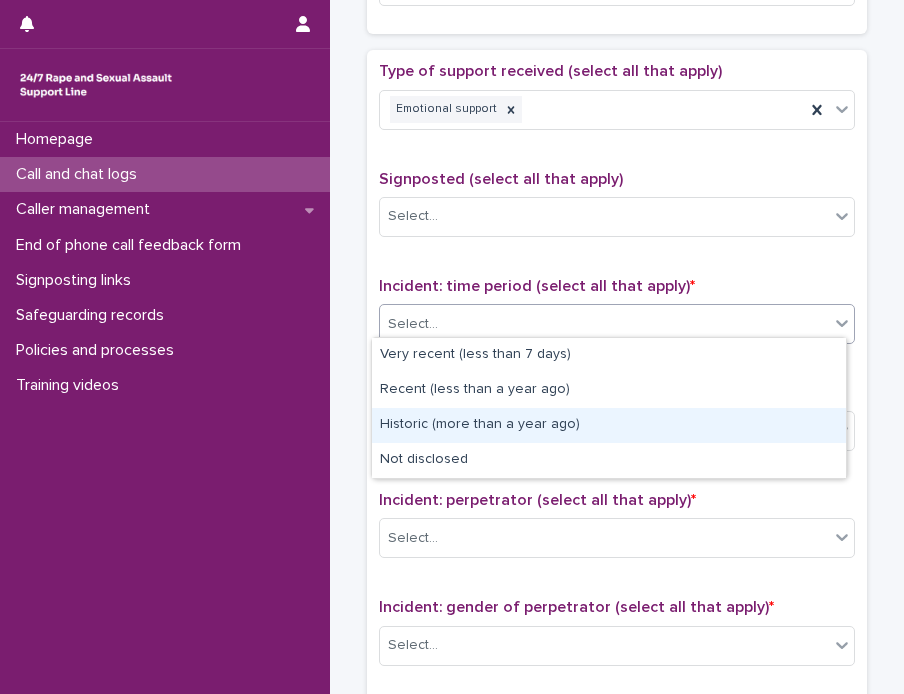 click on "Historic (more than a year ago)" at bounding box center [609, 425] 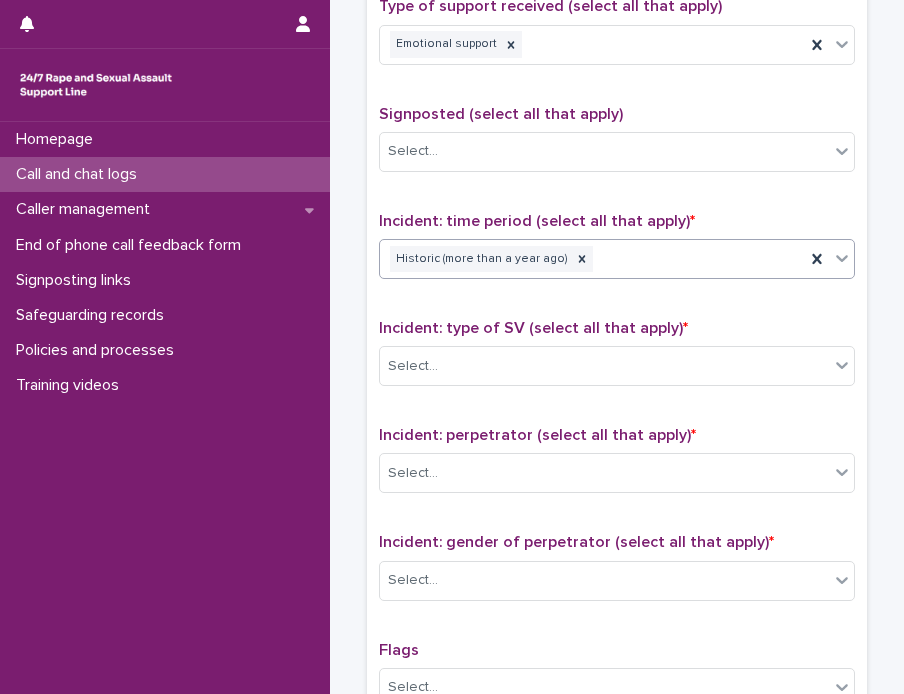 scroll, scrollTop: 1200, scrollLeft: 0, axis: vertical 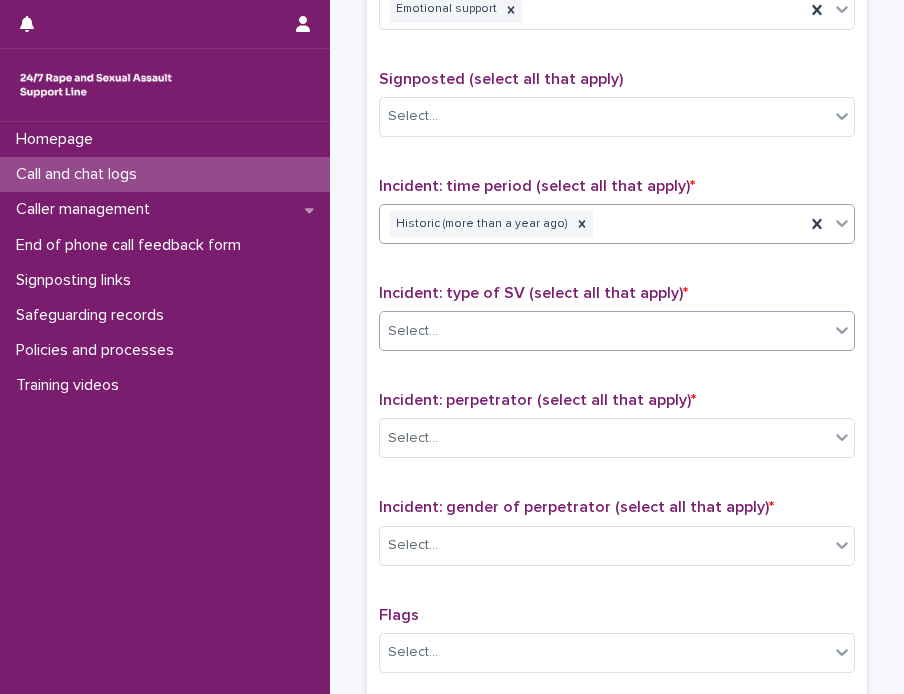 click 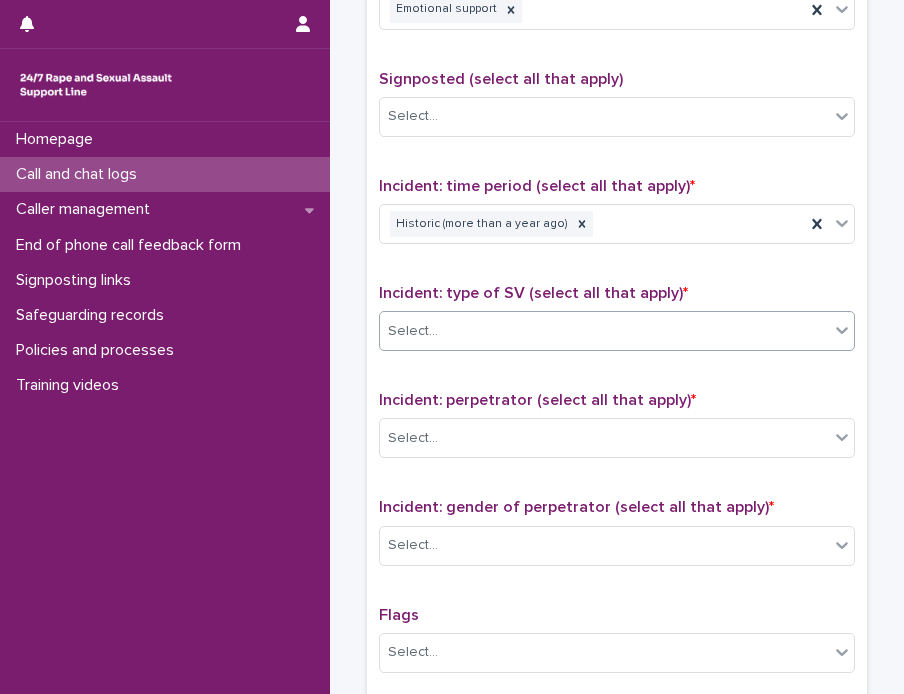 click 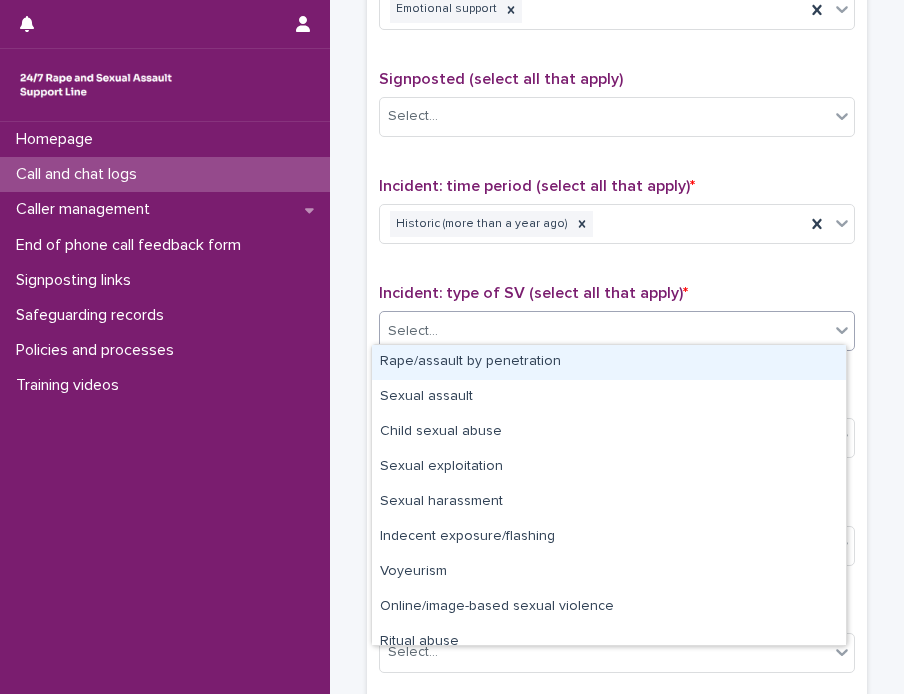 click 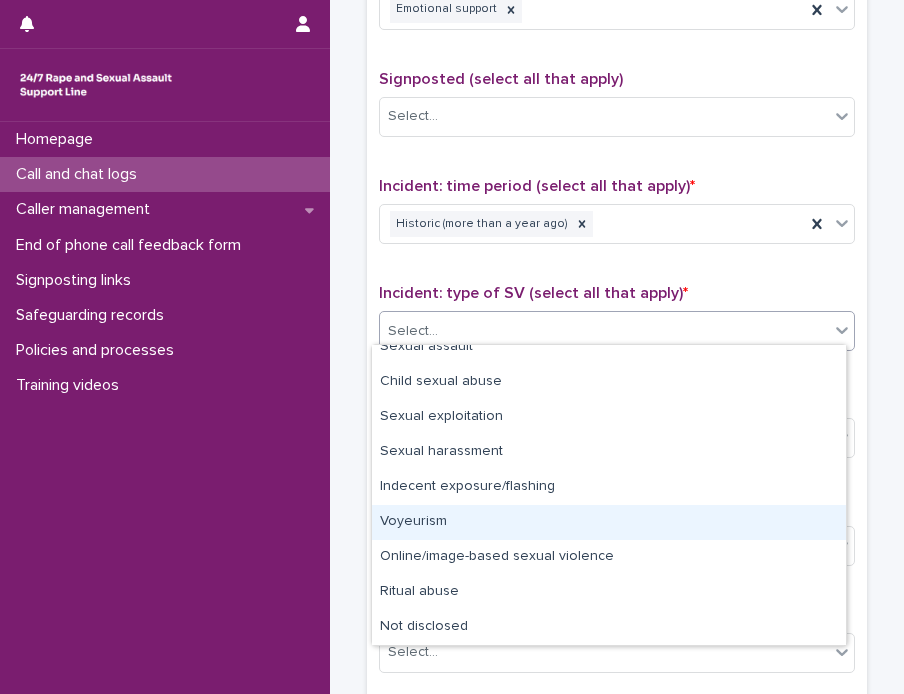scroll, scrollTop: 0, scrollLeft: 0, axis: both 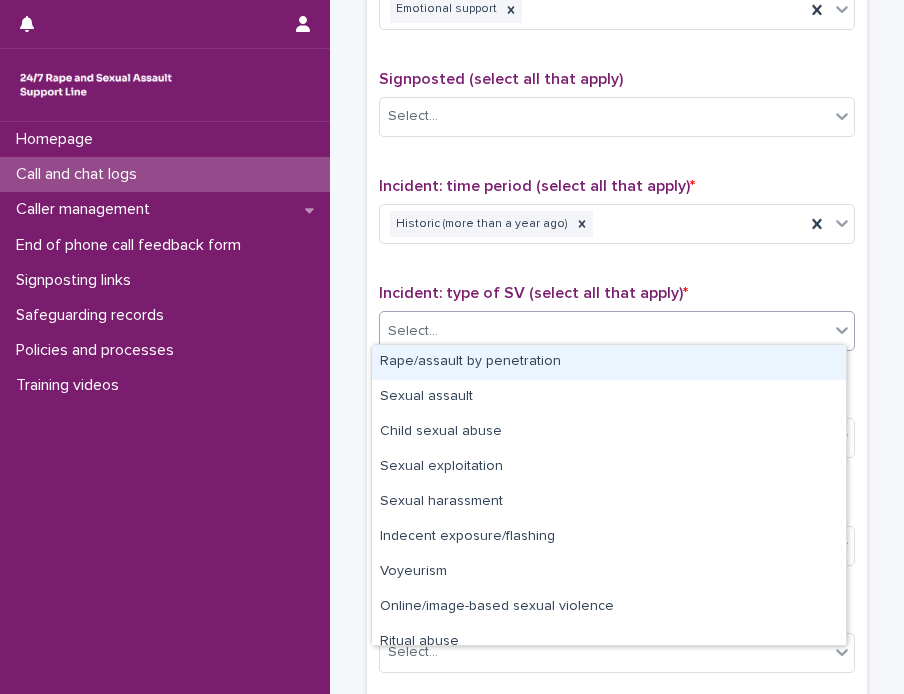 click on "Rape/assault by penetration" at bounding box center [609, 362] 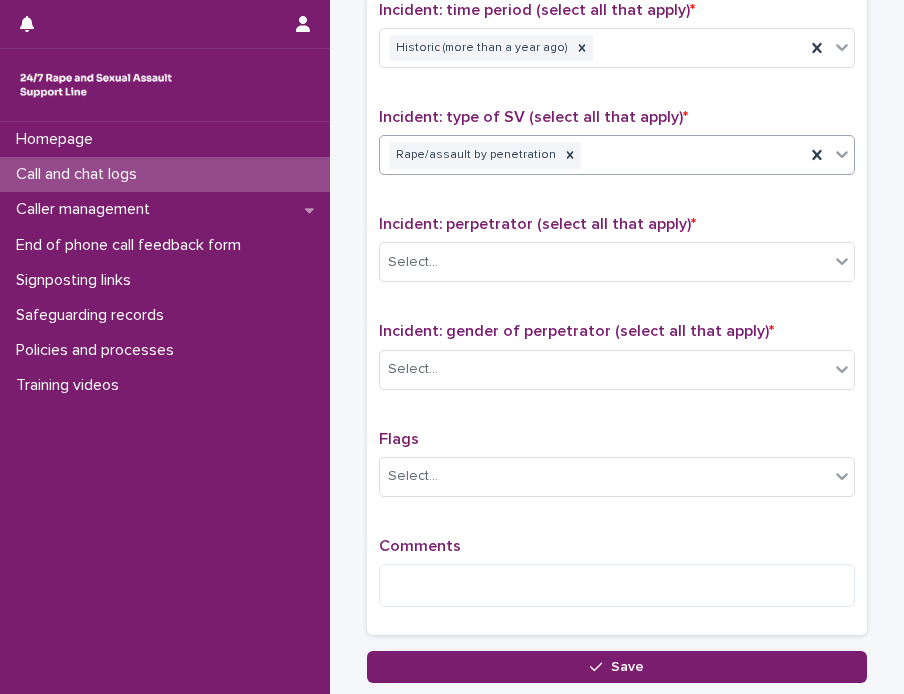 scroll, scrollTop: 1400, scrollLeft: 0, axis: vertical 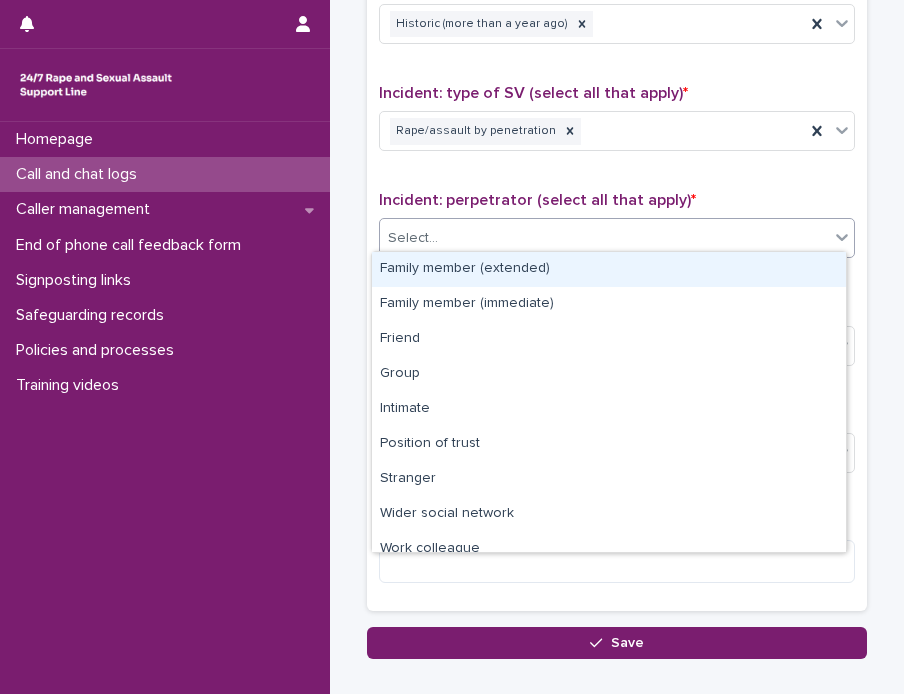 click 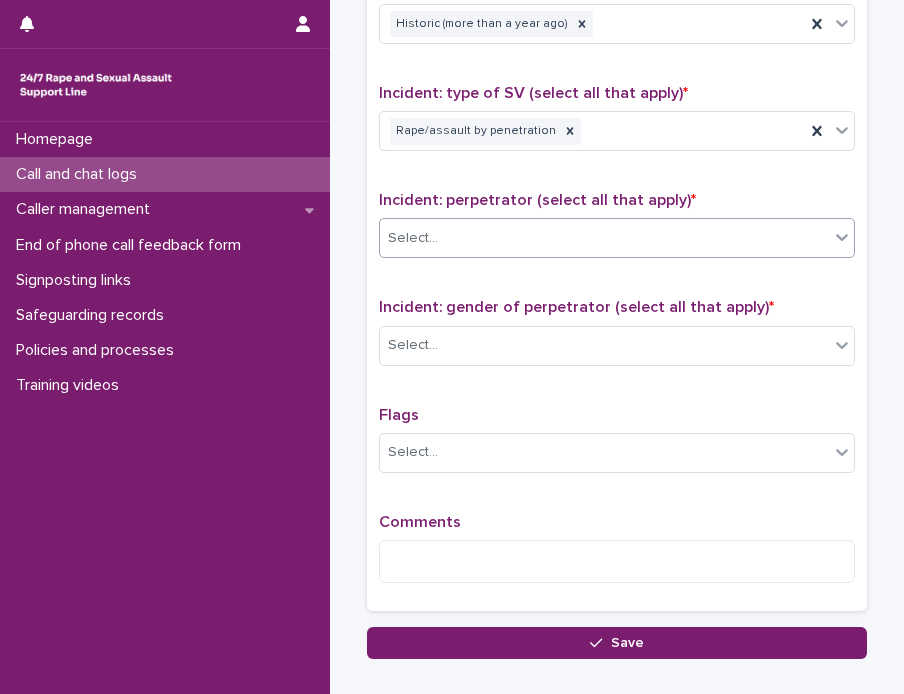 click 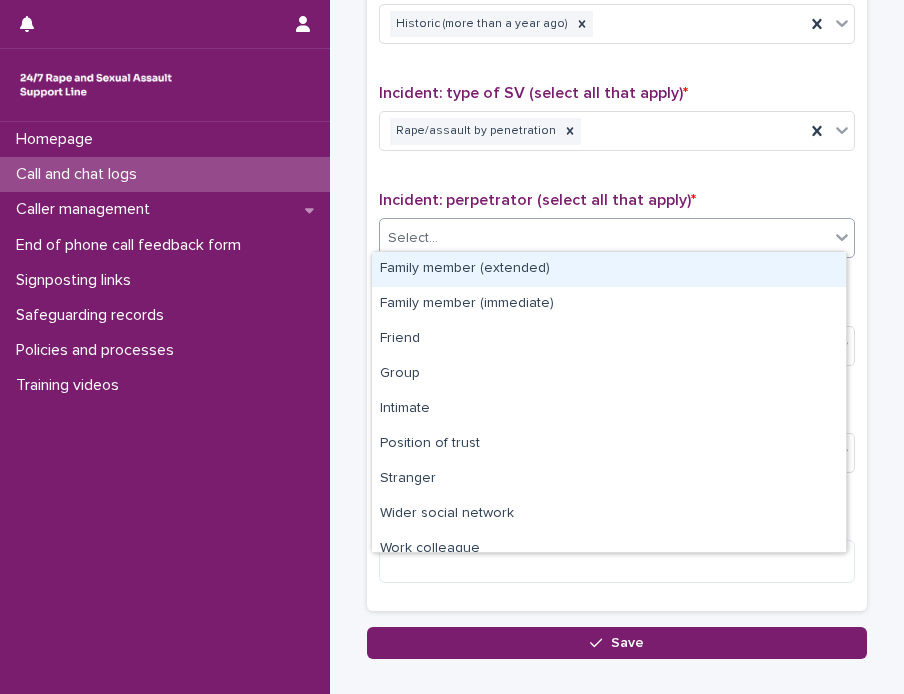click 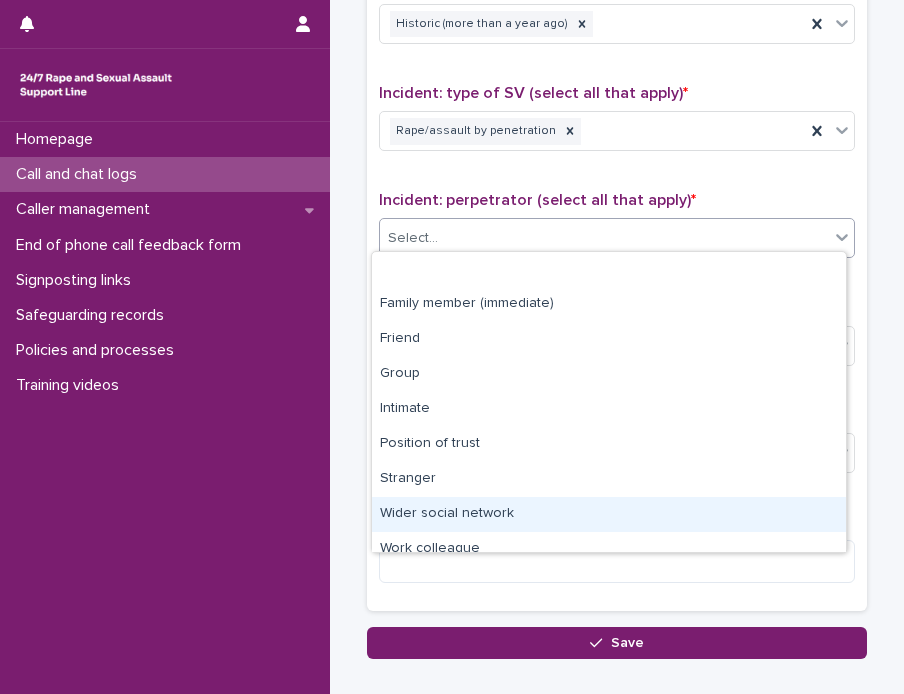 scroll, scrollTop: 84, scrollLeft: 0, axis: vertical 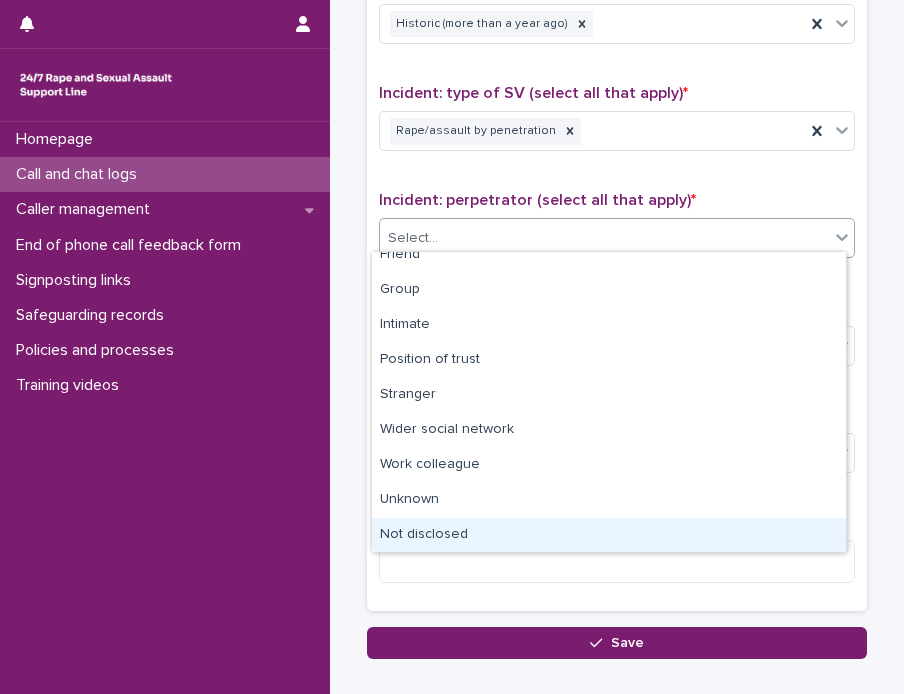 click on "Not disclosed" at bounding box center (609, 535) 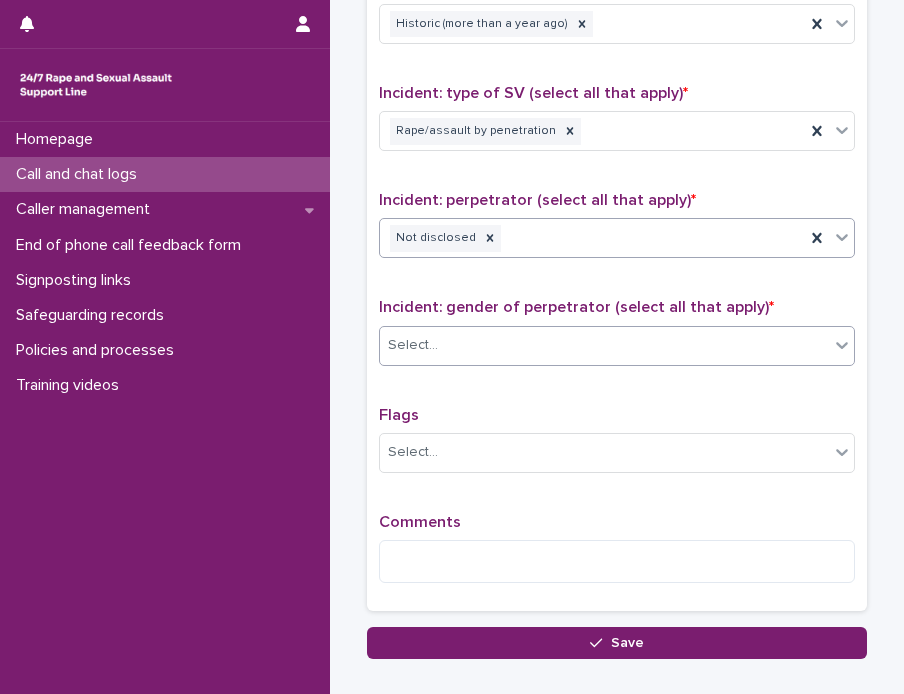 click 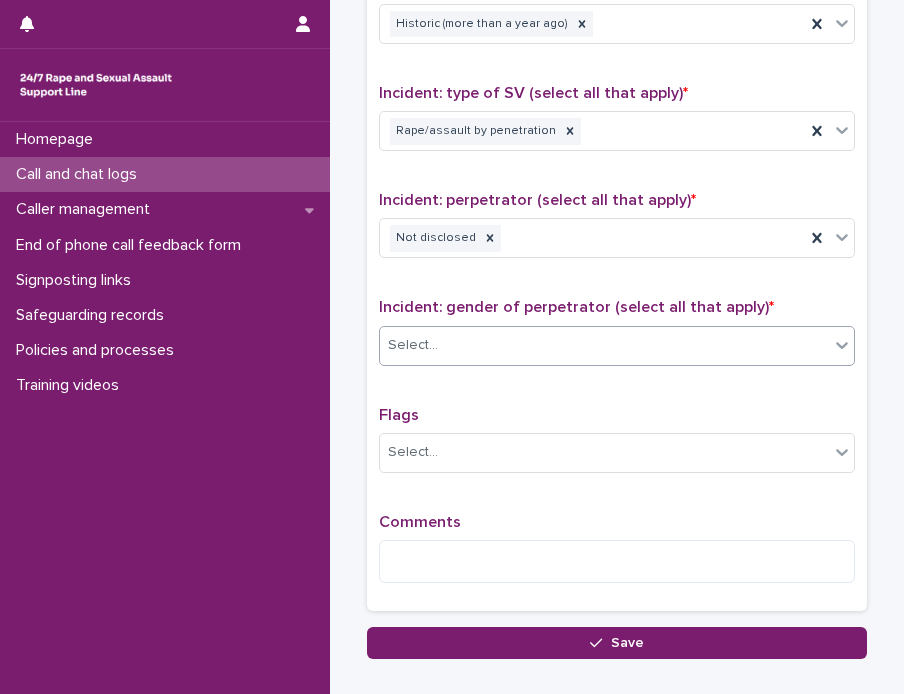 click 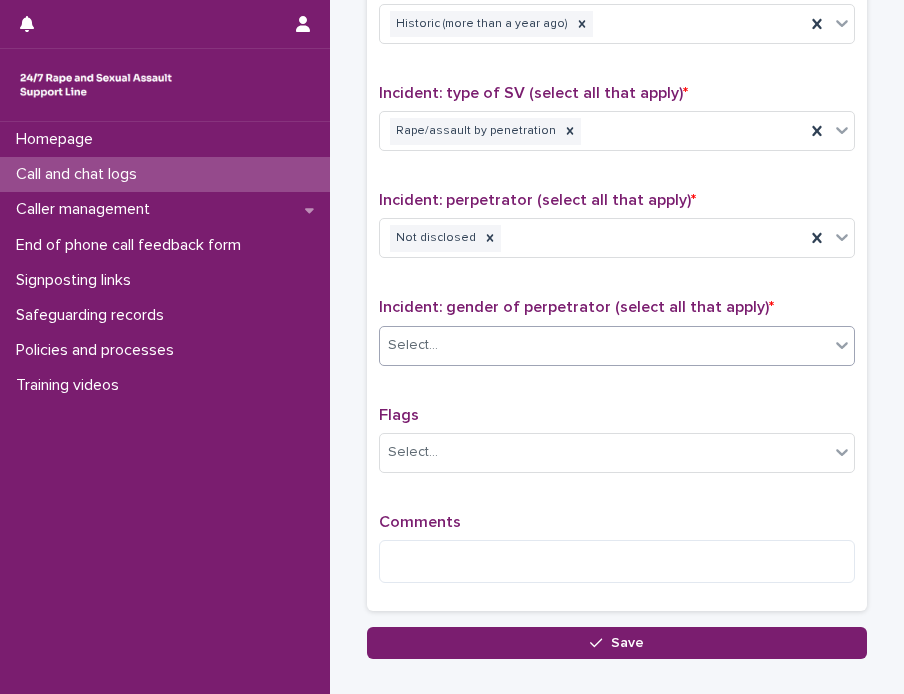 click 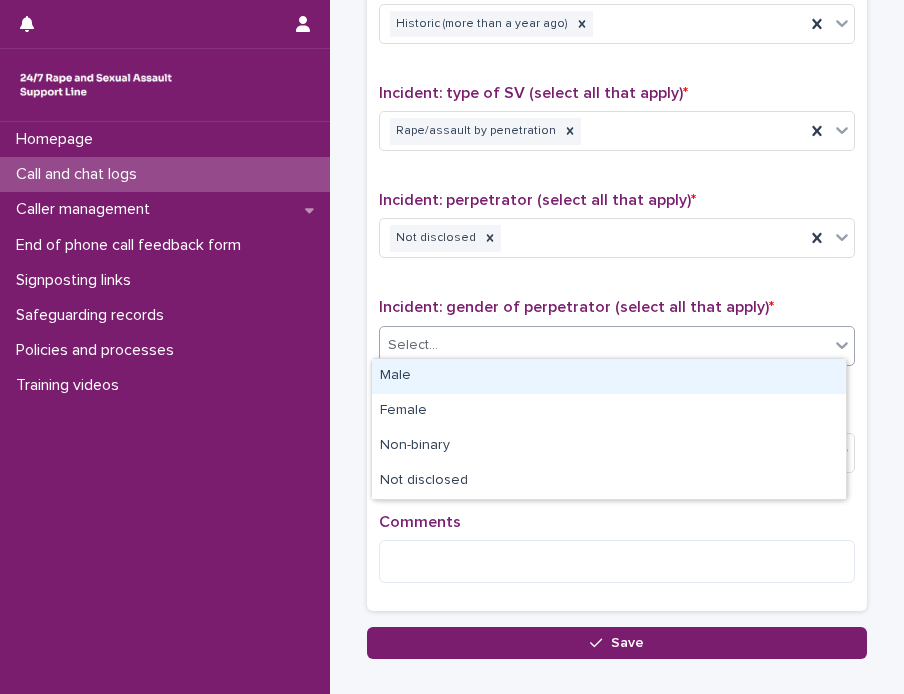 click on "Male" at bounding box center (609, 376) 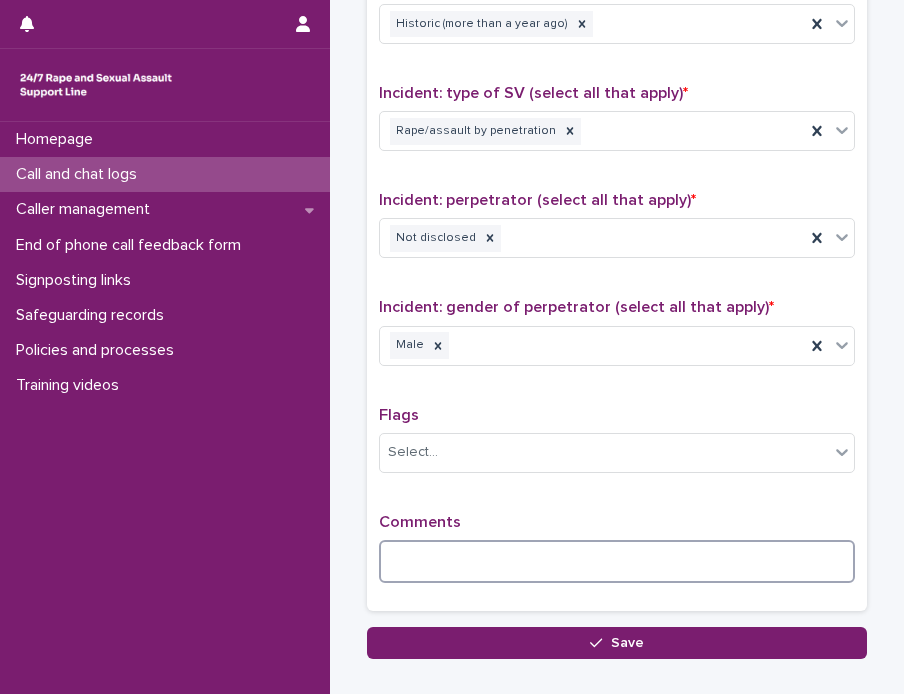drag, startPoint x: 448, startPoint y: 550, endPoint x: 501, endPoint y: 485, distance: 83.86894 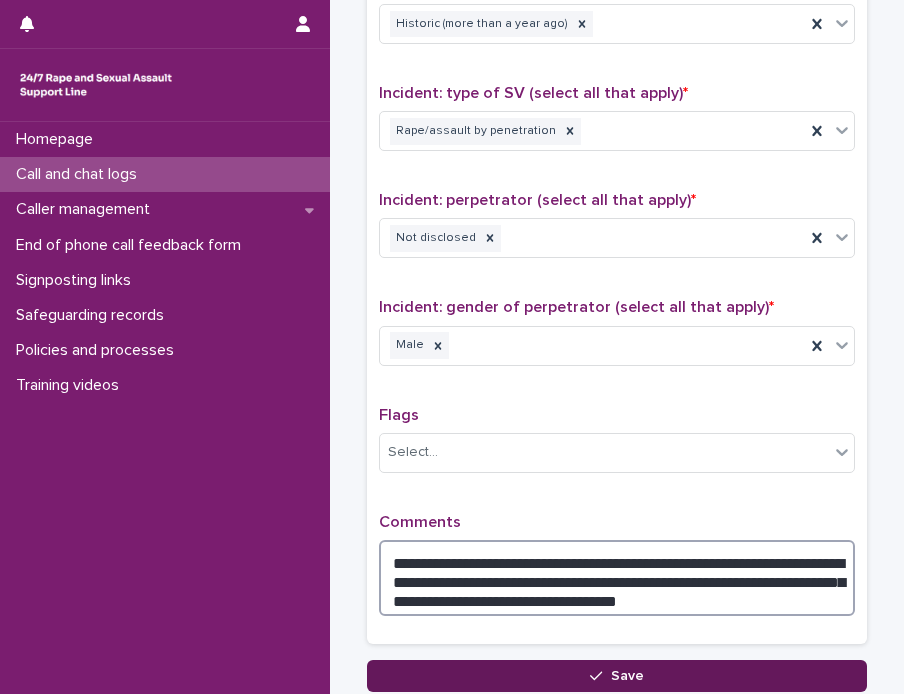 type on "**********" 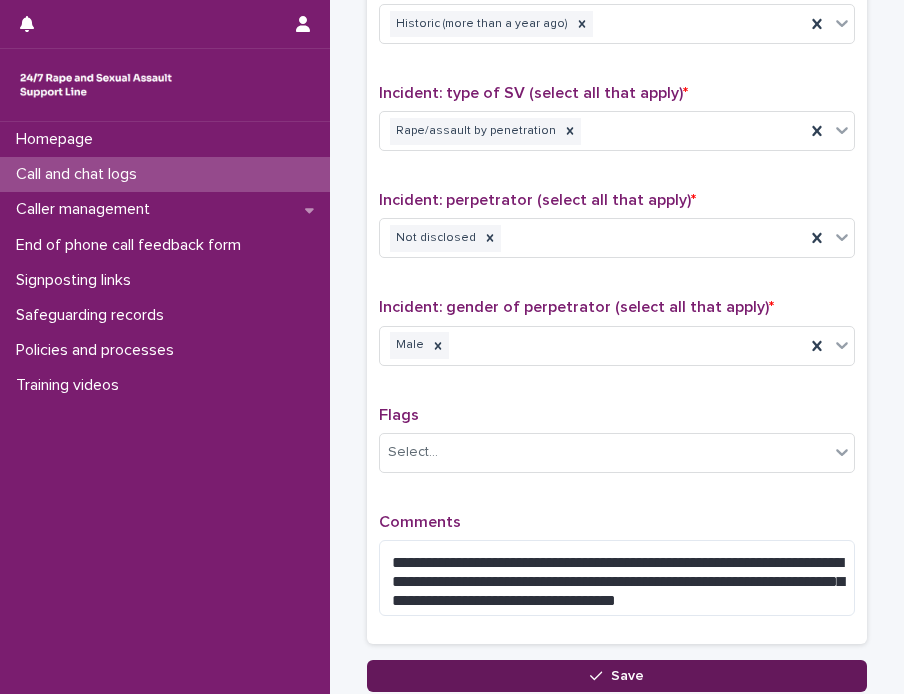 click on "Save" at bounding box center [617, 676] 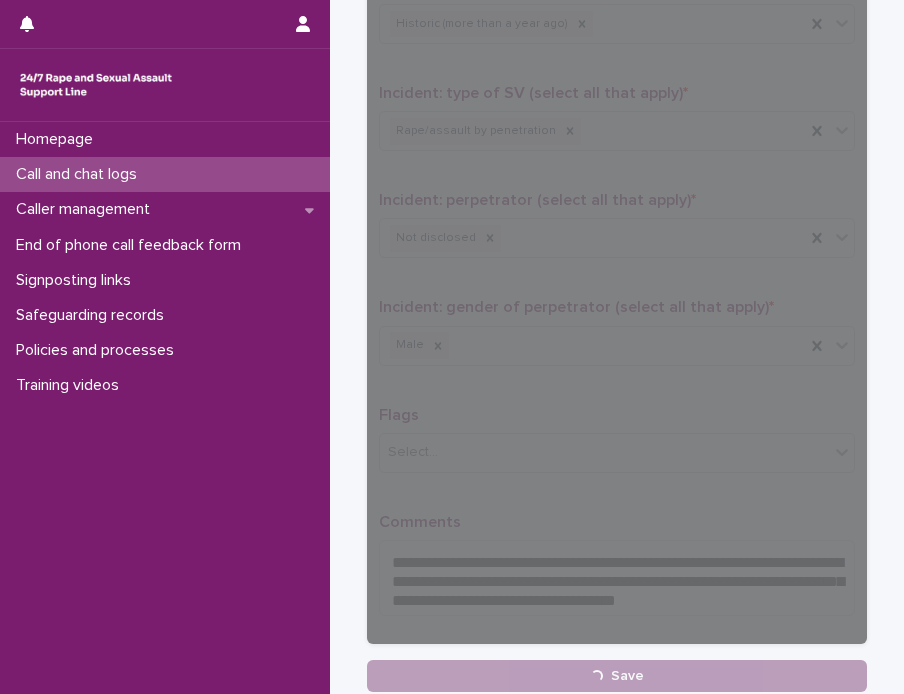 click on "Loading... Saving…" at bounding box center [617, -318] 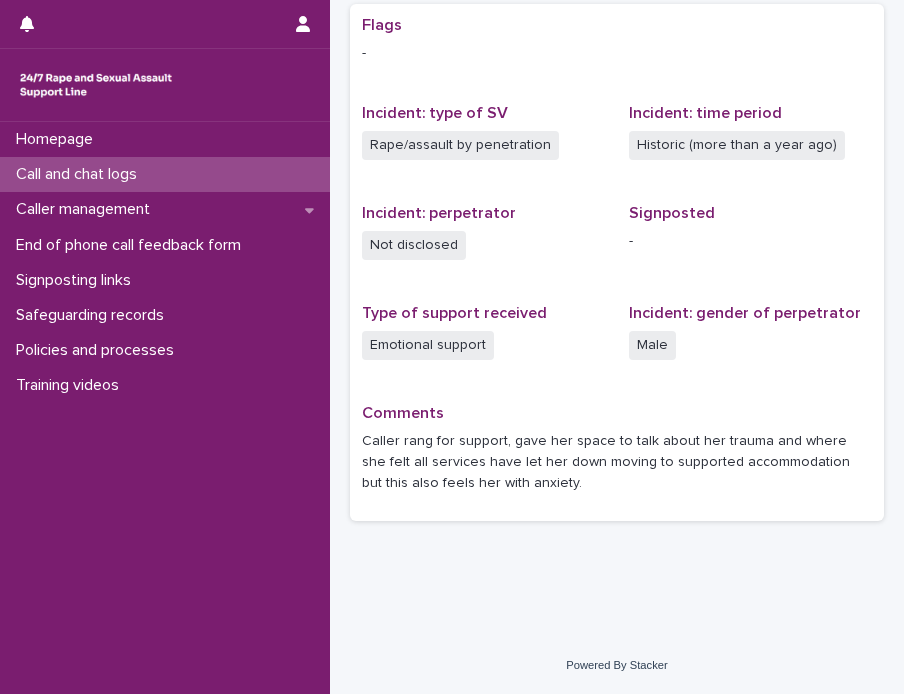 scroll, scrollTop: 0, scrollLeft: 0, axis: both 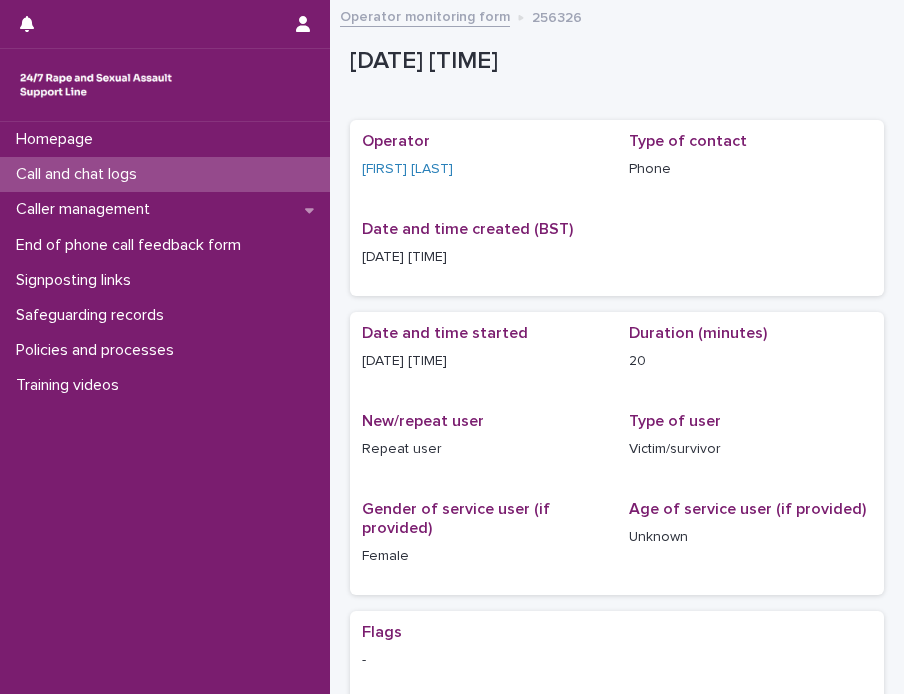 click on "Call and chat logs" at bounding box center (80, 174) 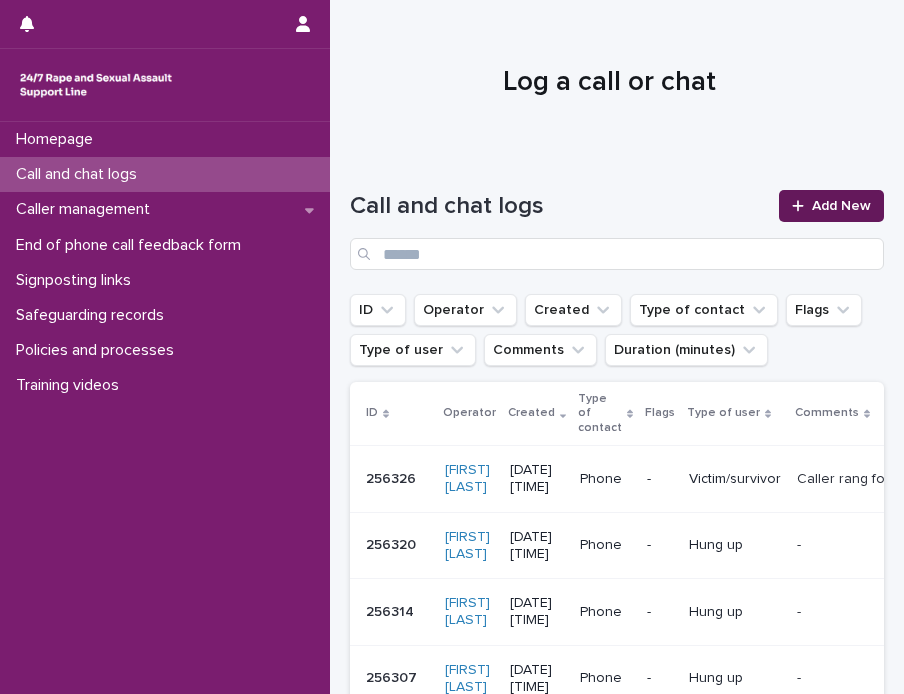 click on "Add New" at bounding box center [841, 206] 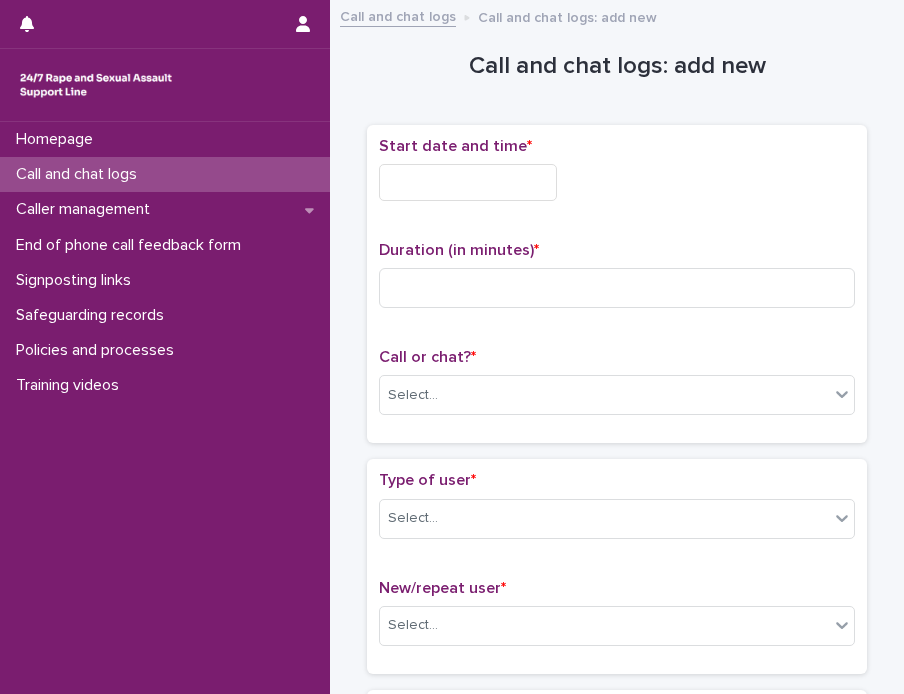 click at bounding box center [468, 182] 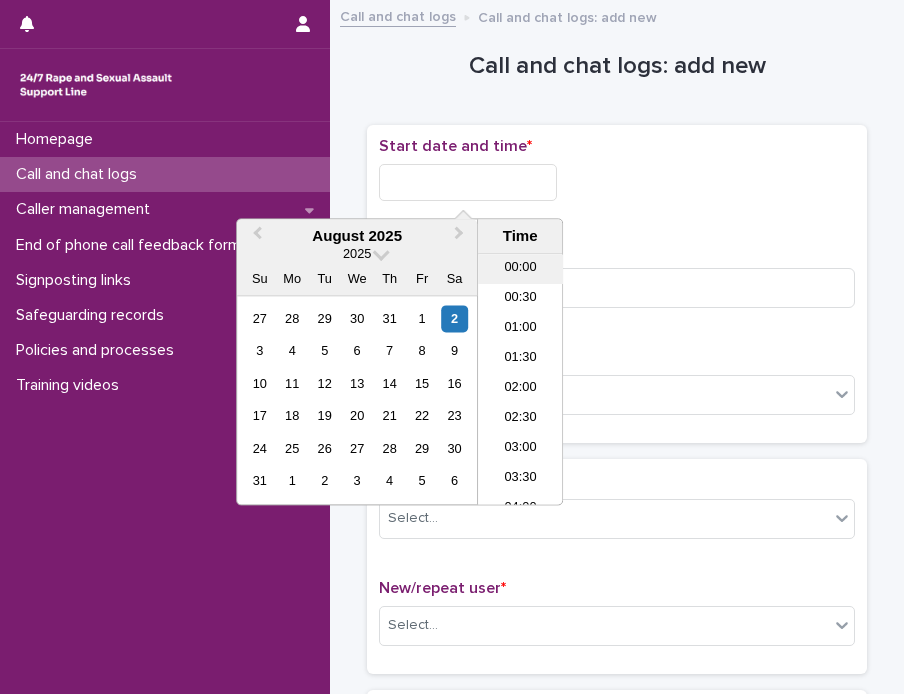 click on "00:00" at bounding box center (520, 270) 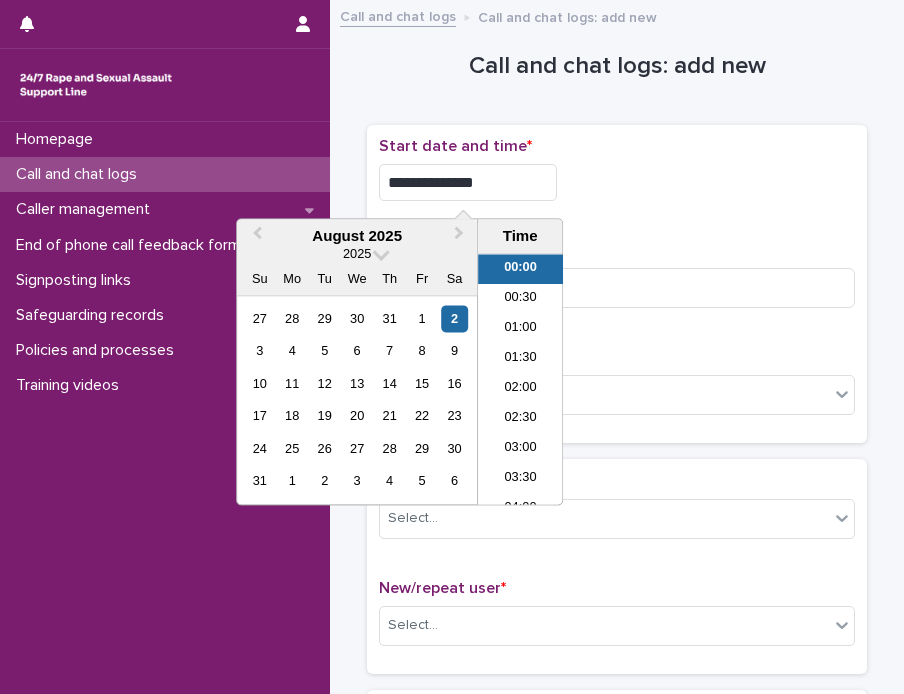 click on "**********" at bounding box center (468, 182) 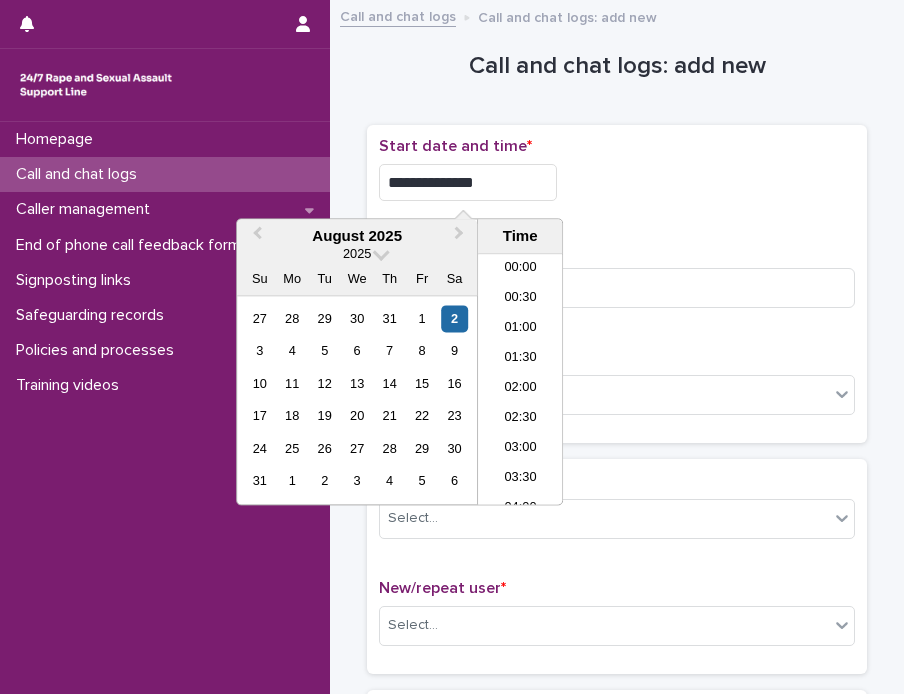 type on "**********" 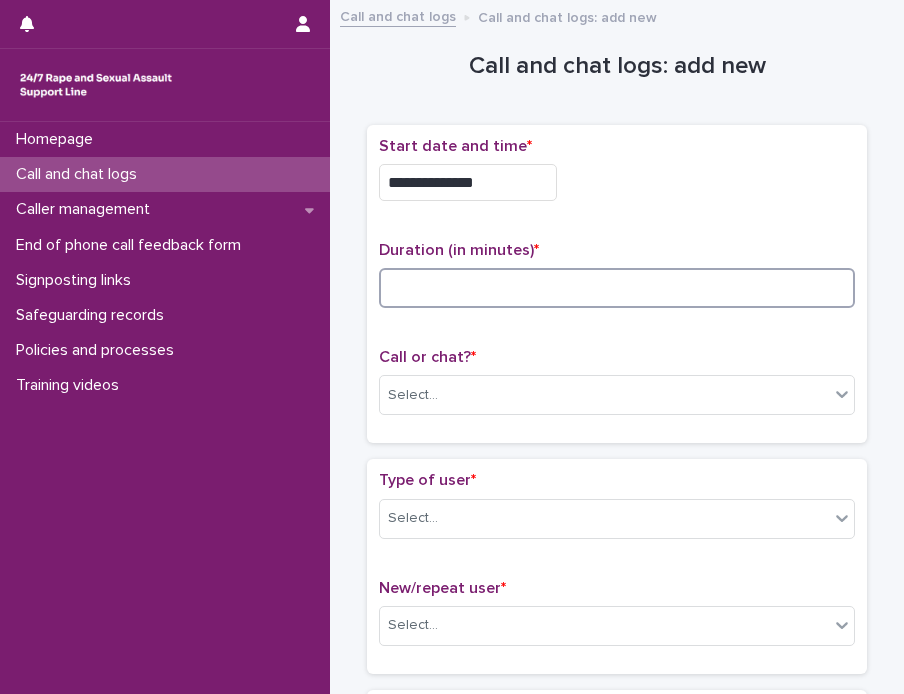 click at bounding box center (617, 288) 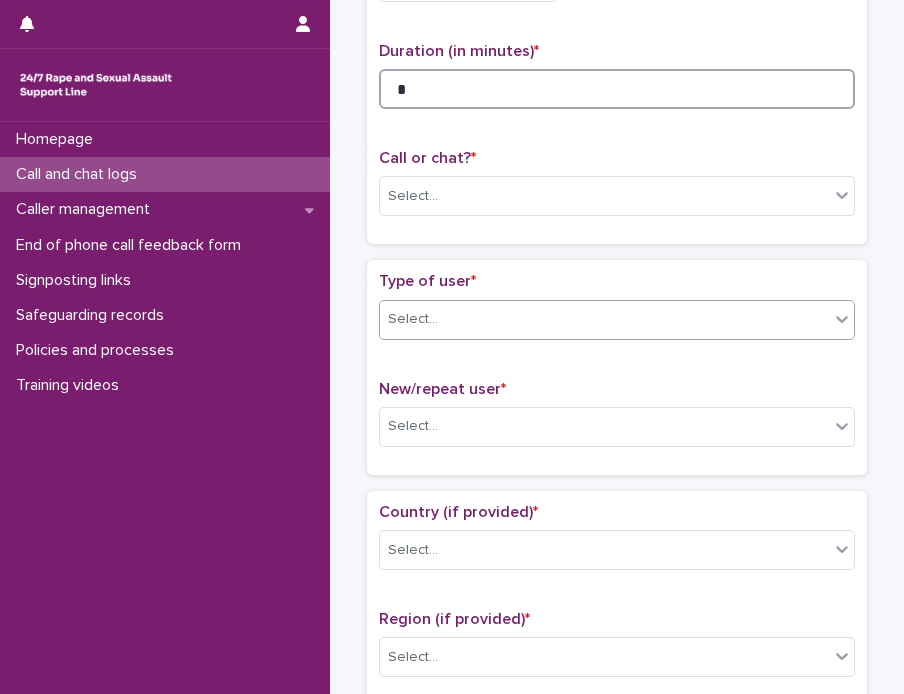 scroll, scrollTop: 200, scrollLeft: 0, axis: vertical 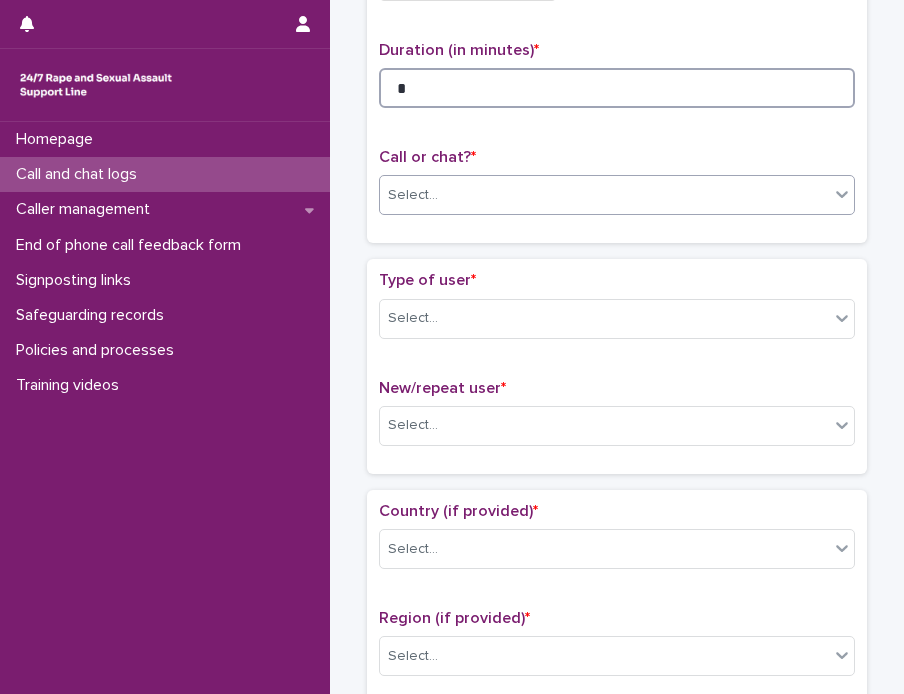 type on "*" 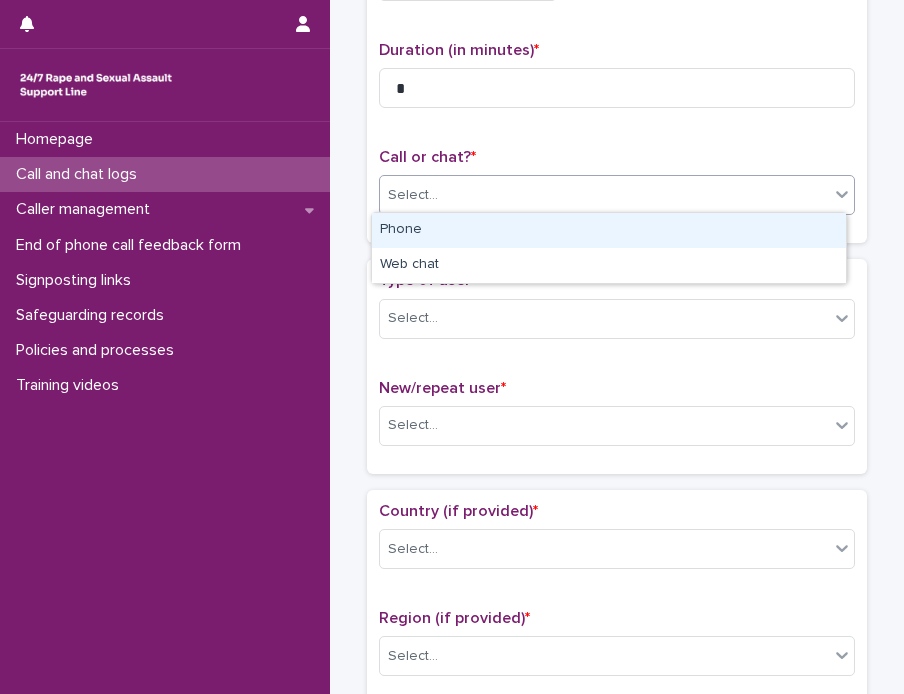 click 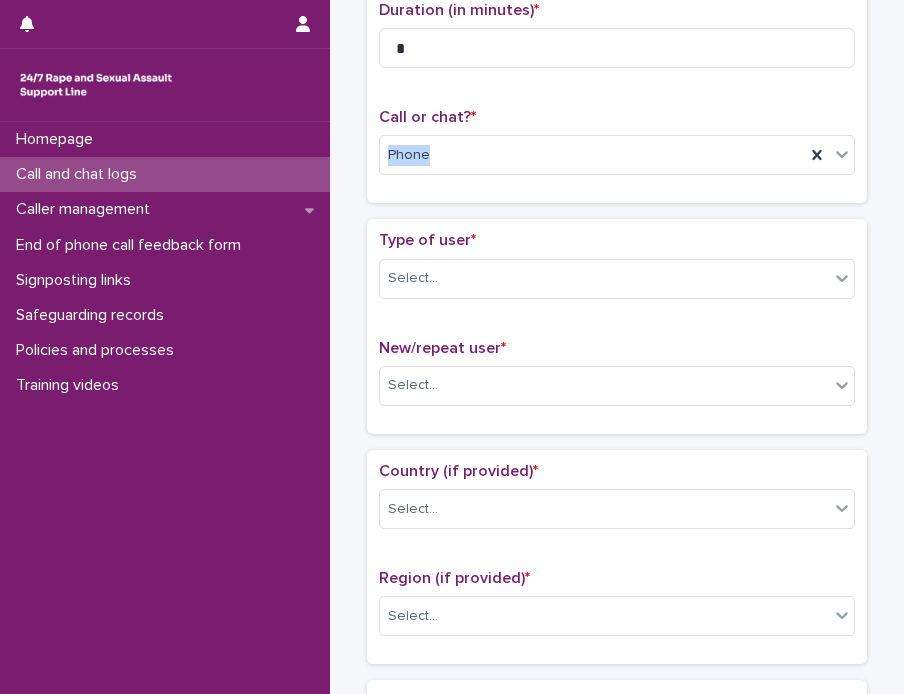 scroll, scrollTop: 300, scrollLeft: 0, axis: vertical 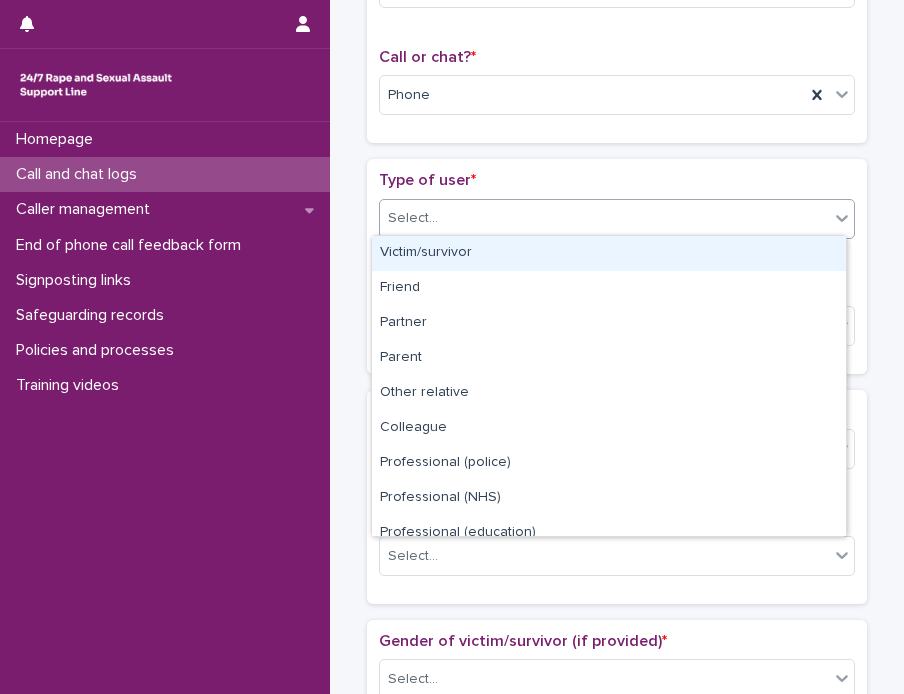 click 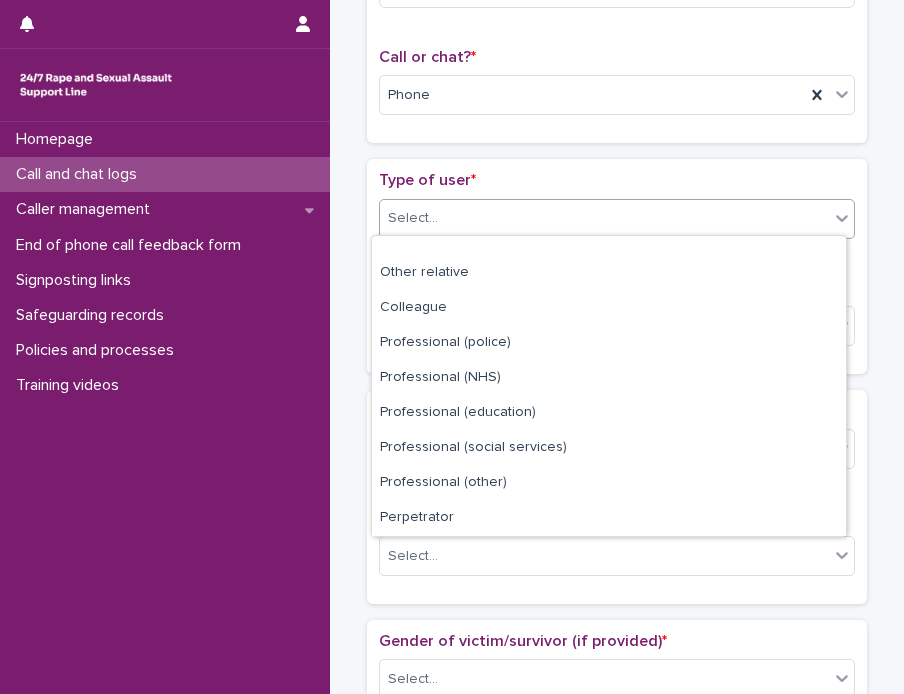 scroll, scrollTop: 224, scrollLeft: 0, axis: vertical 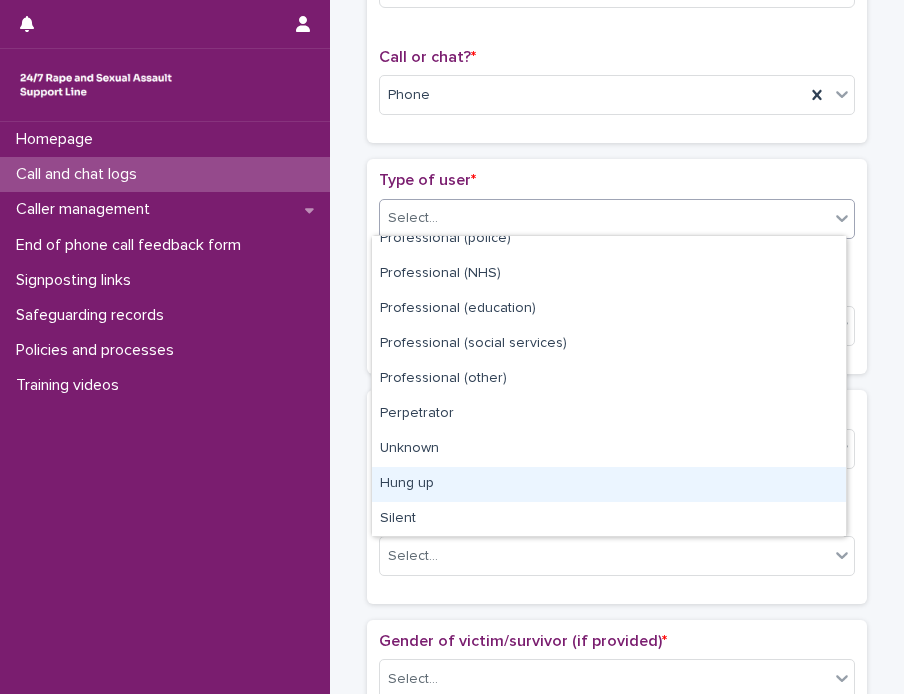 click on "Hung up" at bounding box center (609, 484) 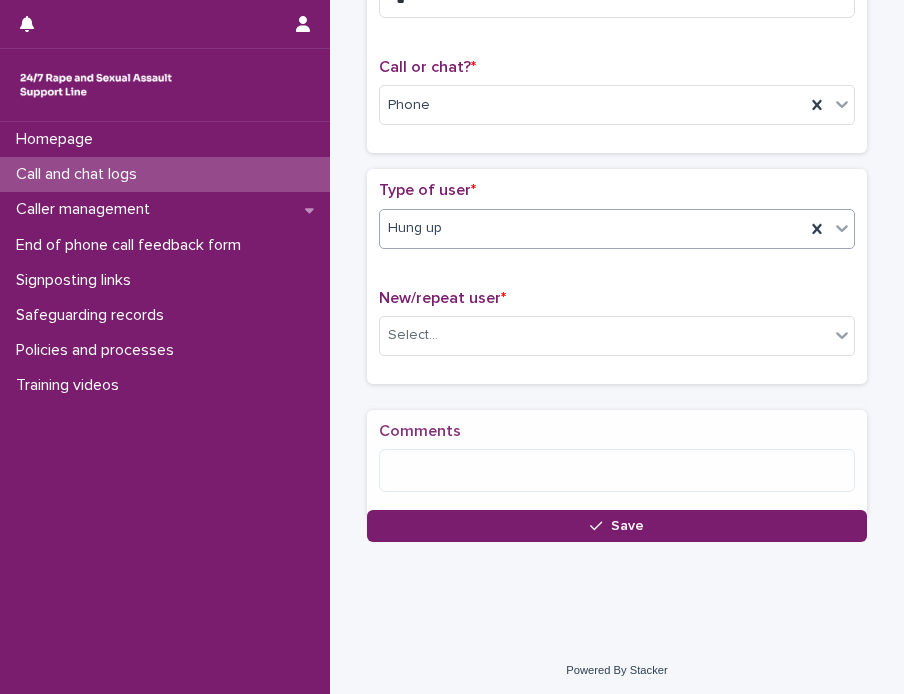 scroll, scrollTop: 300, scrollLeft: 0, axis: vertical 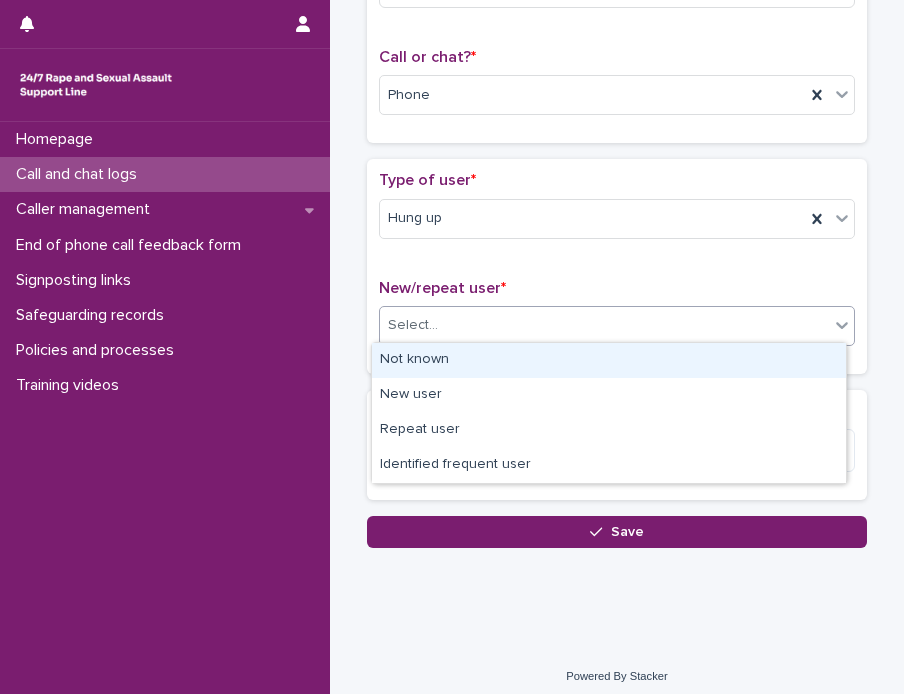 click 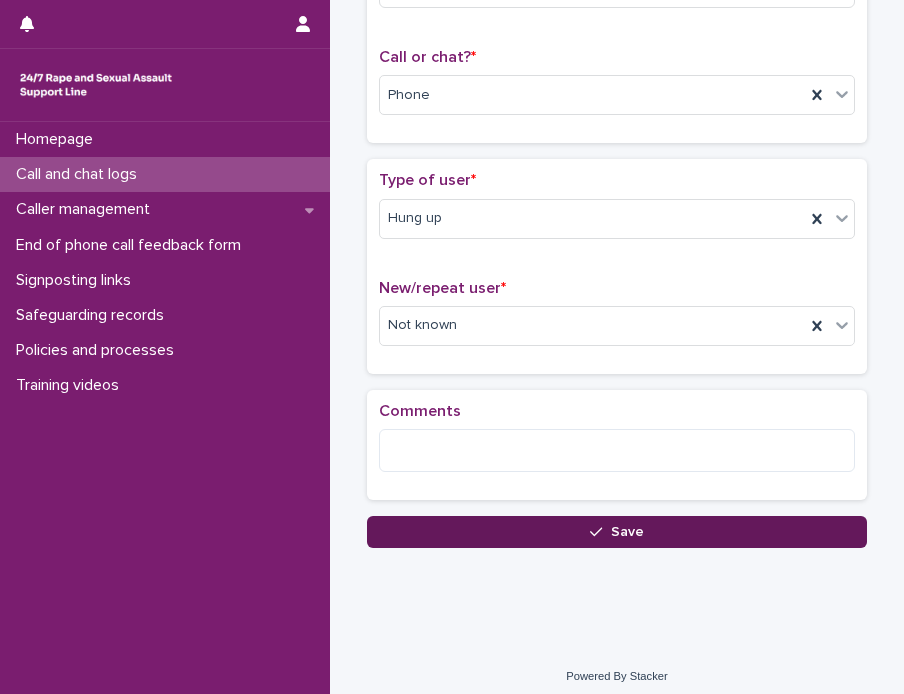 click on "Save" at bounding box center [627, 532] 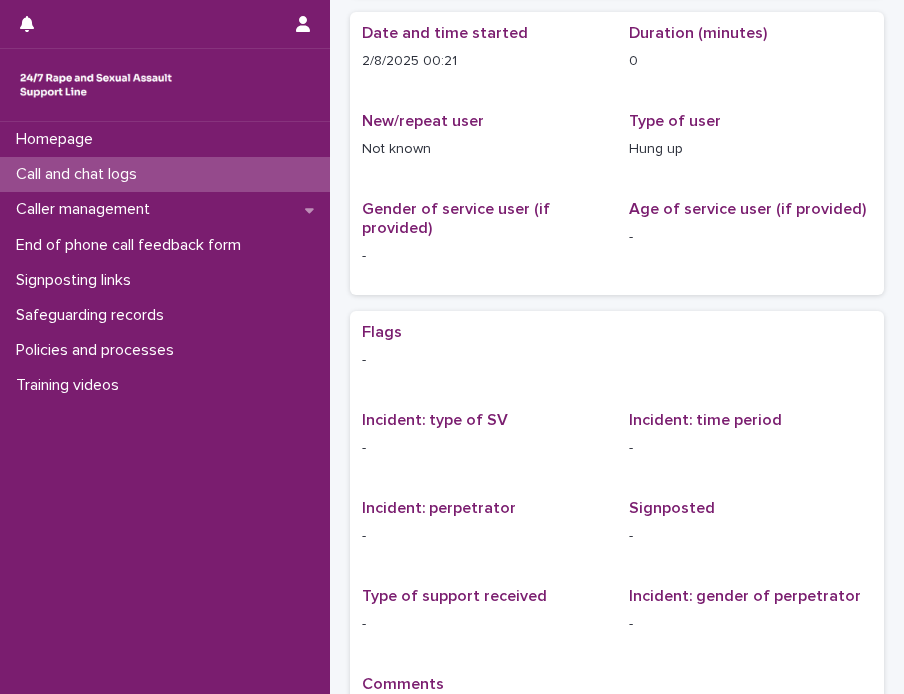 scroll, scrollTop: 0, scrollLeft: 0, axis: both 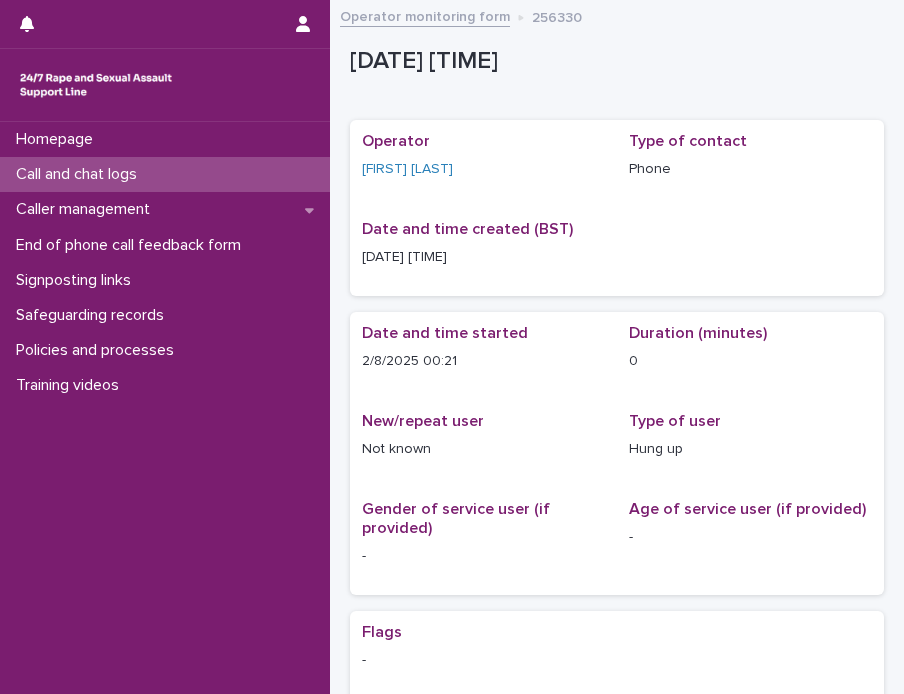 click on "Call and chat logs" at bounding box center (80, 174) 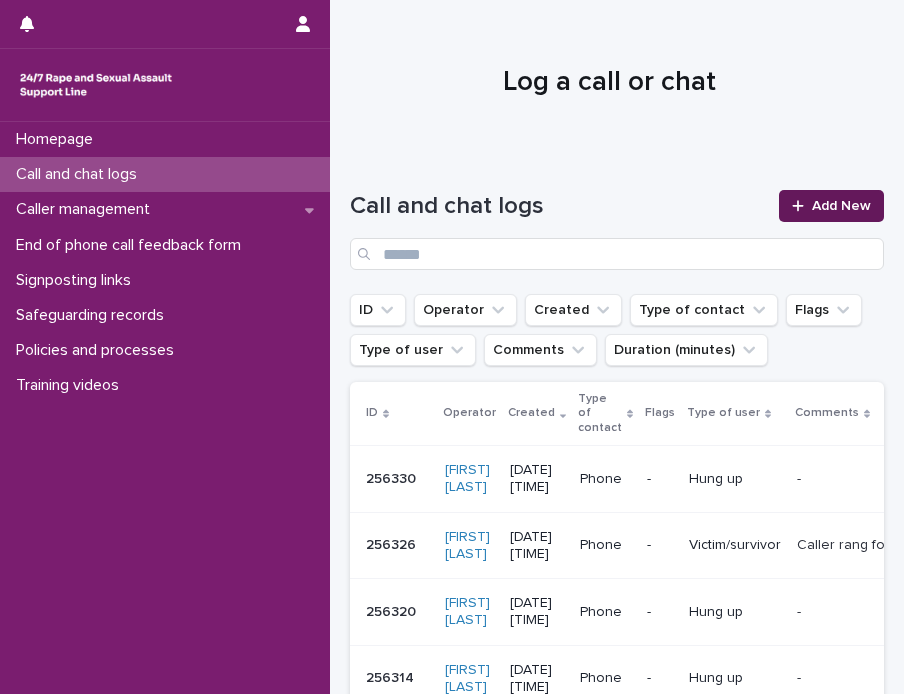 click on "Add New" at bounding box center [831, 206] 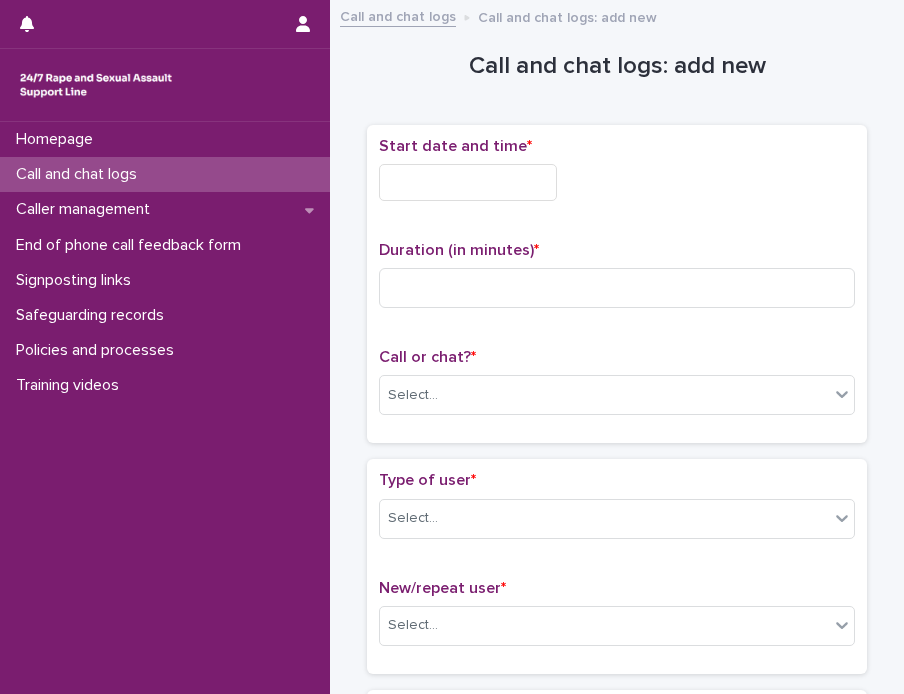 click at bounding box center (468, 182) 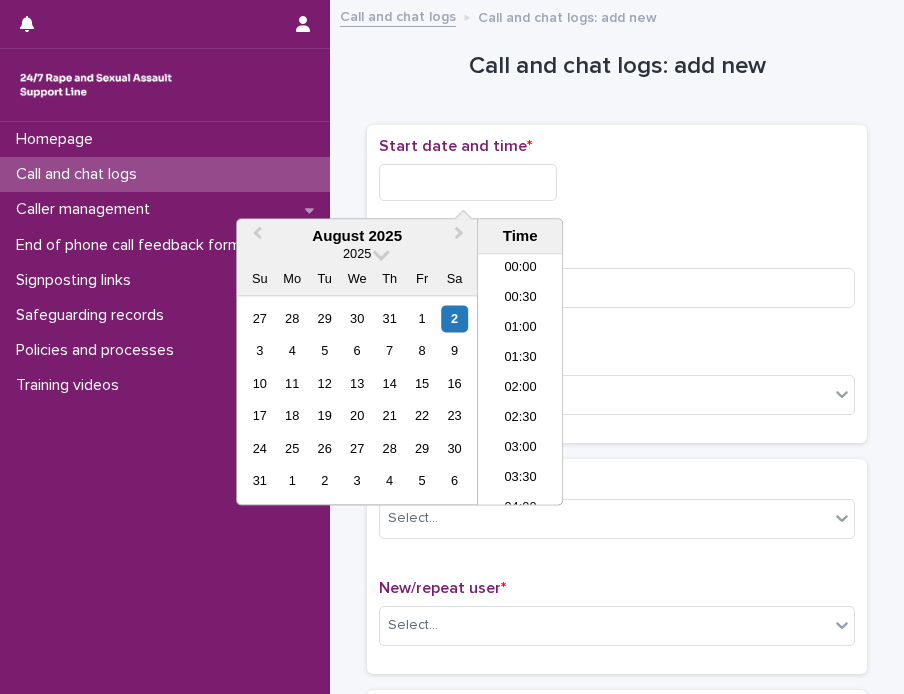 click at bounding box center (468, 182) 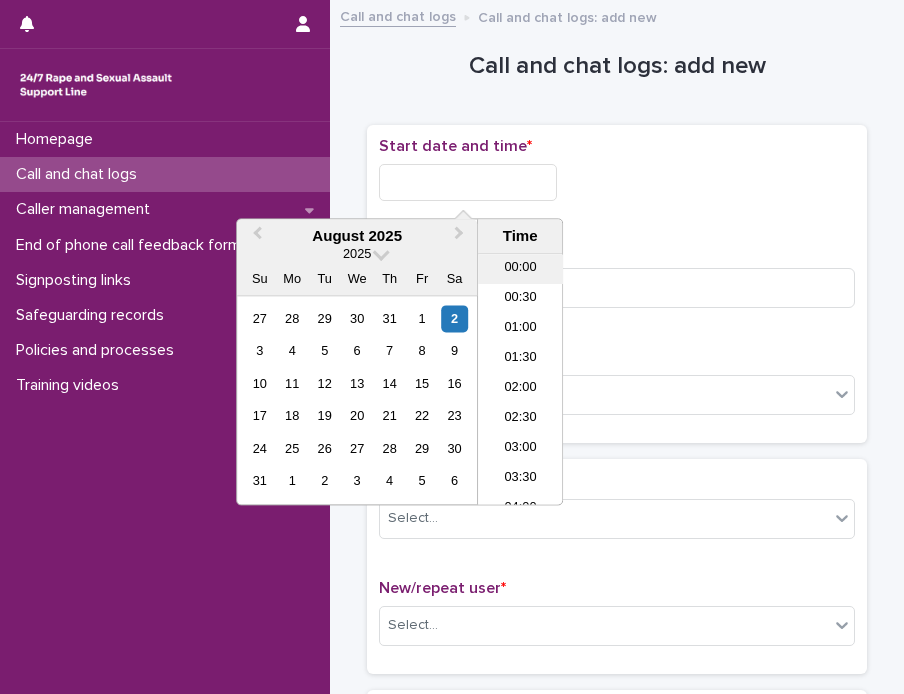 click on "00:00" at bounding box center (520, 270) 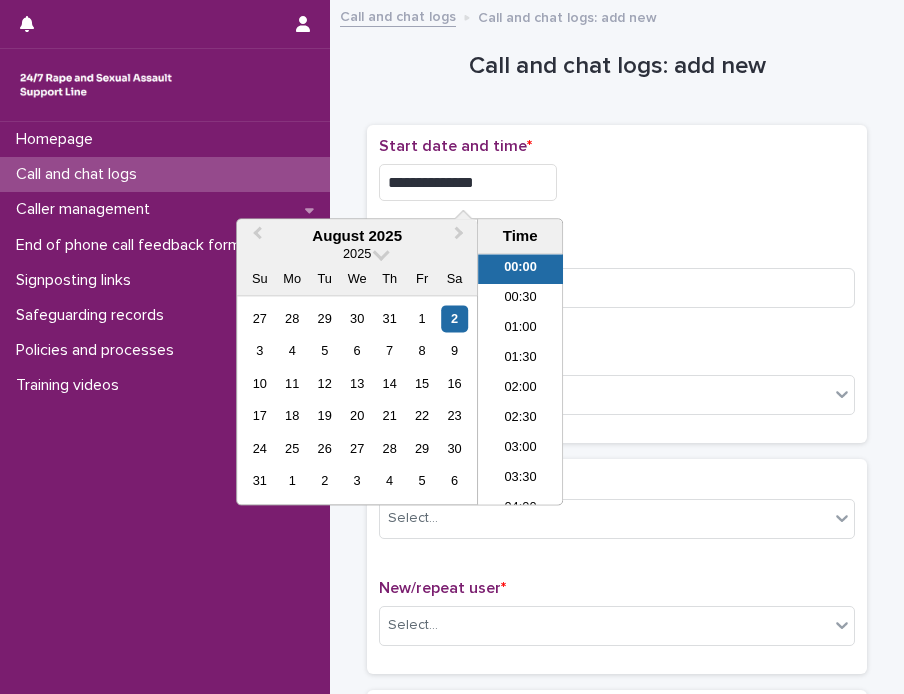 click on "**********" at bounding box center [468, 182] 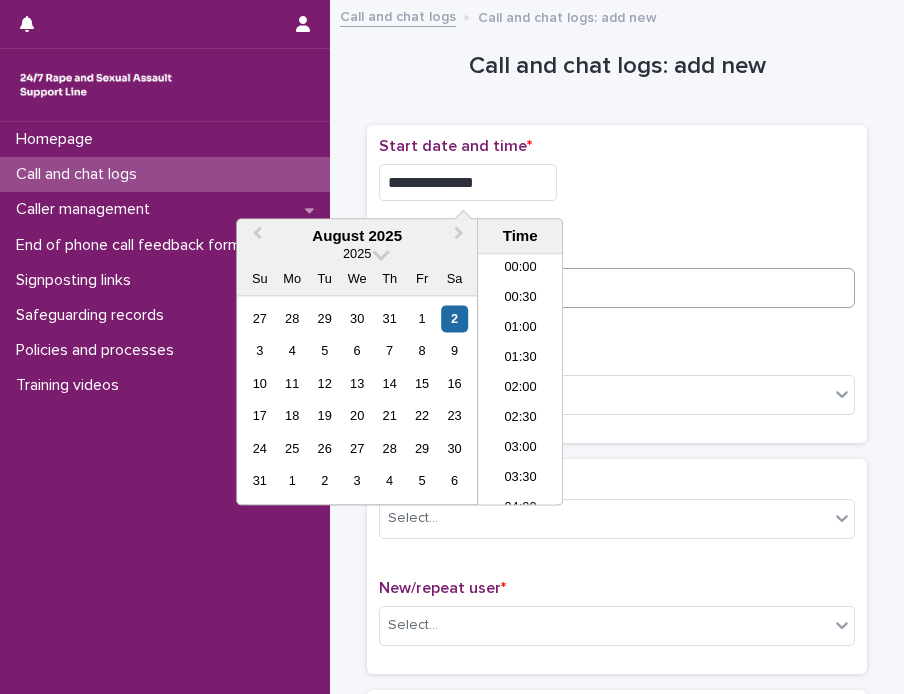 type on "**********" 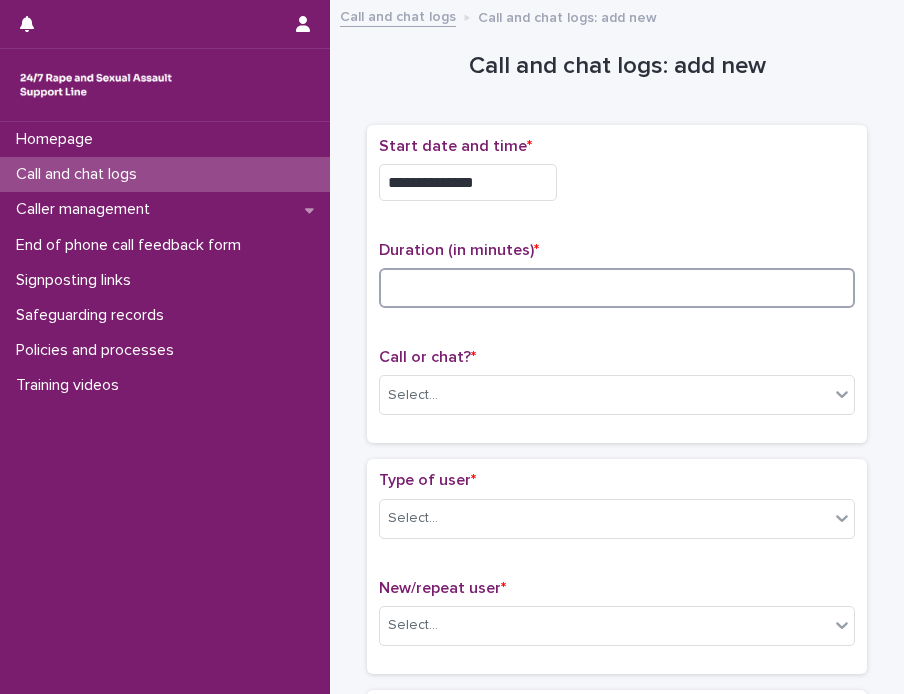 drag, startPoint x: 619, startPoint y: 305, endPoint x: 620, endPoint y: 295, distance: 10.049875 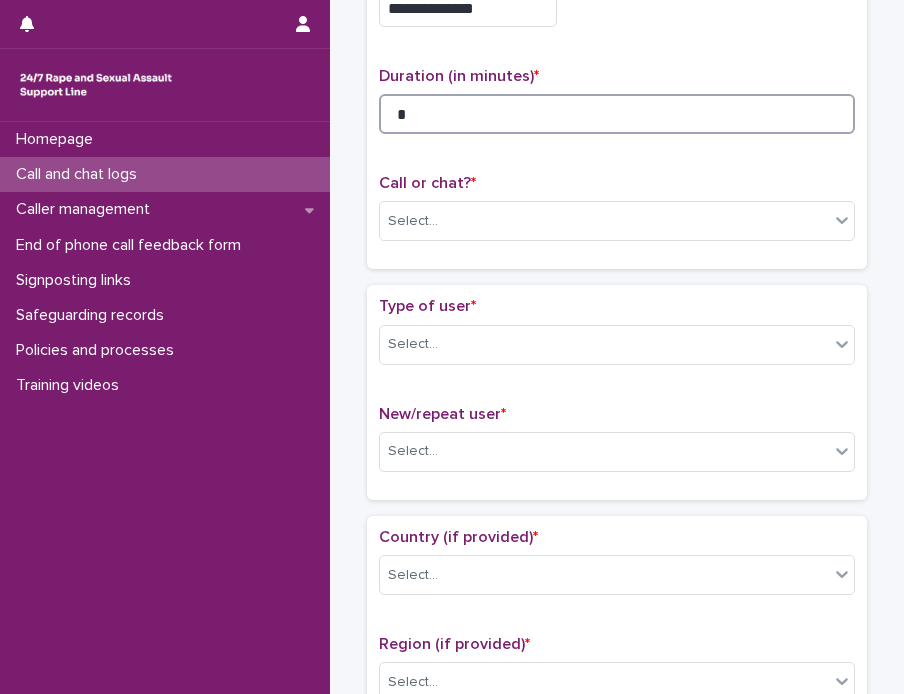 scroll, scrollTop: 200, scrollLeft: 0, axis: vertical 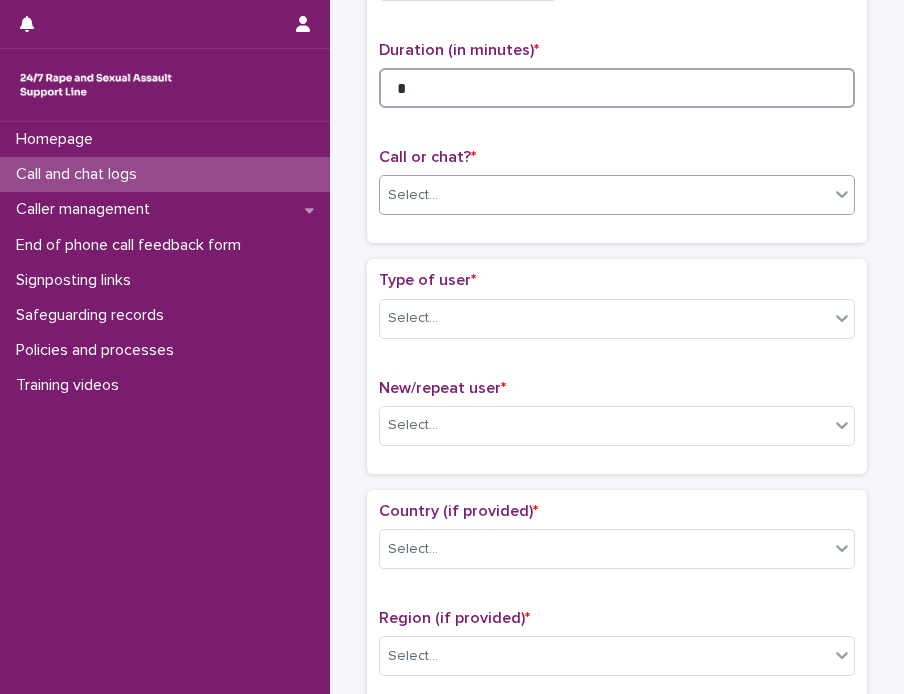type on "*" 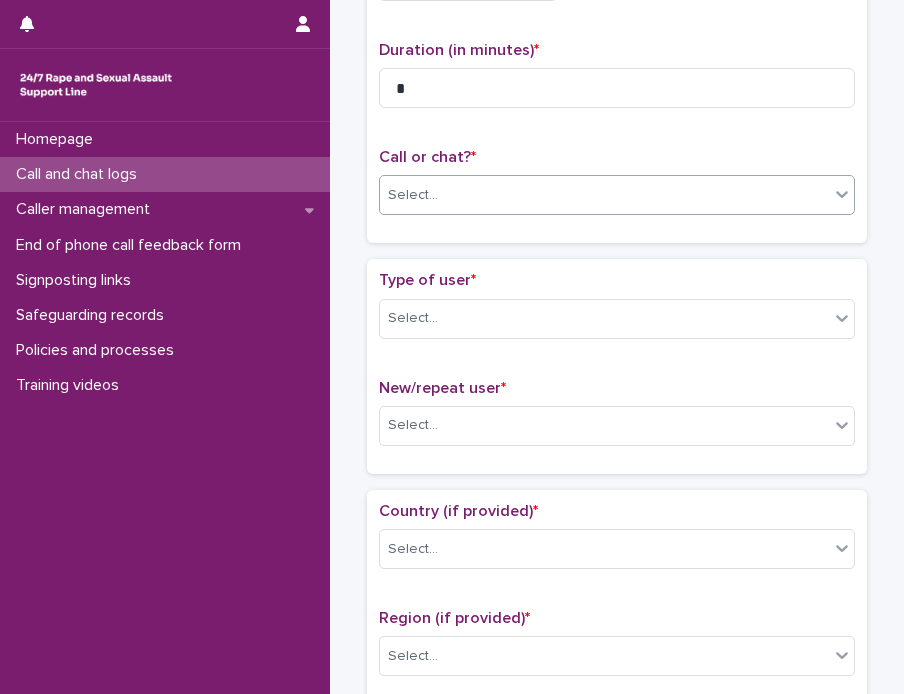 click 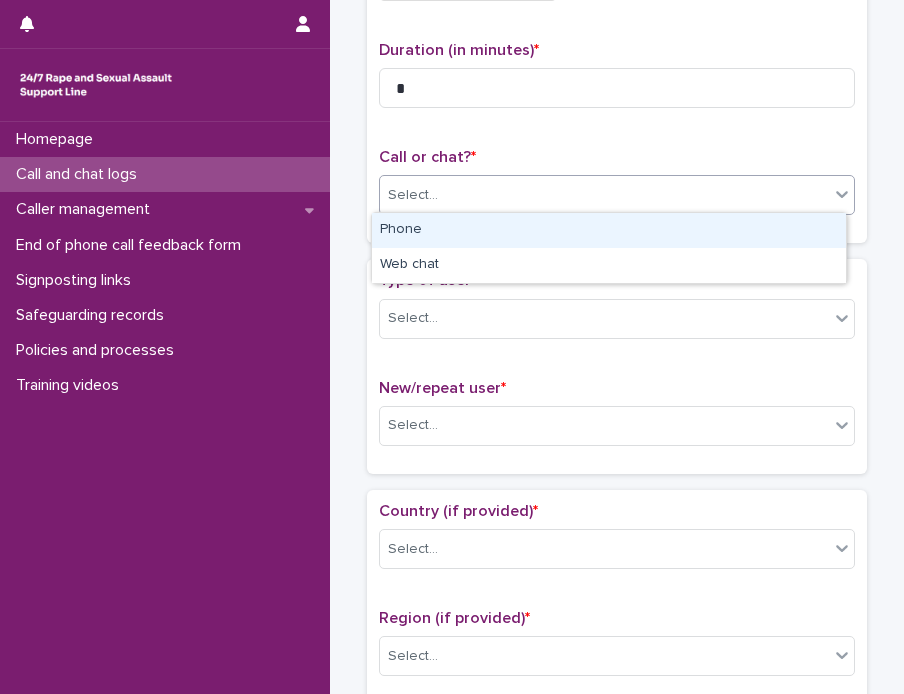click on "Phone" at bounding box center [609, 230] 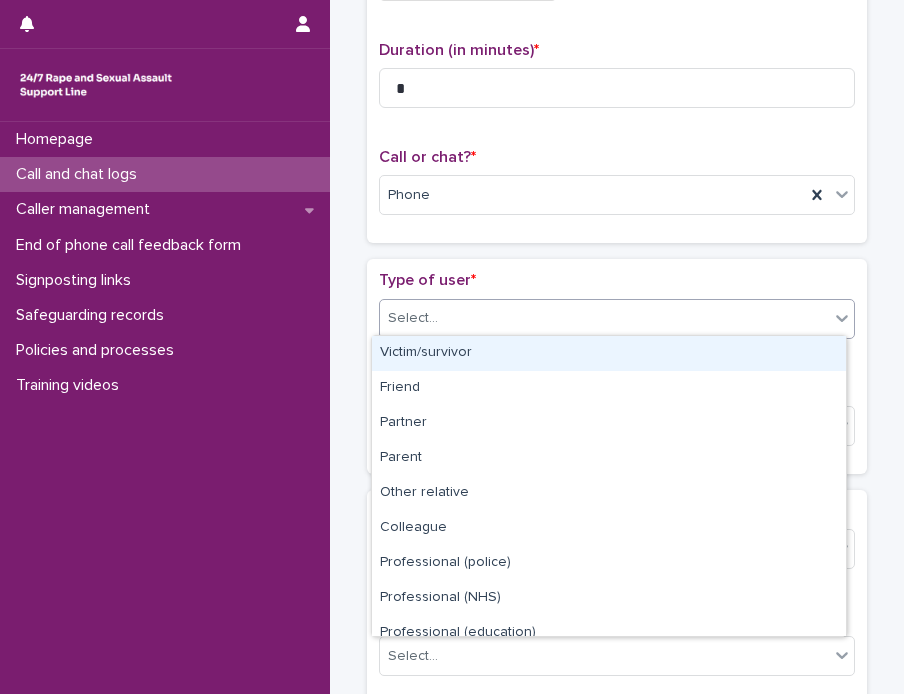 click 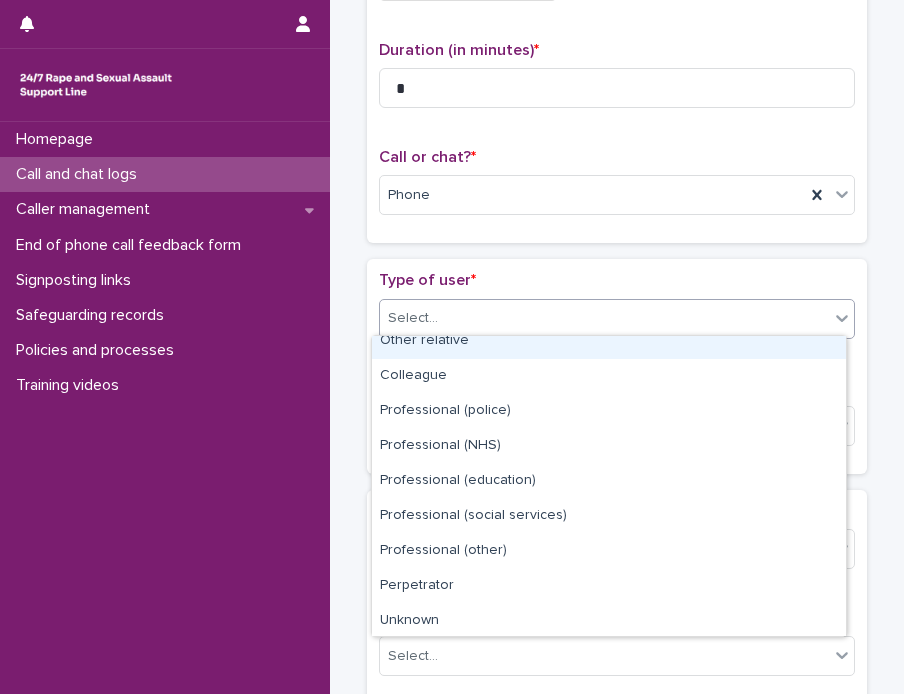 scroll, scrollTop: 224, scrollLeft: 0, axis: vertical 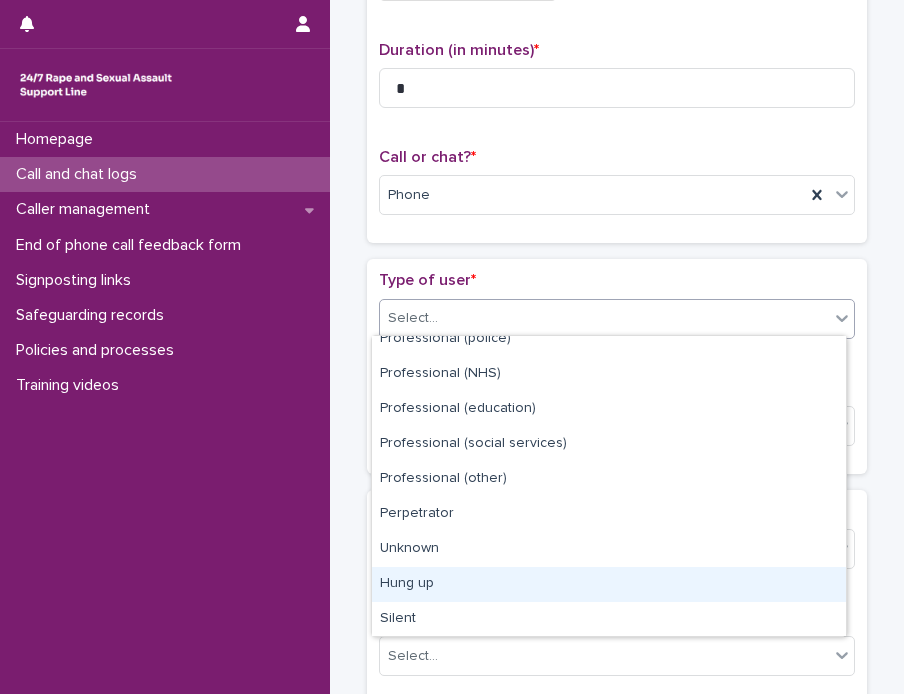click on "Hung up" at bounding box center (609, 584) 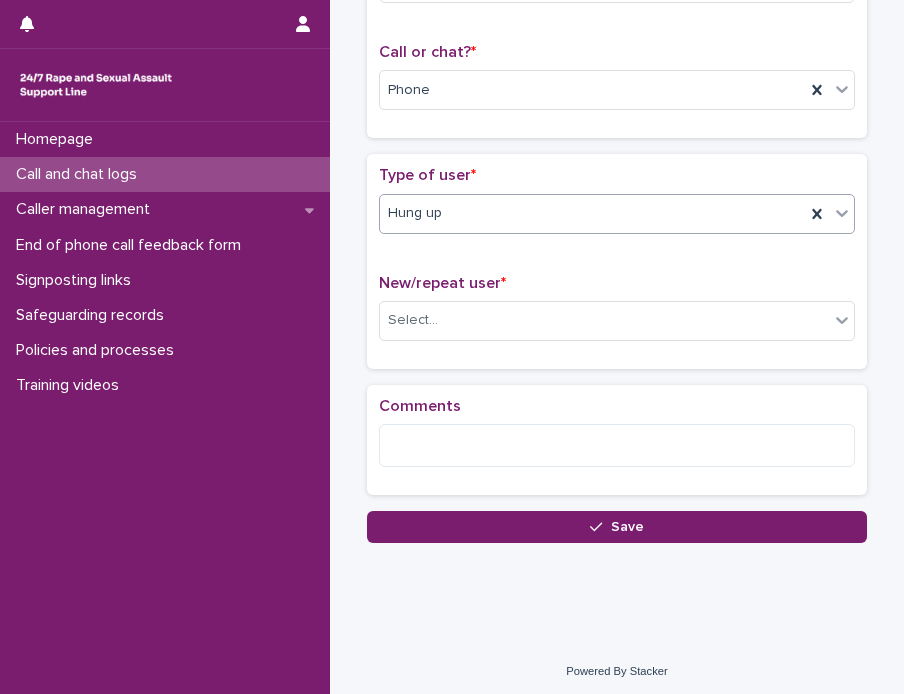 scroll, scrollTop: 306, scrollLeft: 0, axis: vertical 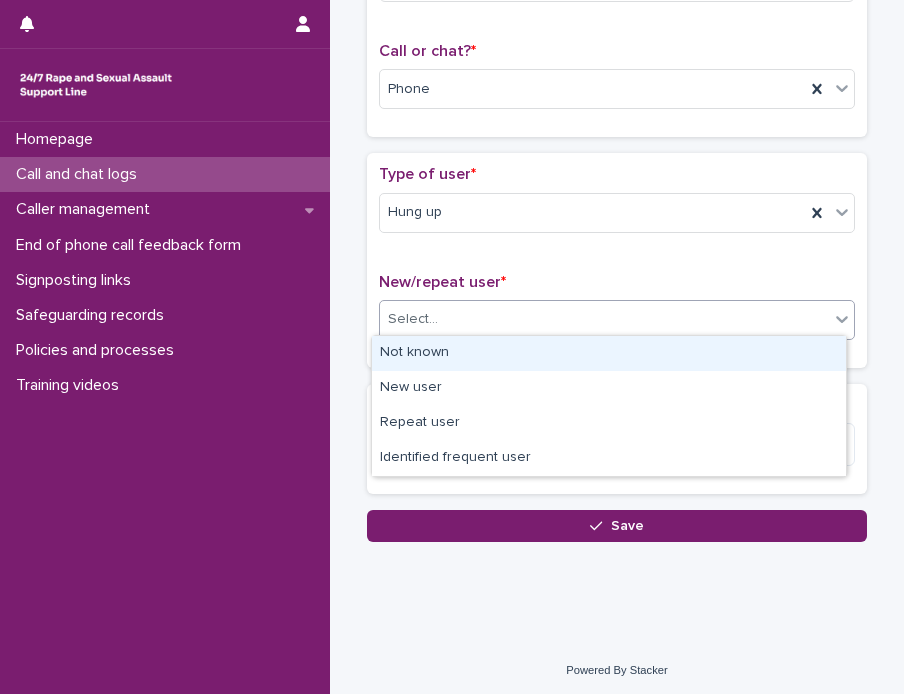 click 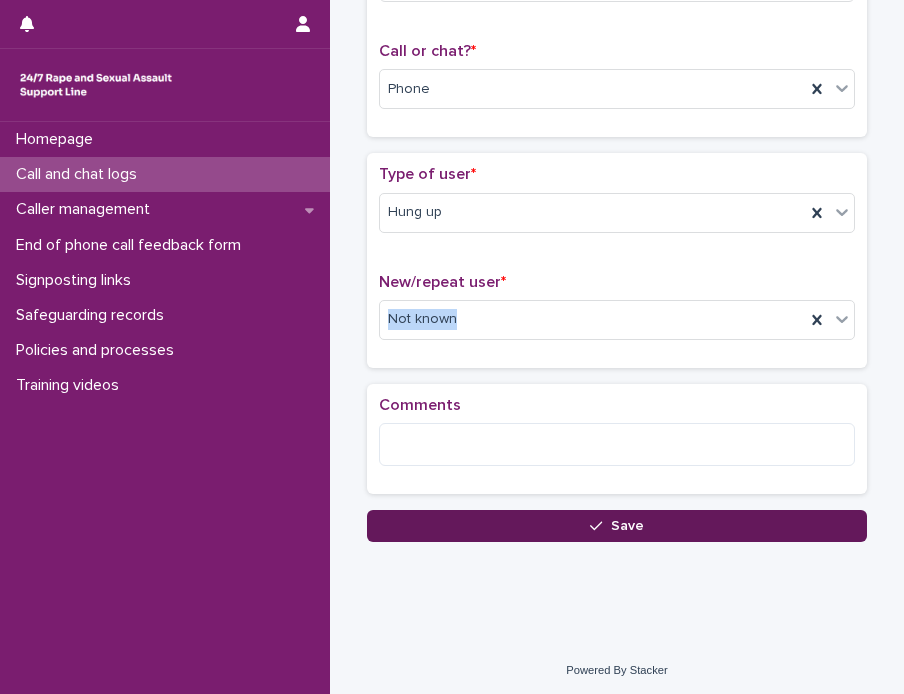 click on "Save" at bounding box center [617, 526] 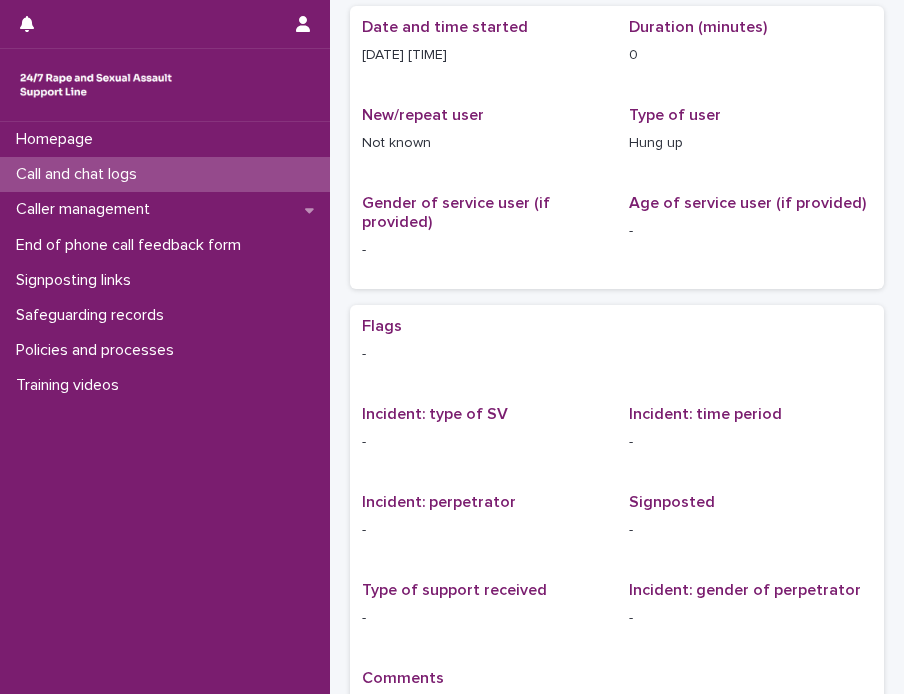 scroll, scrollTop: 0, scrollLeft: 0, axis: both 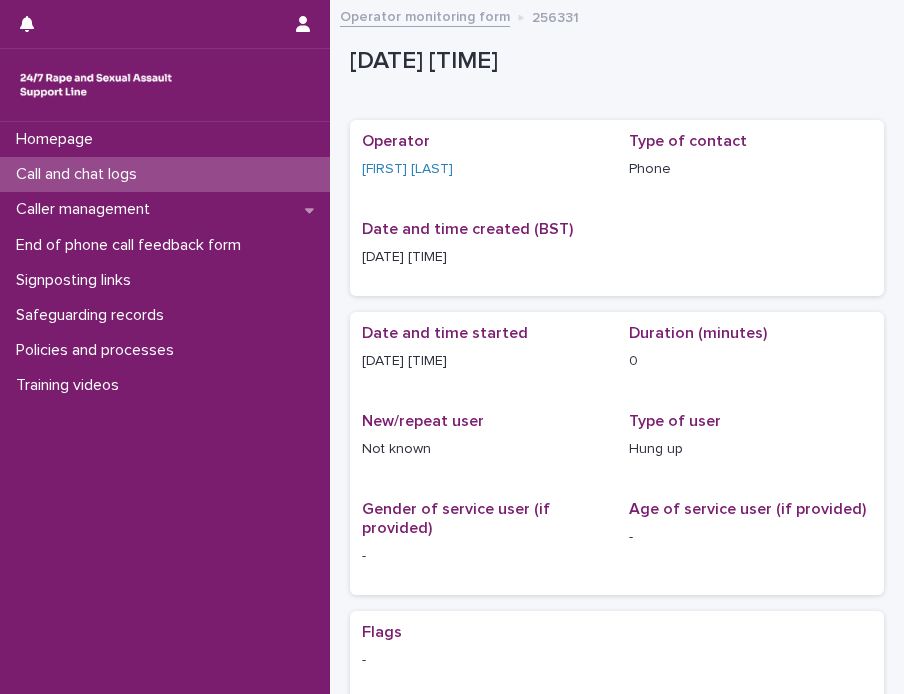 click on "Call and chat logs" at bounding box center (80, 174) 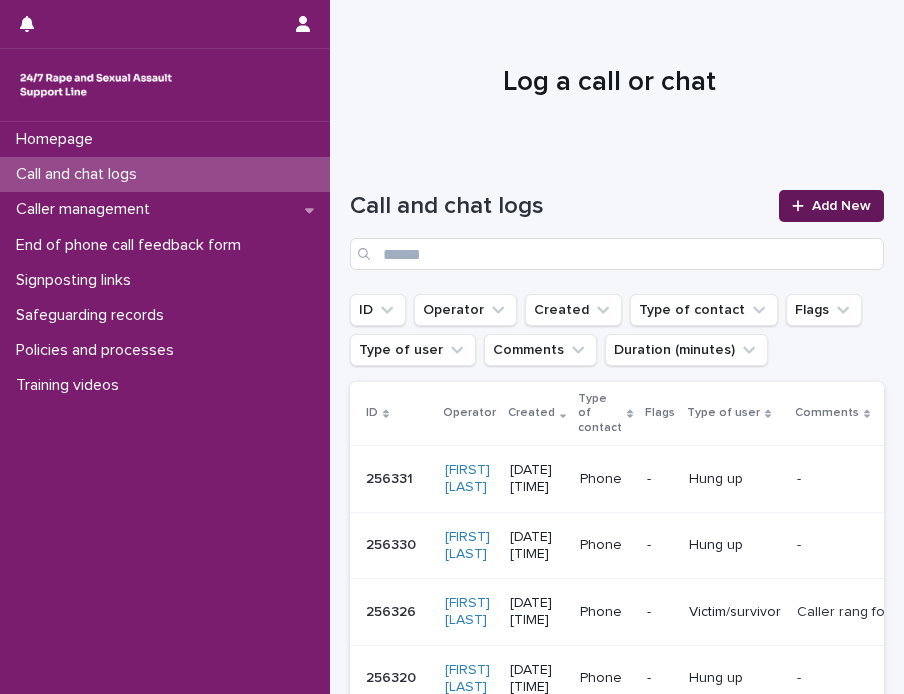 click on "Add New" at bounding box center [841, 206] 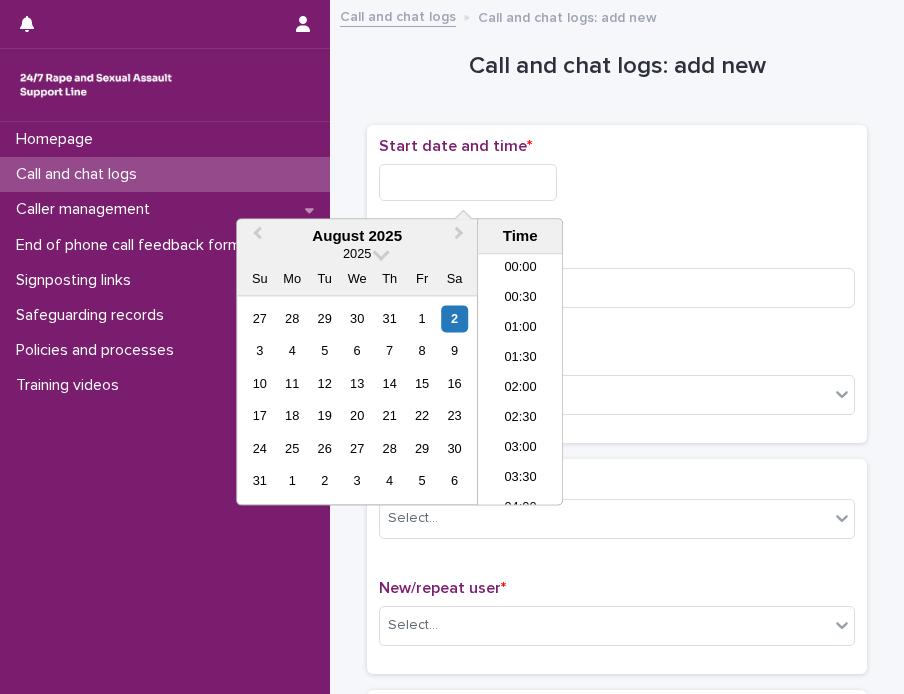 click at bounding box center [468, 182] 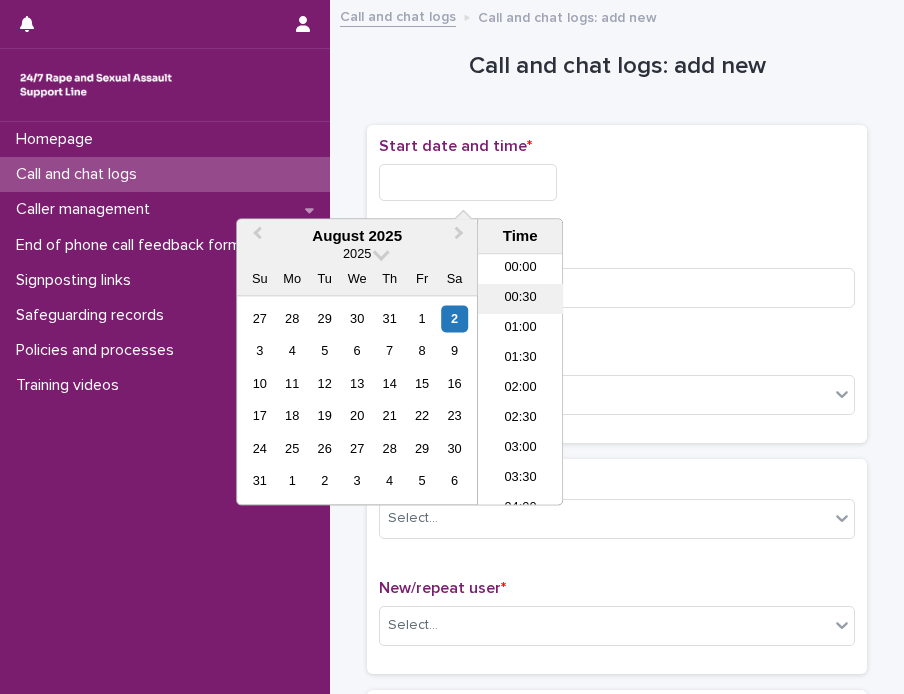click on "00:30" at bounding box center (520, 300) 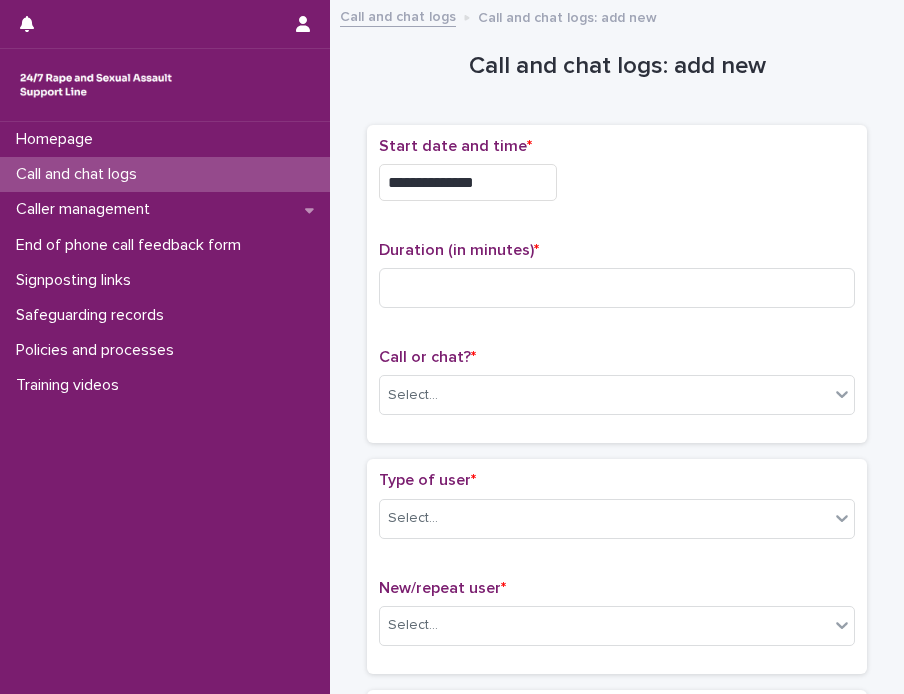 click on "**********" at bounding box center (468, 182) 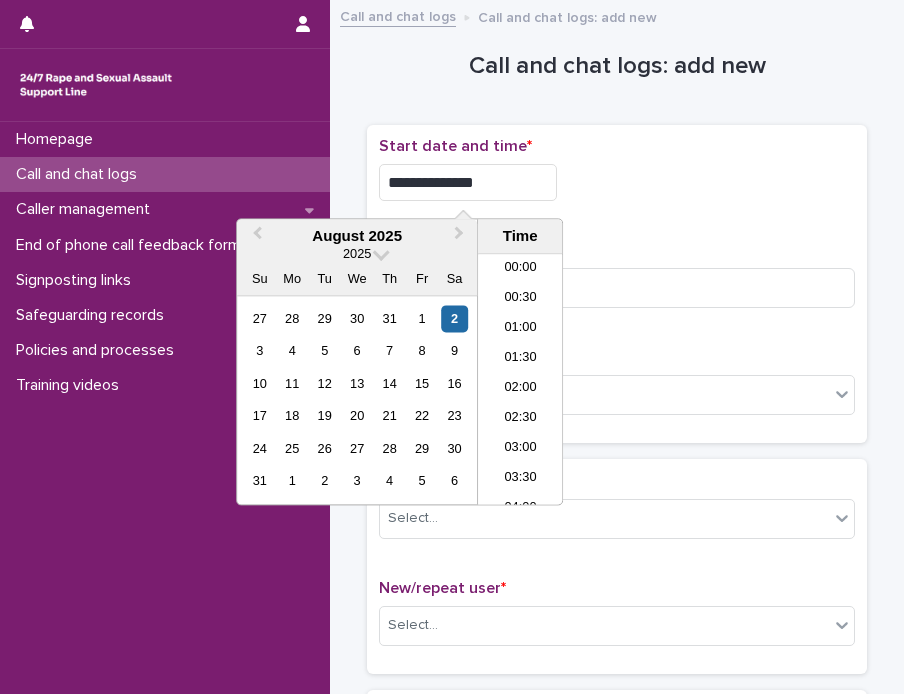 type on "**********" 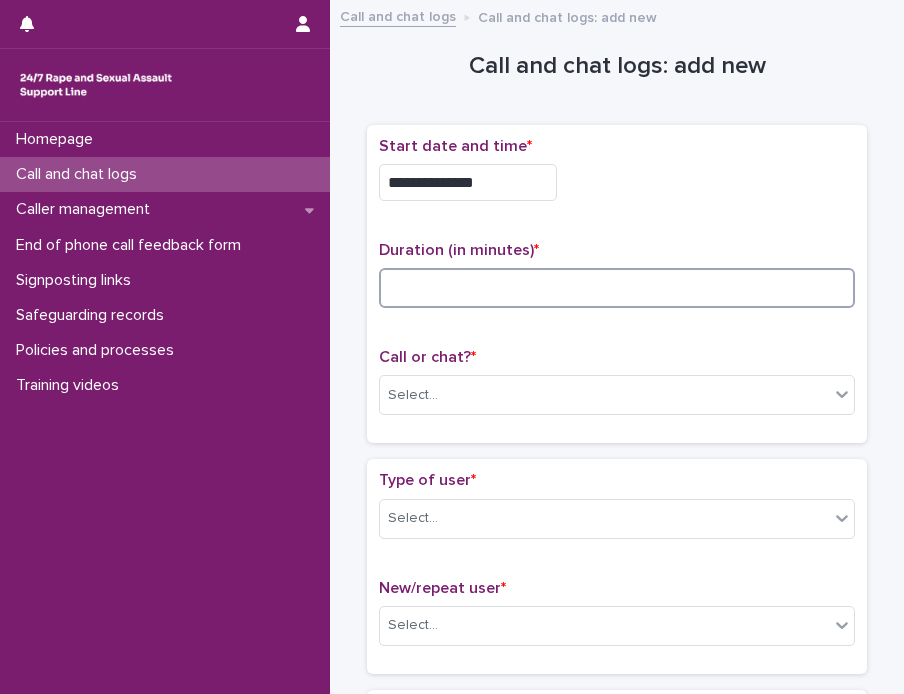 click at bounding box center (617, 288) 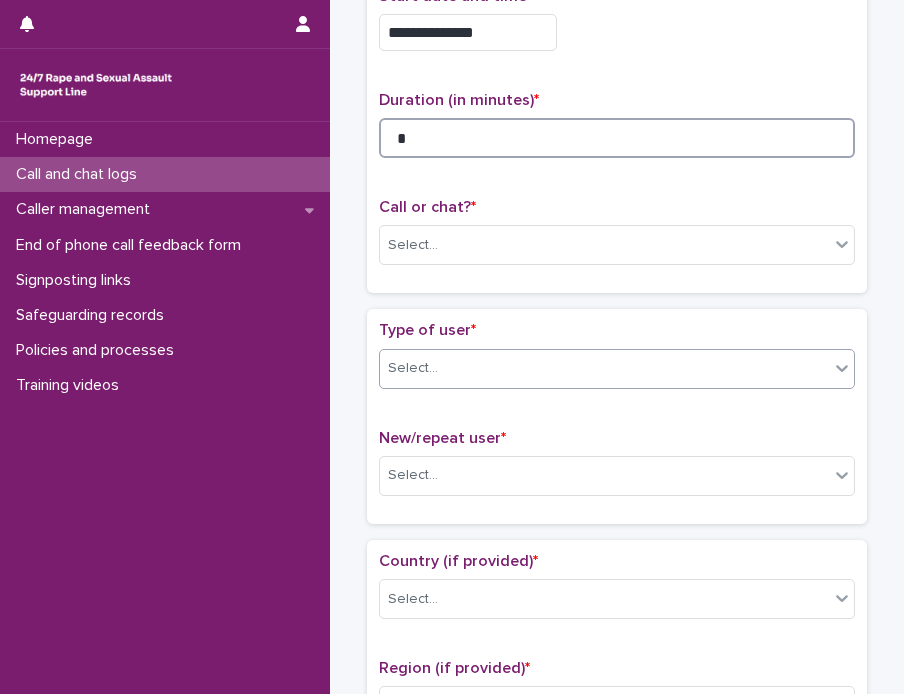 scroll, scrollTop: 200, scrollLeft: 0, axis: vertical 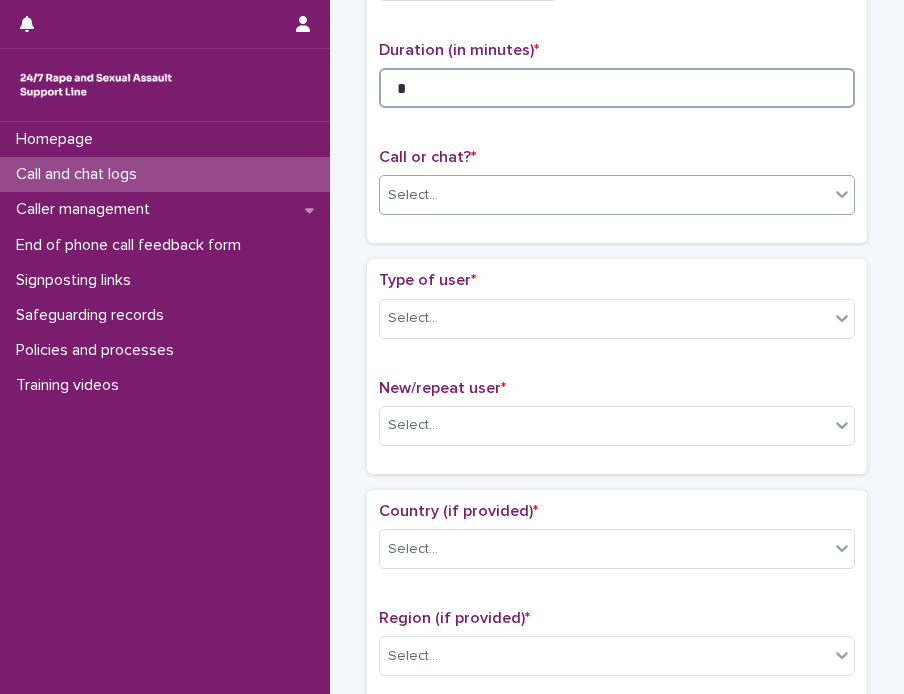 type on "*" 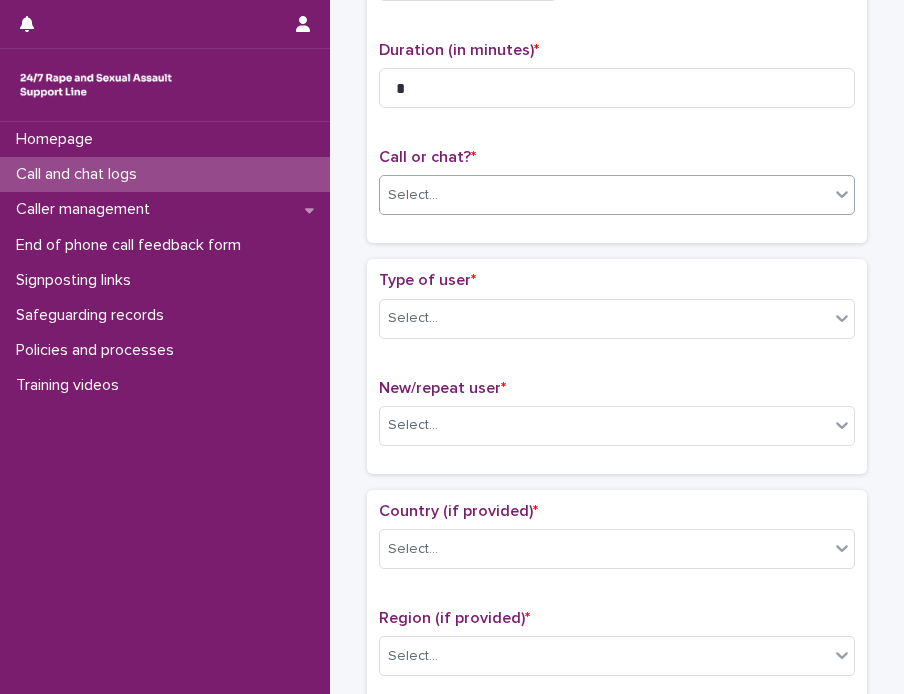 click 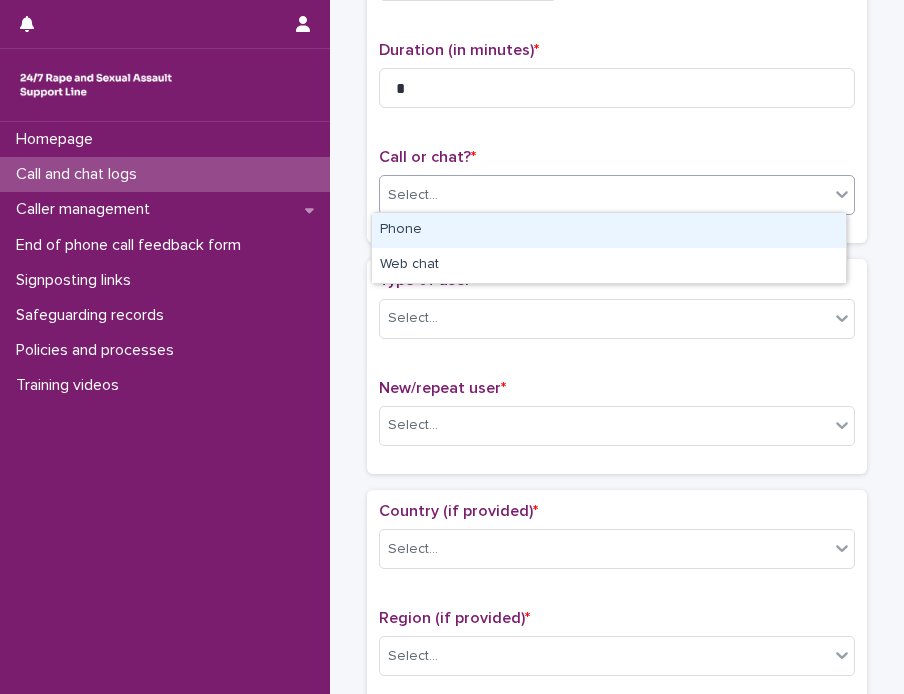 click on "Phone" at bounding box center (609, 230) 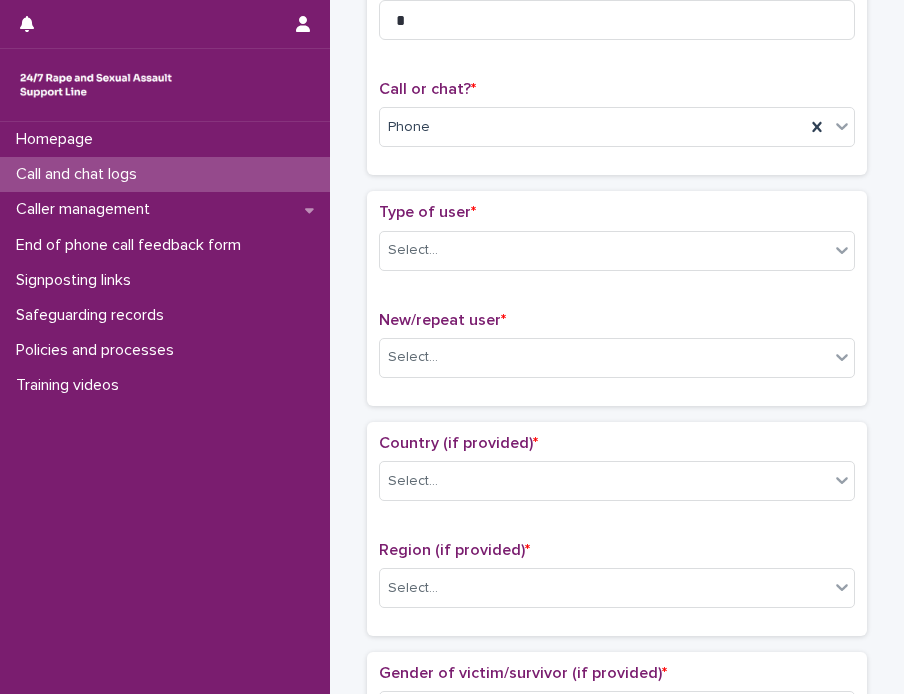 scroll, scrollTop: 300, scrollLeft: 0, axis: vertical 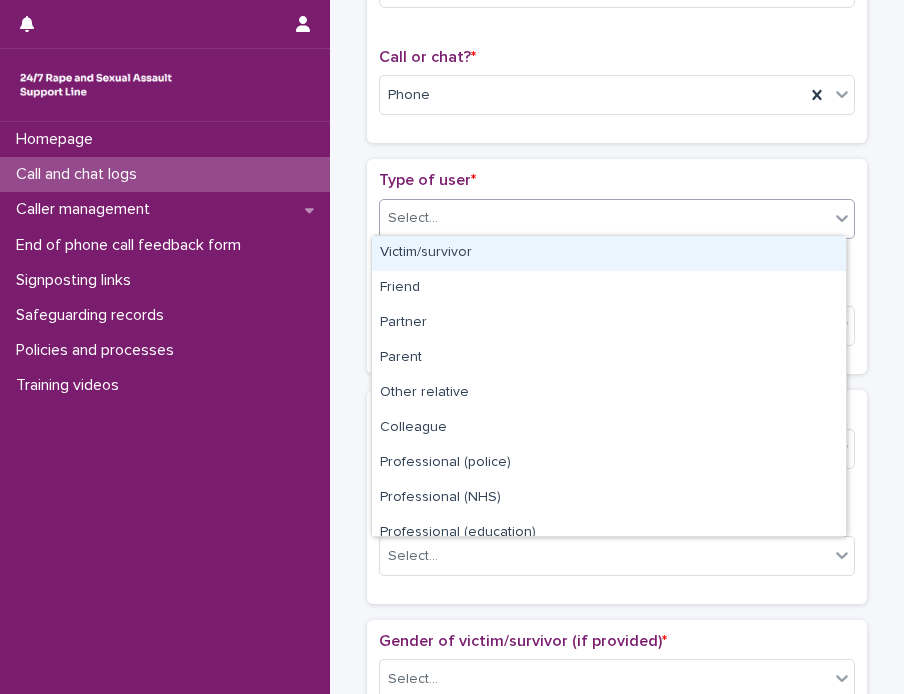 click 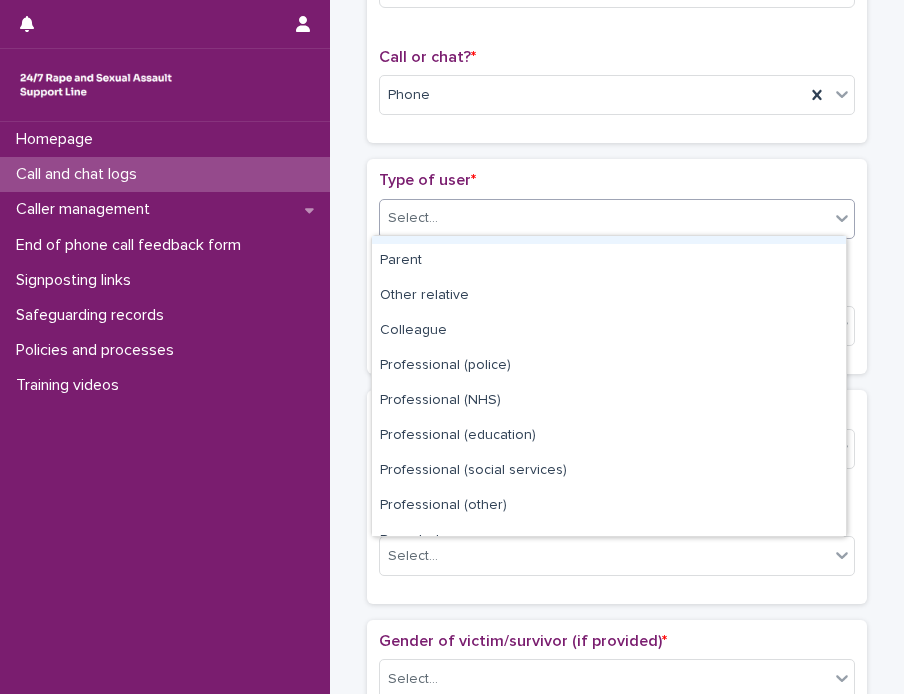 scroll, scrollTop: 224, scrollLeft: 0, axis: vertical 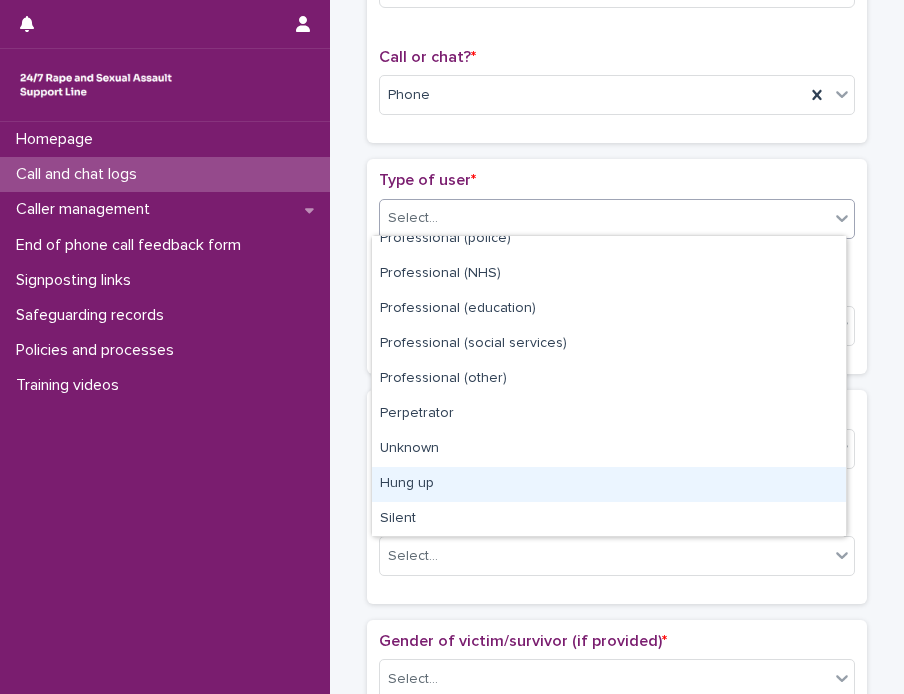 click on "Hung up" at bounding box center [609, 484] 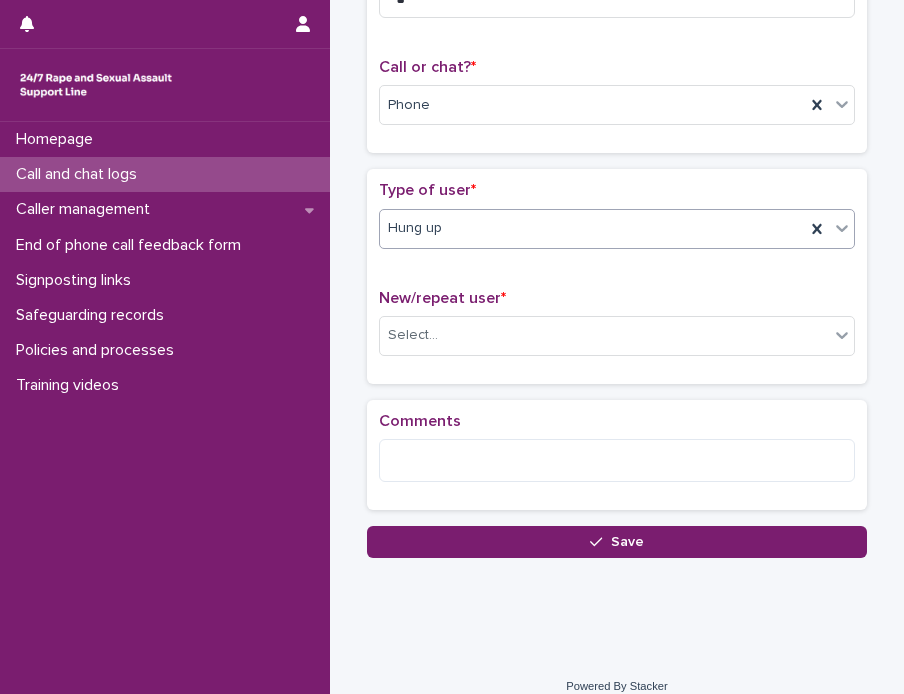 scroll, scrollTop: 300, scrollLeft: 0, axis: vertical 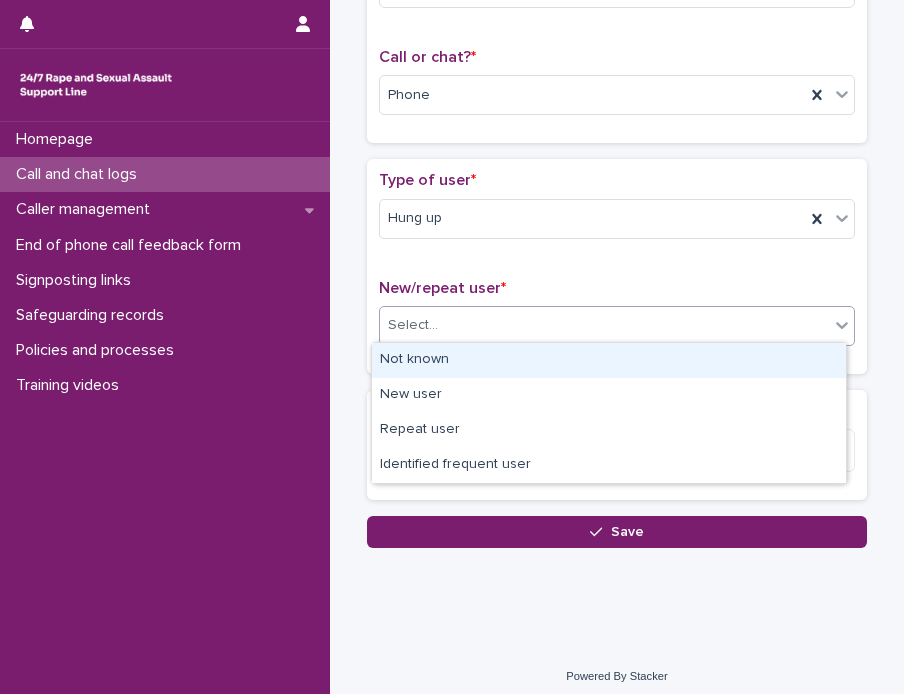 click 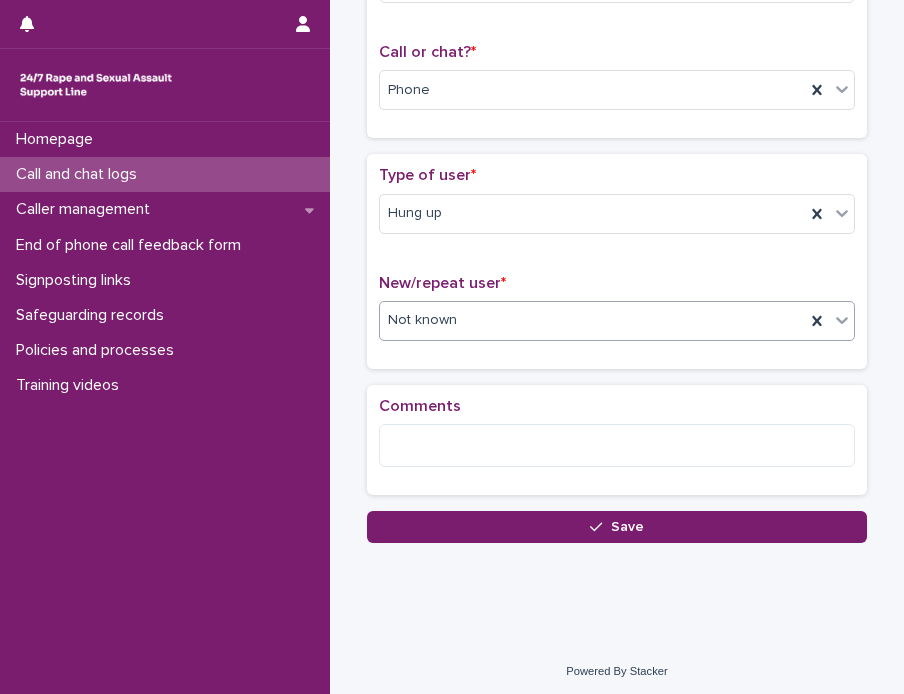 scroll, scrollTop: 306, scrollLeft: 0, axis: vertical 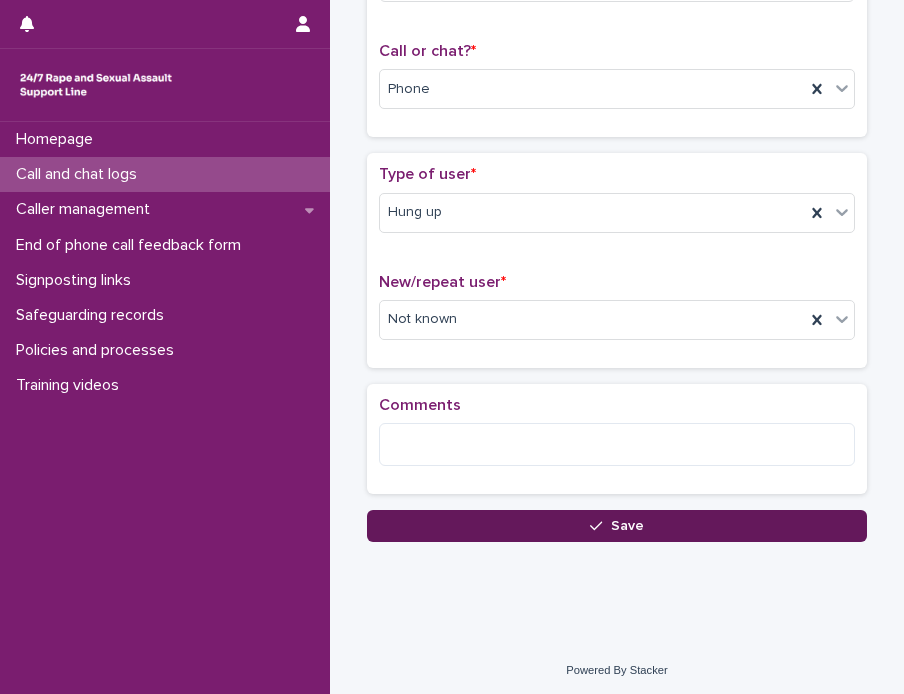click on "Save" at bounding box center [627, 526] 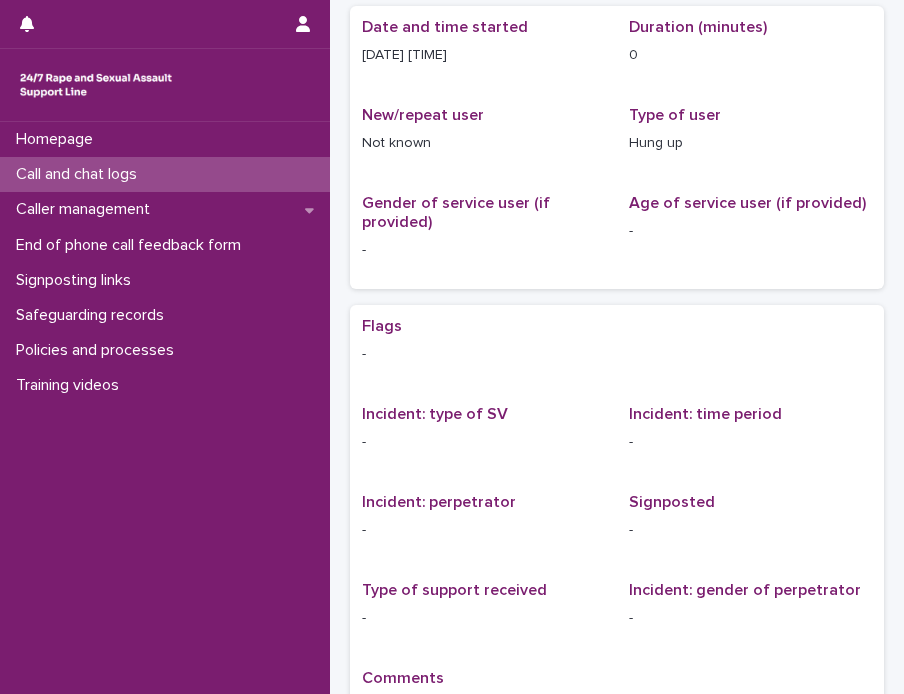 scroll, scrollTop: 0, scrollLeft: 0, axis: both 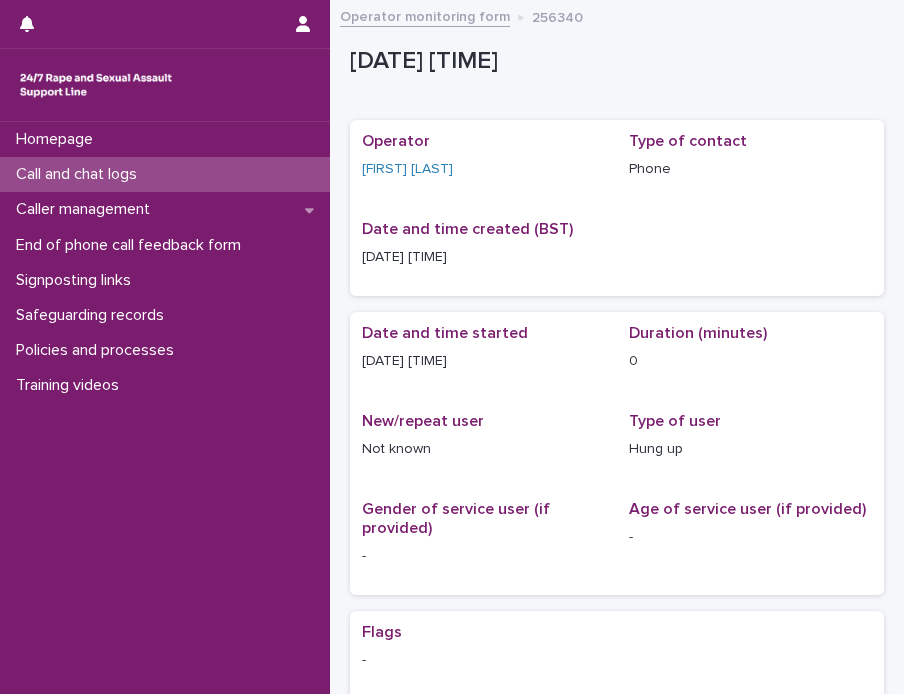 click on "Call and chat logs" at bounding box center [80, 174] 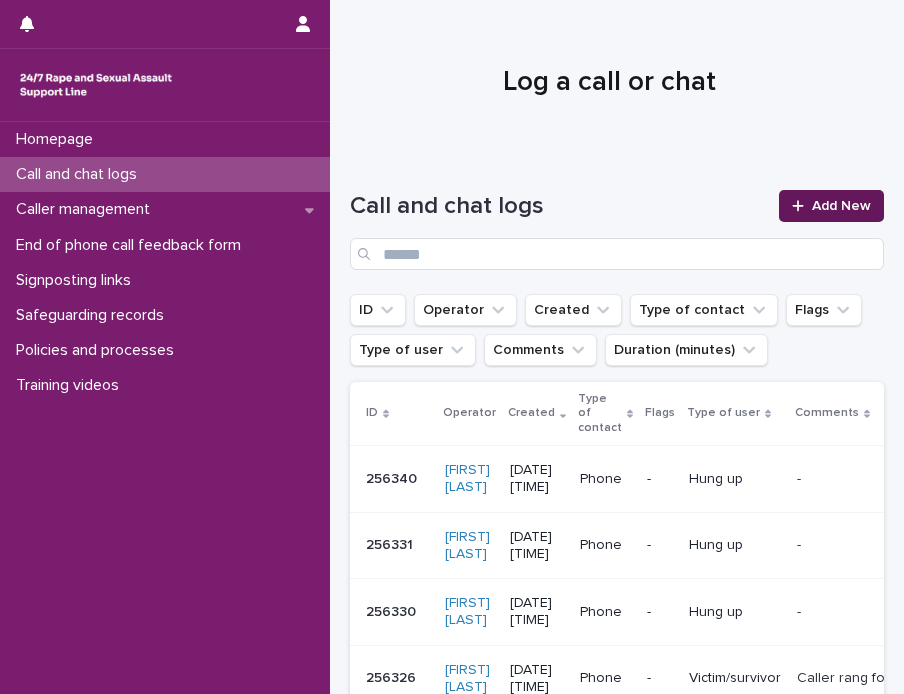 click on "Add New" at bounding box center (831, 206) 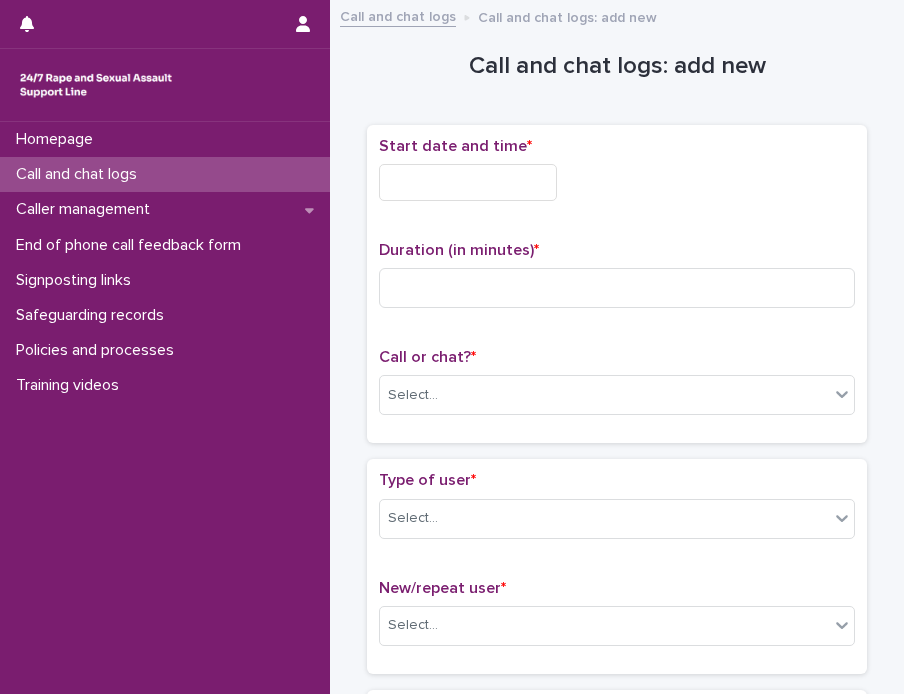 drag, startPoint x: 411, startPoint y: 180, endPoint x: 455, endPoint y: 120, distance: 74.404305 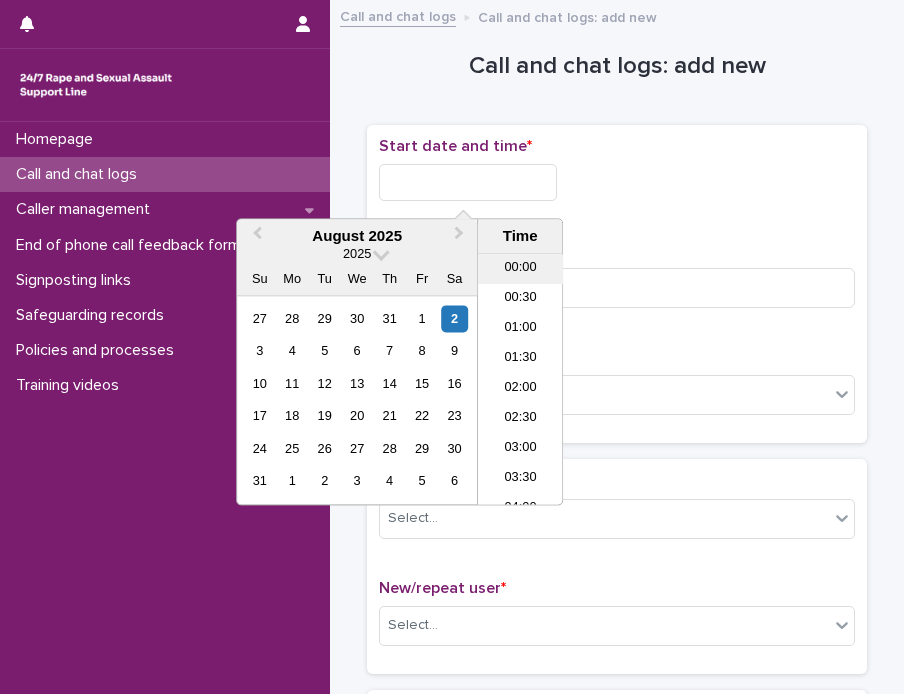 click on "00:00" at bounding box center (520, 270) 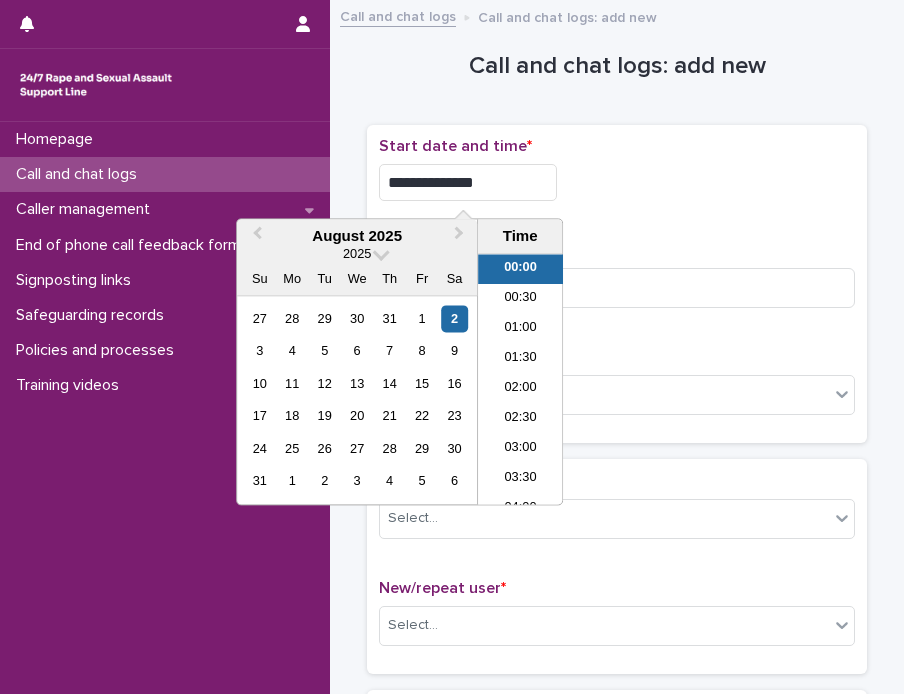 click on "**********" at bounding box center (468, 182) 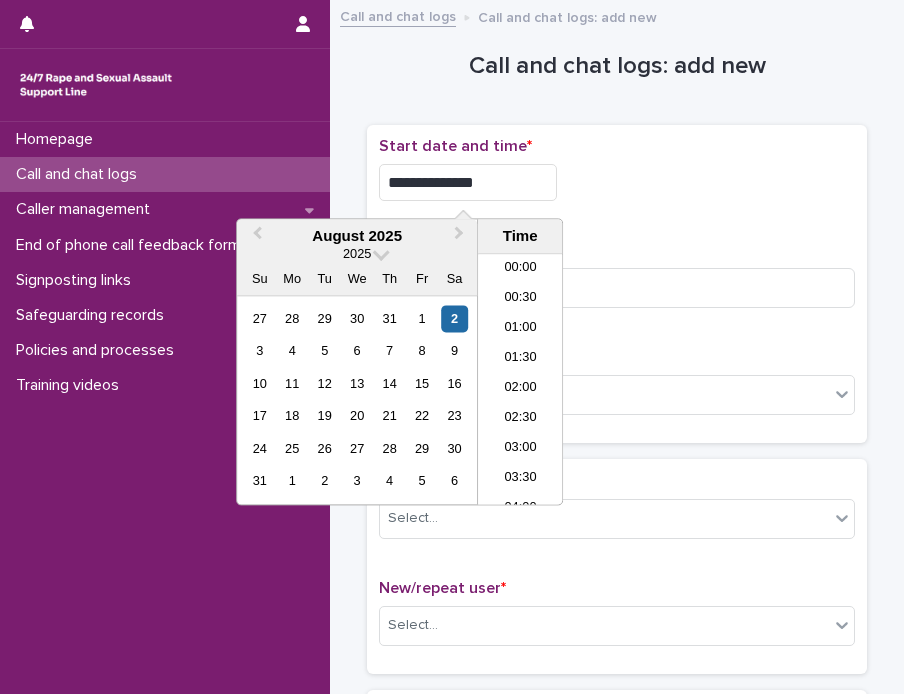 type on "**********" 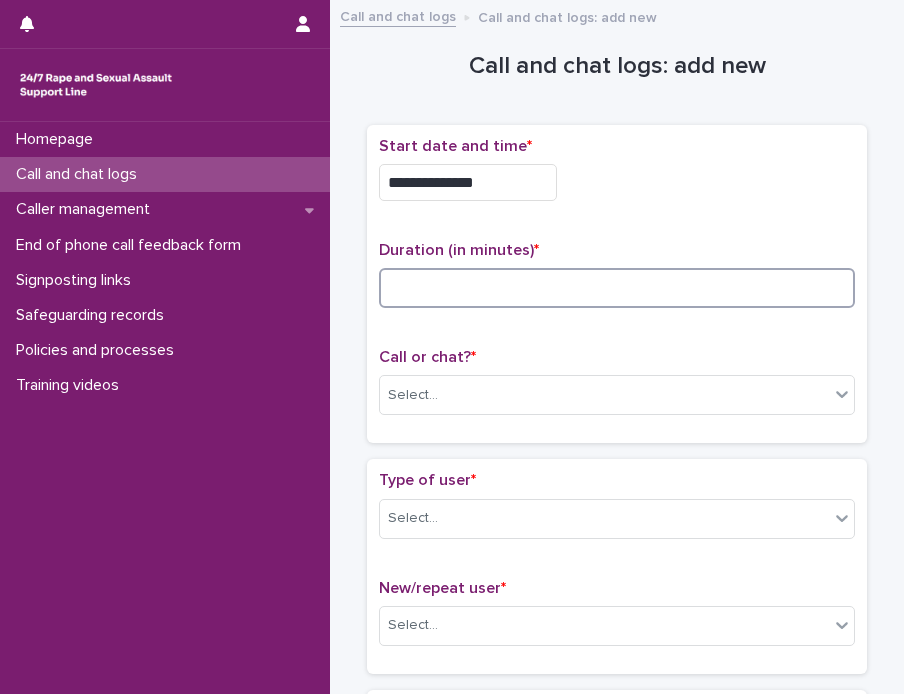 click at bounding box center (617, 288) 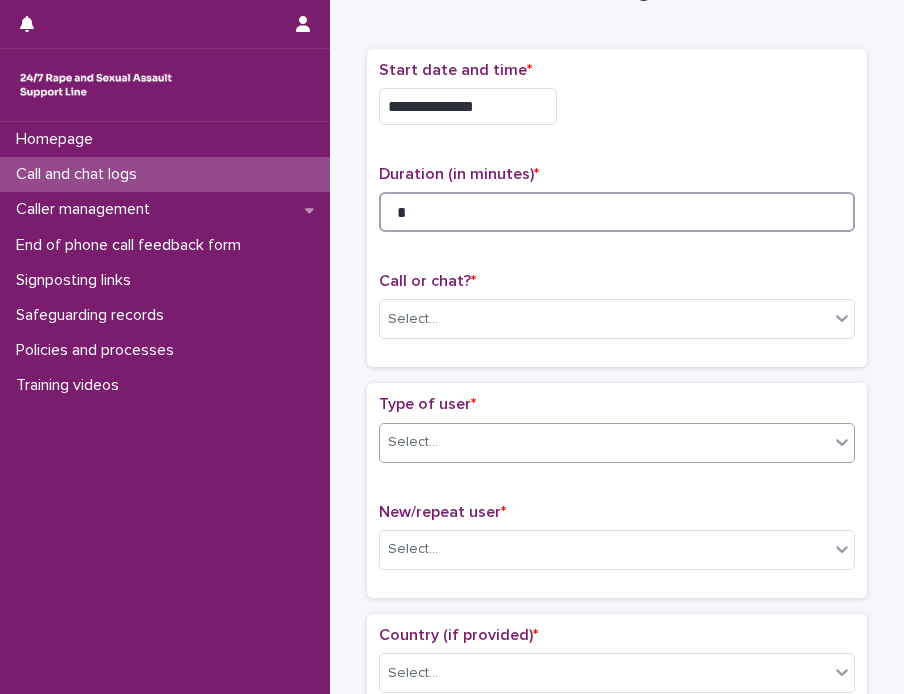 scroll, scrollTop: 200, scrollLeft: 0, axis: vertical 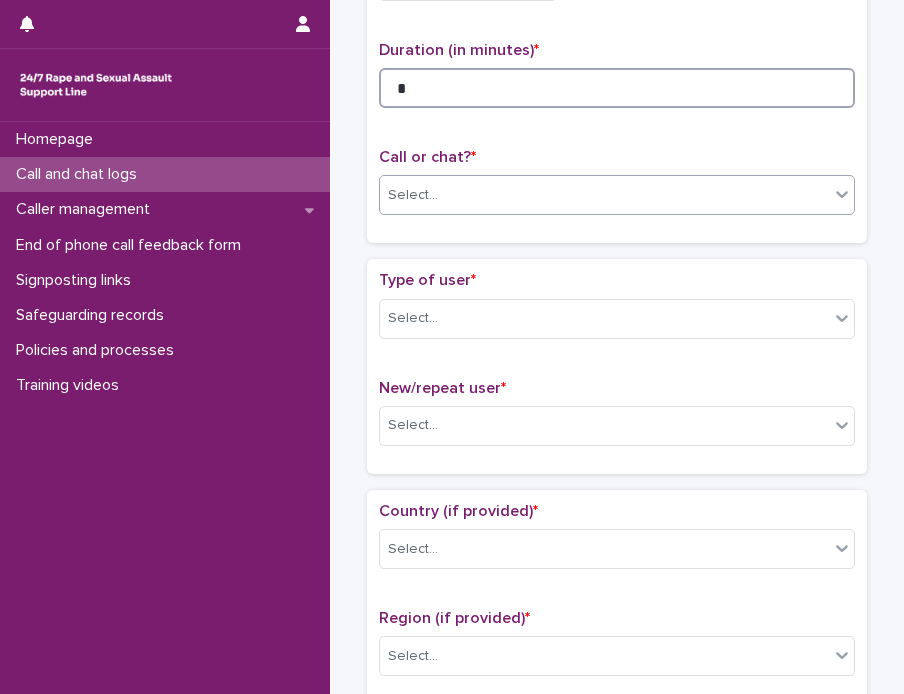 type on "*" 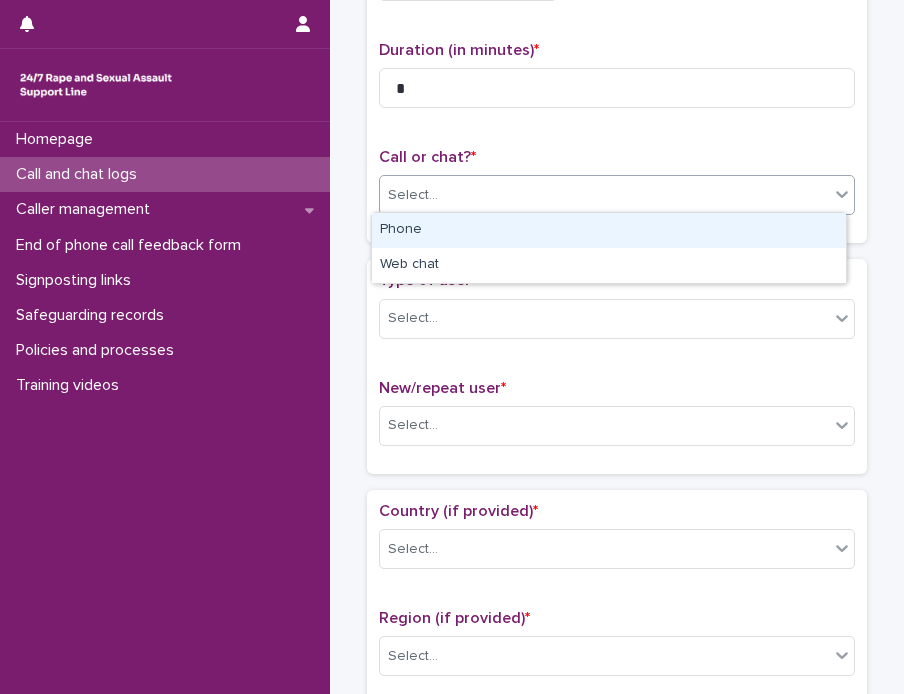 click 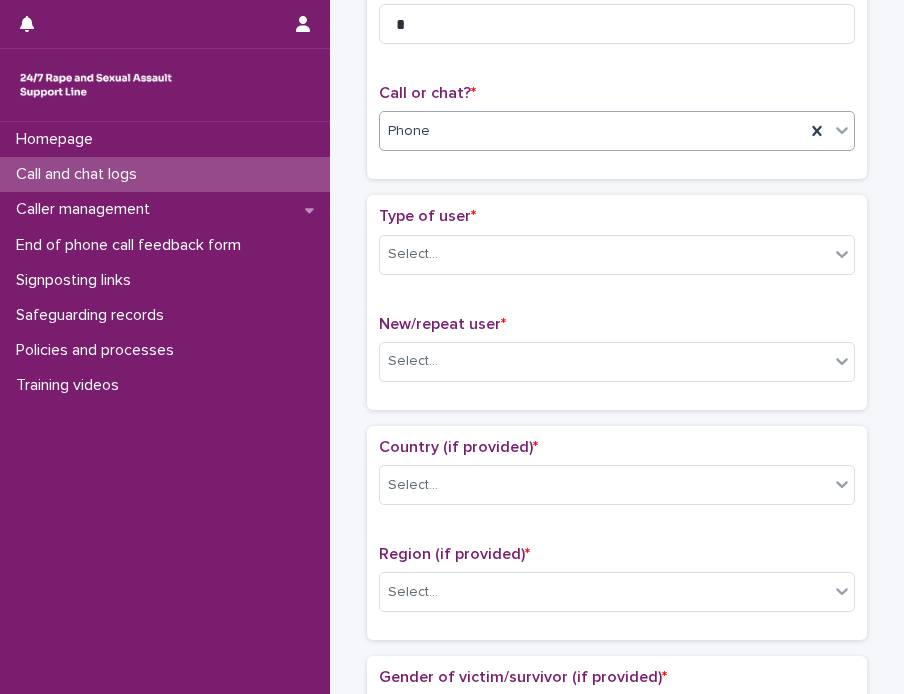 scroll, scrollTop: 300, scrollLeft: 0, axis: vertical 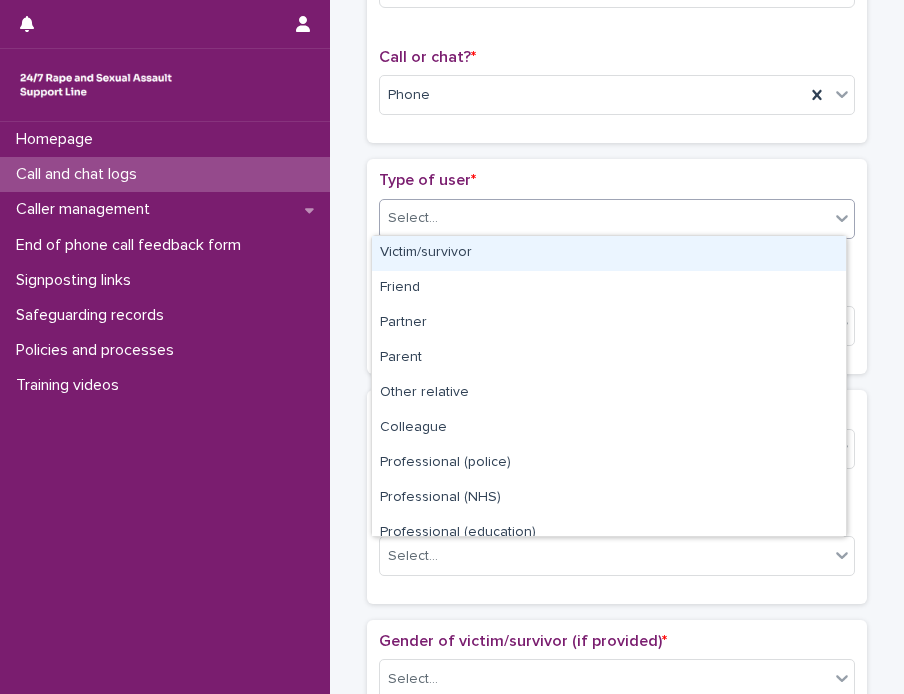 click 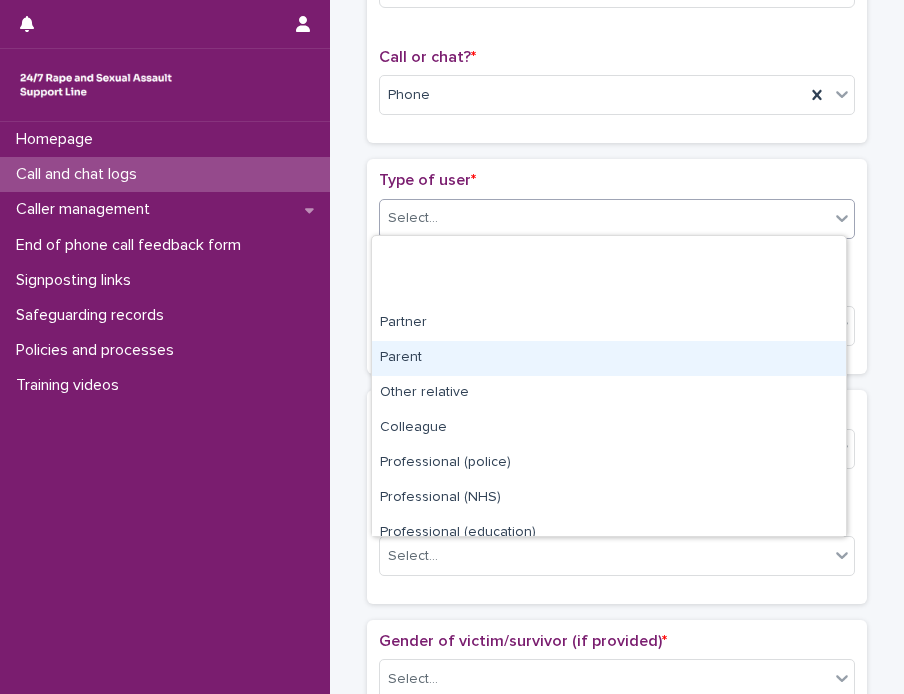 scroll, scrollTop: 224, scrollLeft: 0, axis: vertical 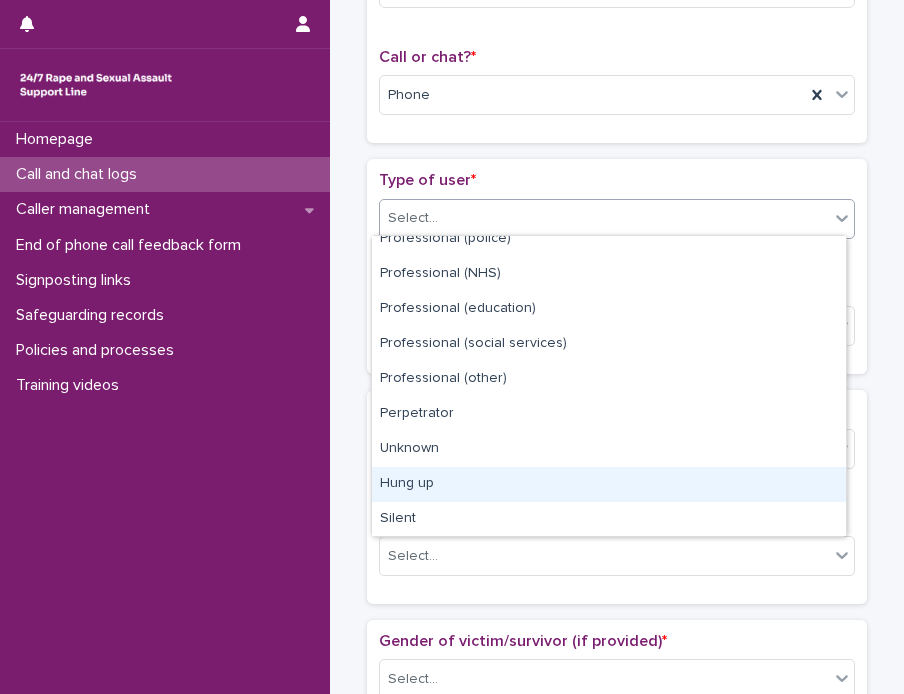 click on "Hung up" at bounding box center [609, 484] 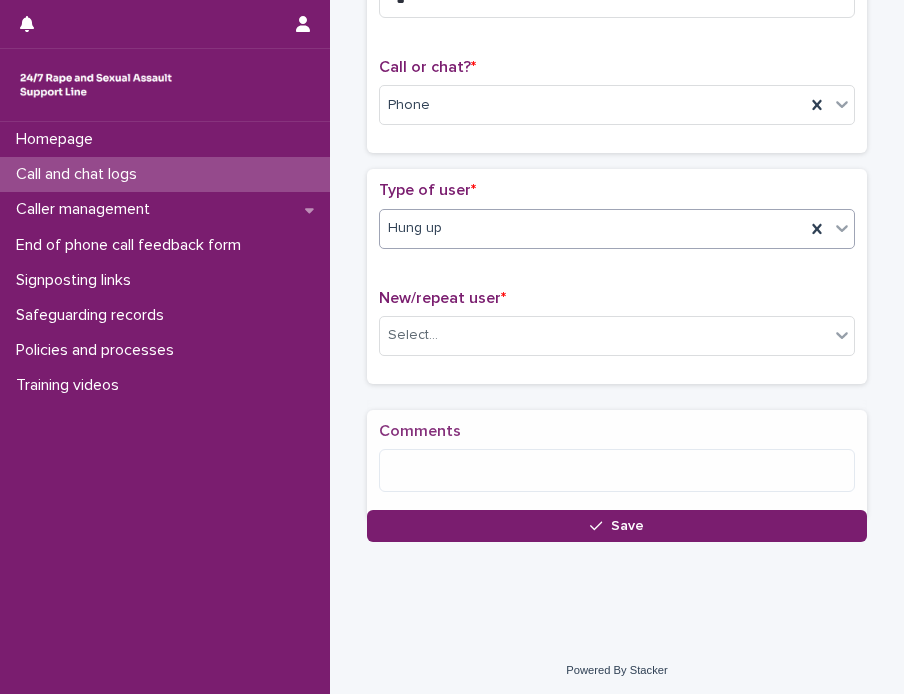 scroll, scrollTop: 300, scrollLeft: 0, axis: vertical 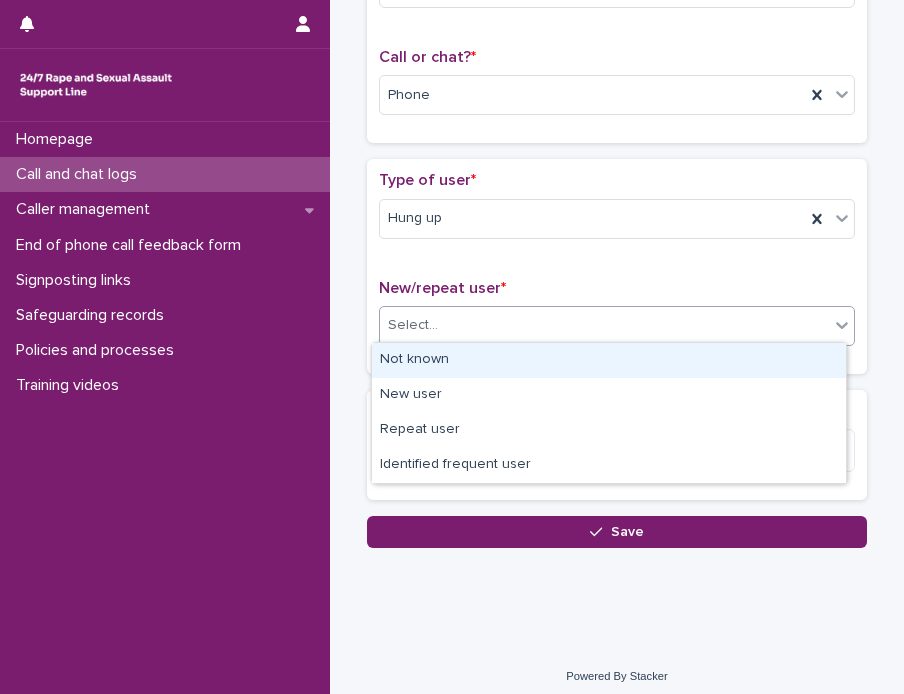 click 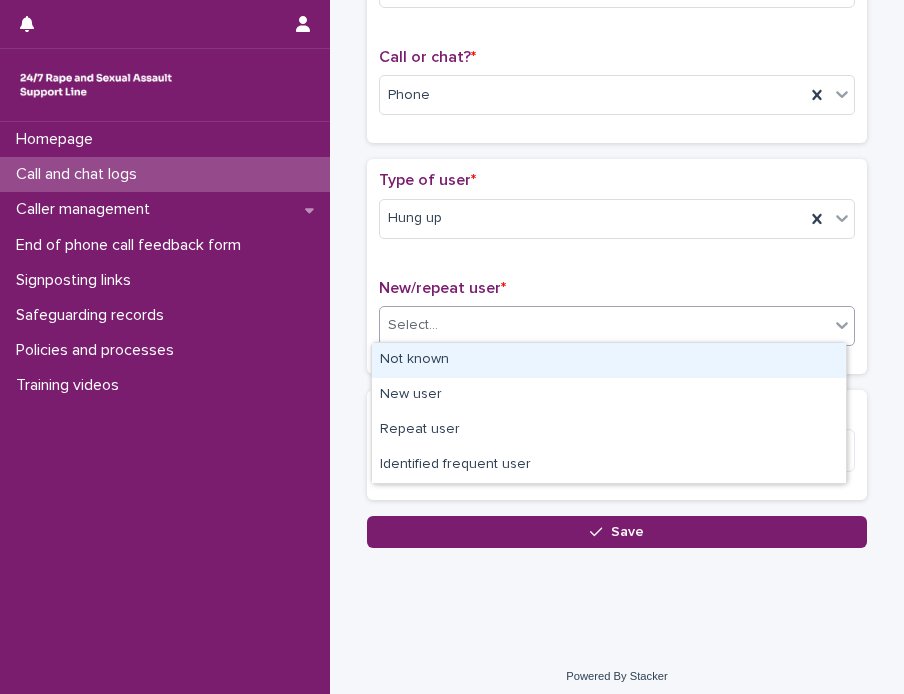 click on "Not known" at bounding box center (609, 360) 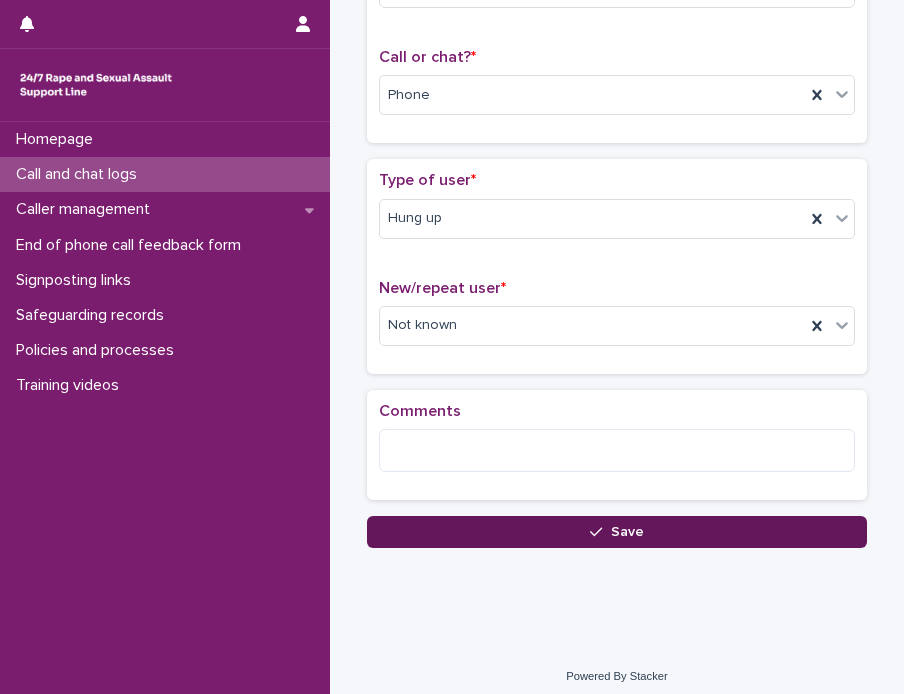 click on "Save" at bounding box center [627, 532] 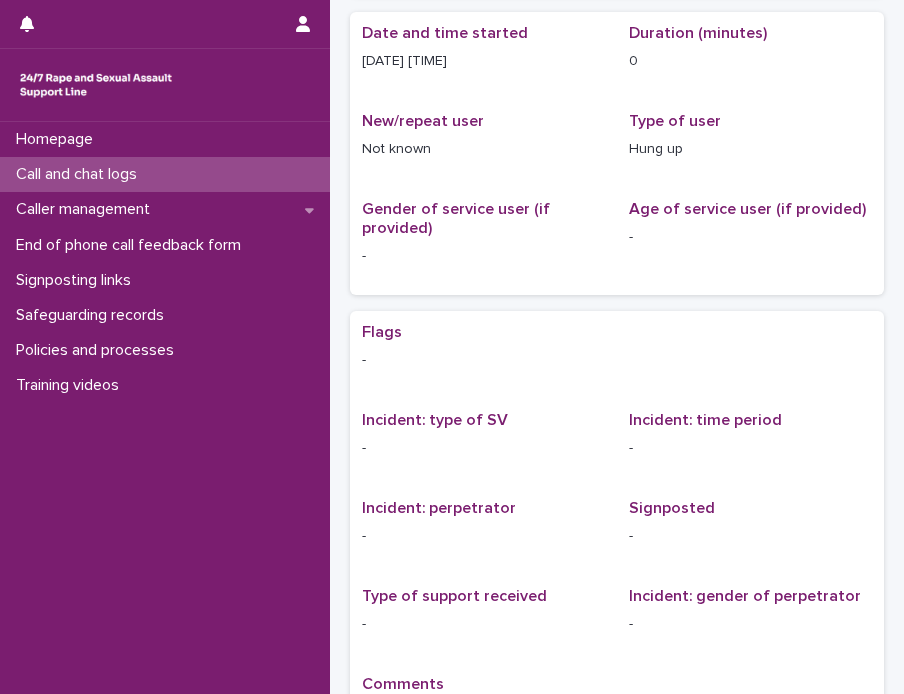 scroll, scrollTop: 0, scrollLeft: 0, axis: both 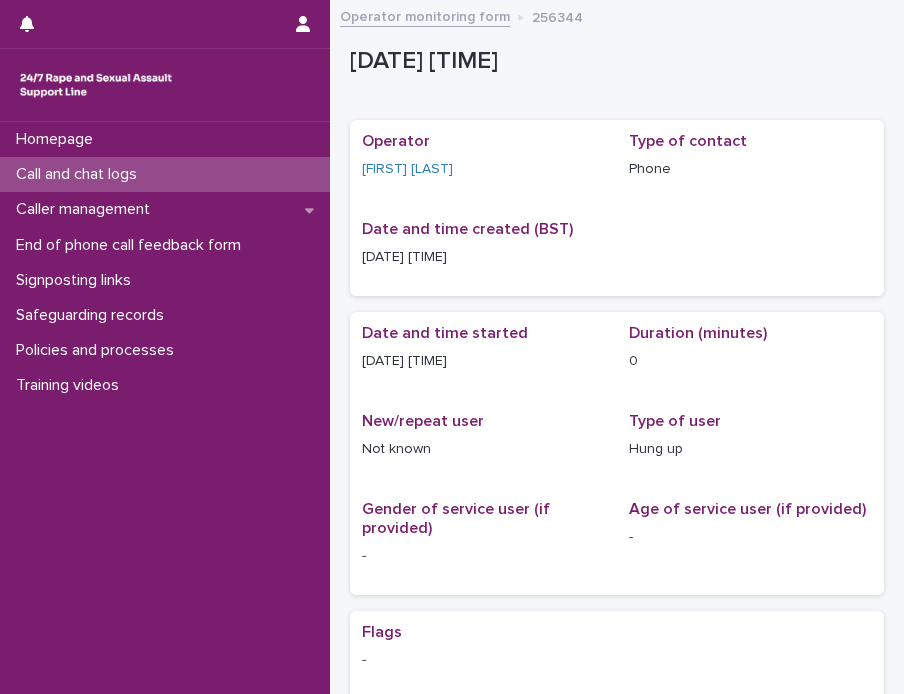 click on "Call and chat logs" at bounding box center (80, 174) 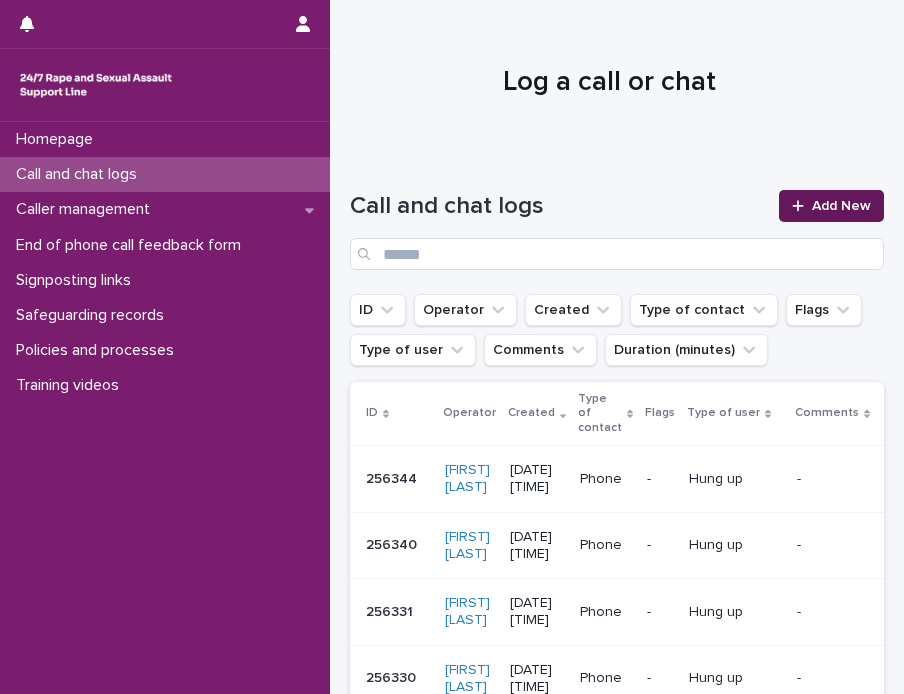 click on "Add New" at bounding box center [841, 206] 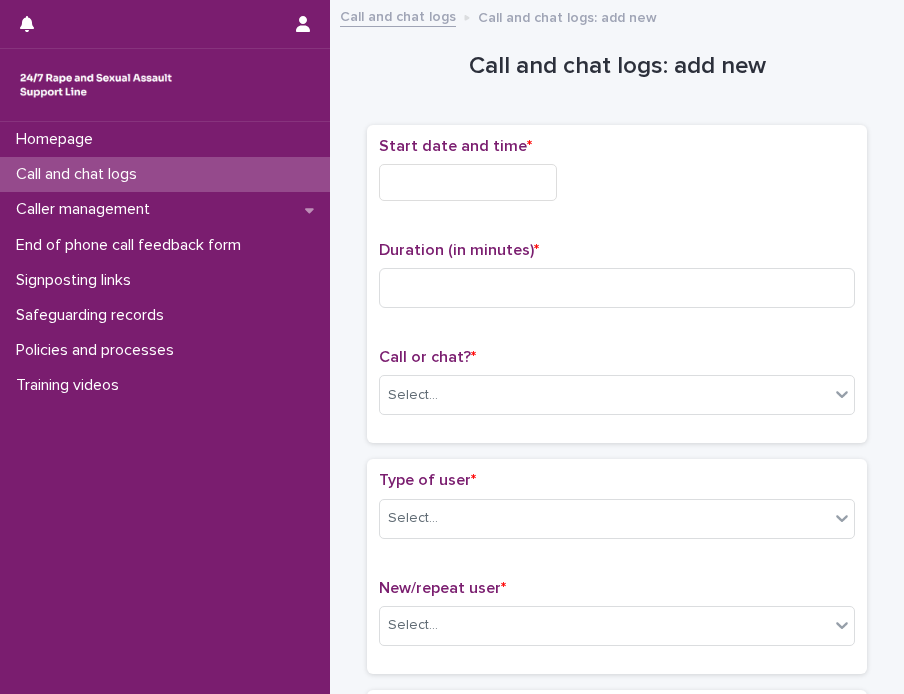 click at bounding box center [468, 182] 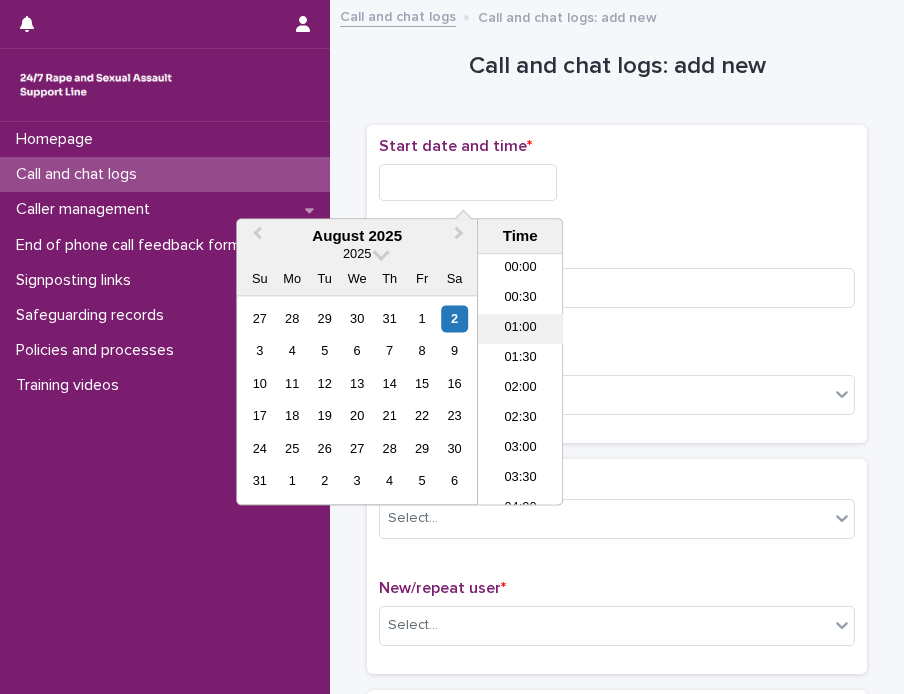 click on "01:00" at bounding box center [520, 330] 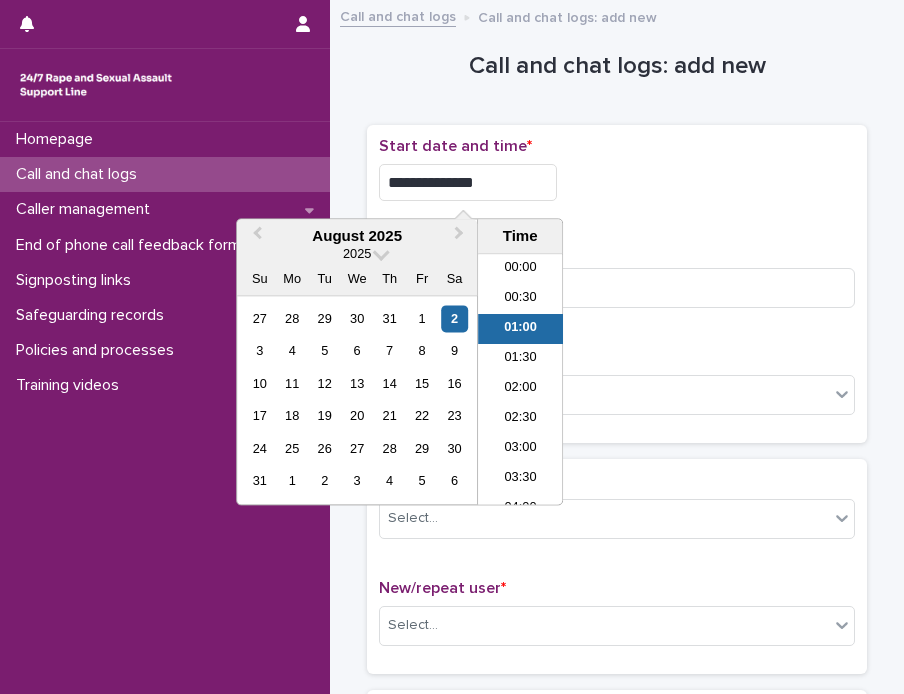 drag, startPoint x: 547, startPoint y: 183, endPoint x: 548, endPoint y: 168, distance: 15.033297 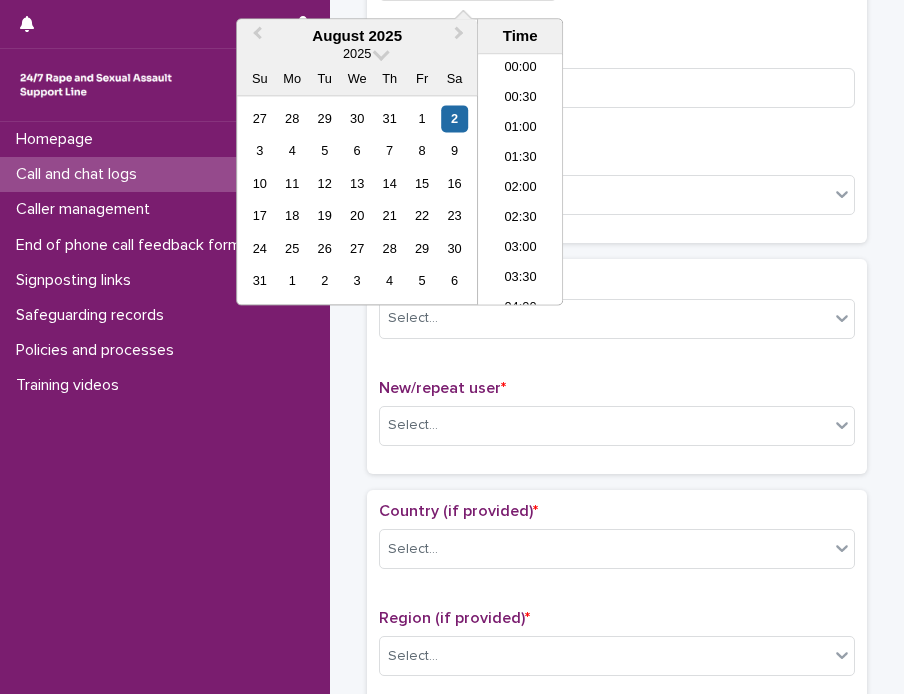 scroll, scrollTop: 0, scrollLeft: 0, axis: both 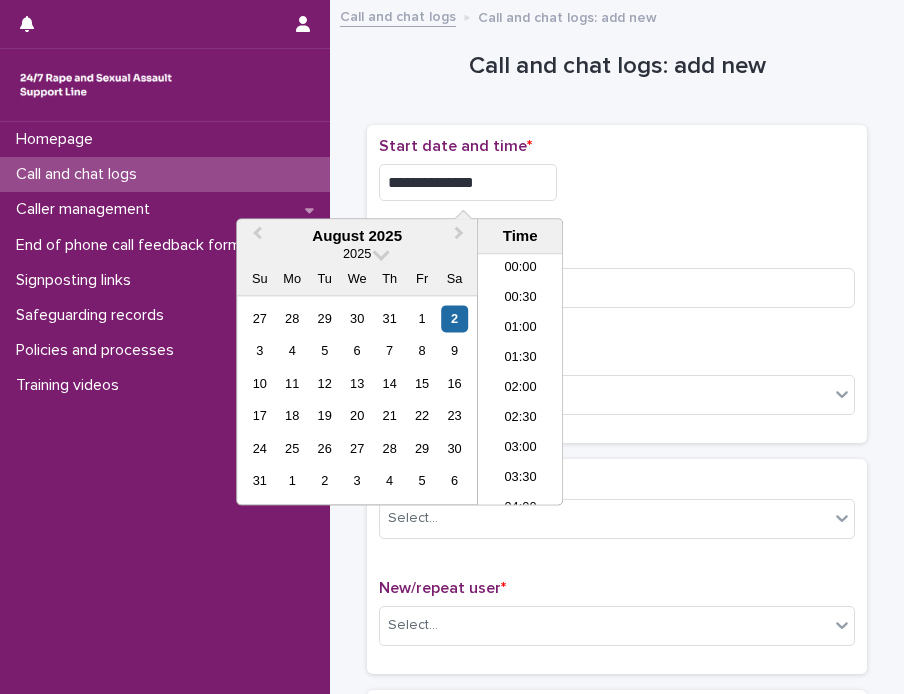 type on "**********" 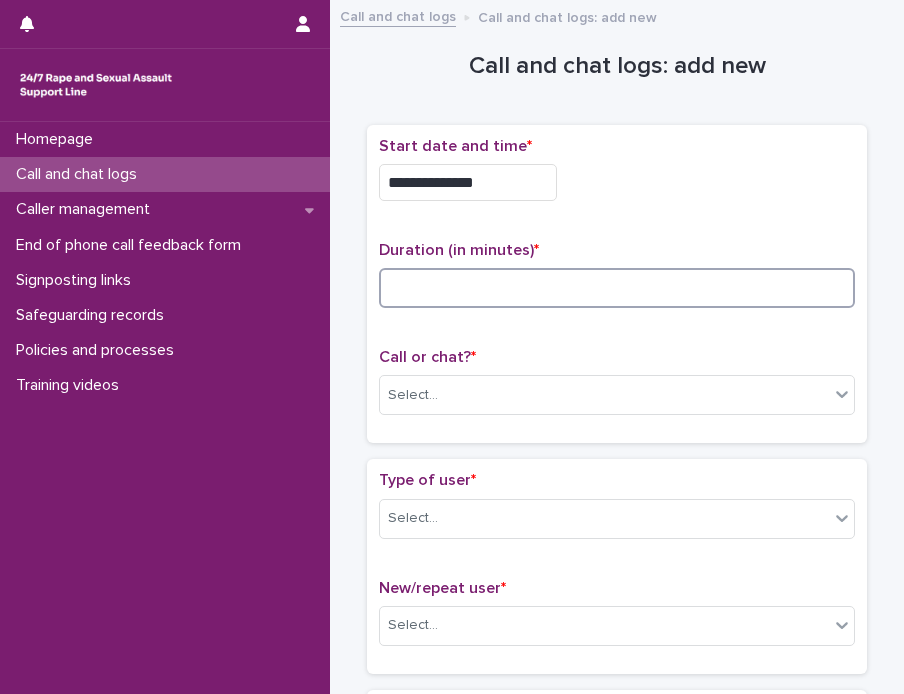 click at bounding box center (617, 288) 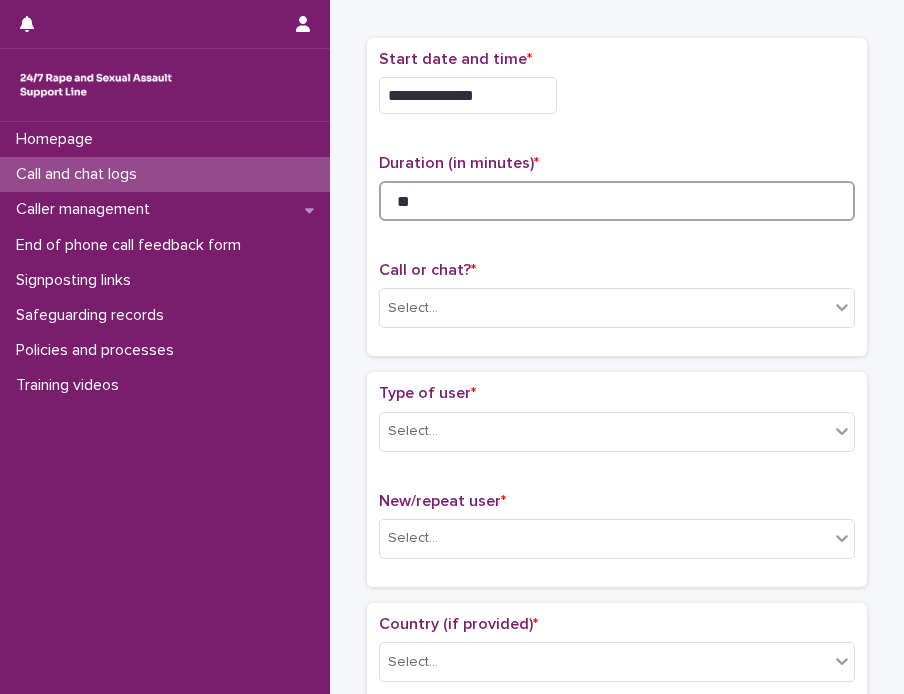 scroll, scrollTop: 200, scrollLeft: 0, axis: vertical 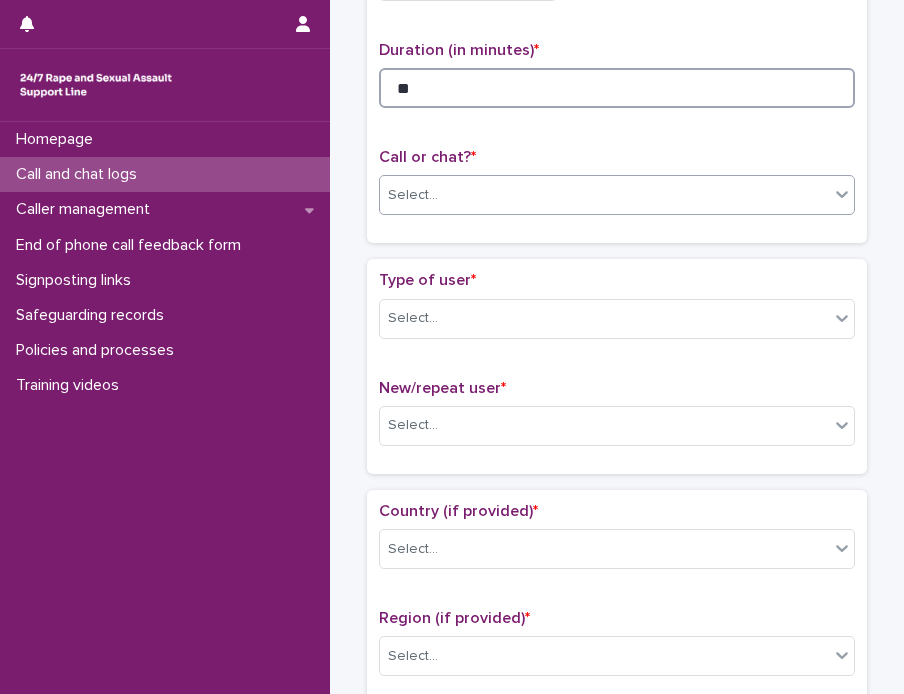 type on "**" 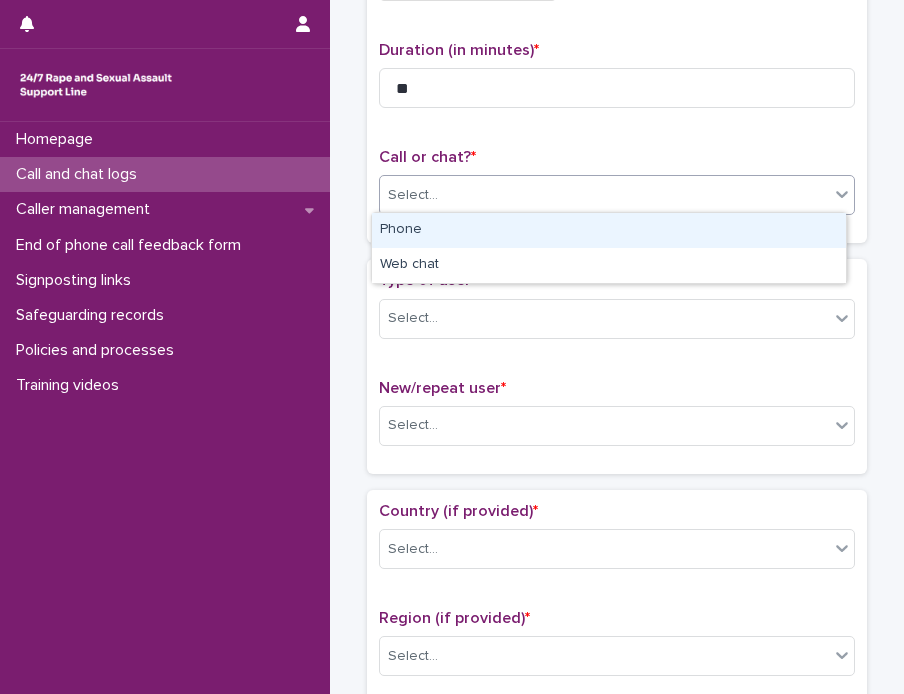 click 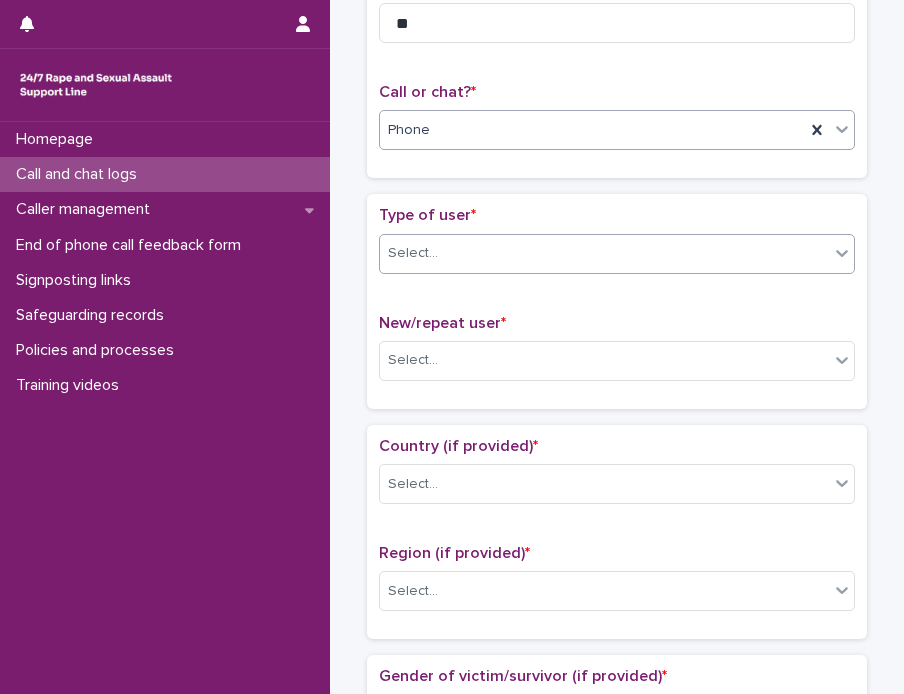 scroll, scrollTop: 300, scrollLeft: 0, axis: vertical 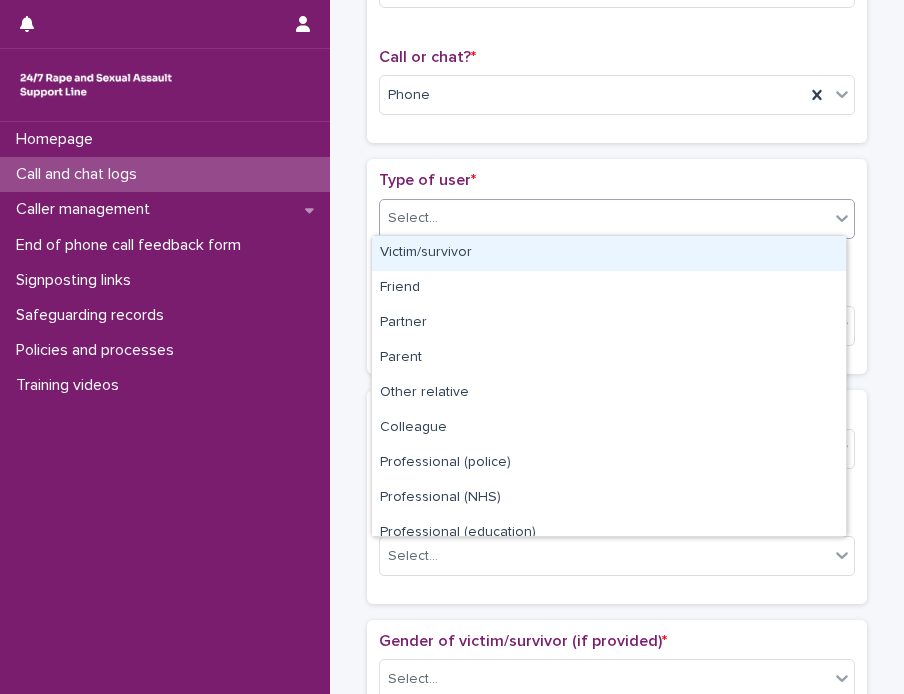 click 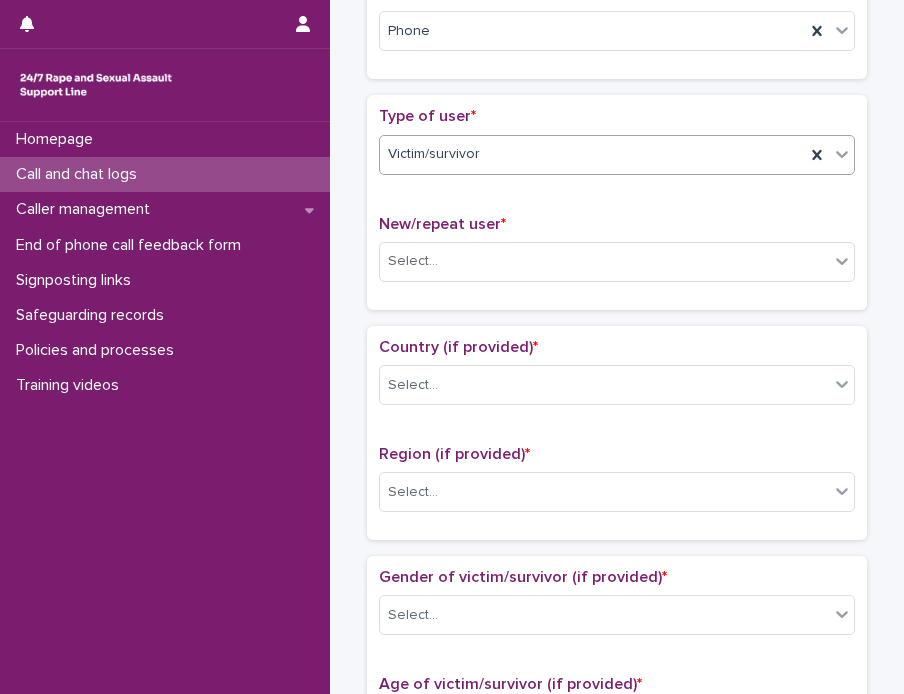 scroll, scrollTop: 400, scrollLeft: 0, axis: vertical 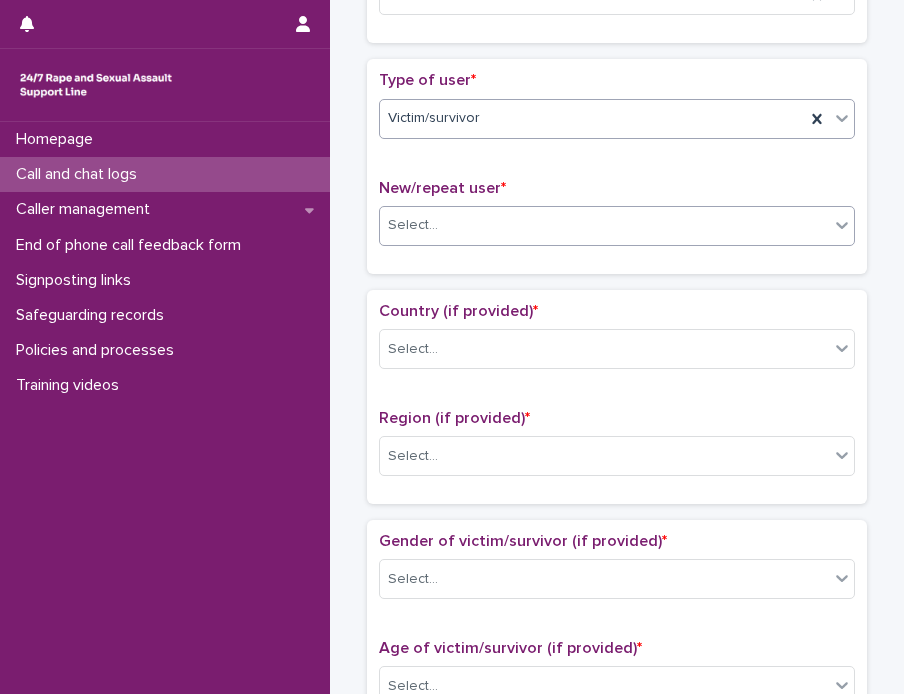 click at bounding box center (842, 225) 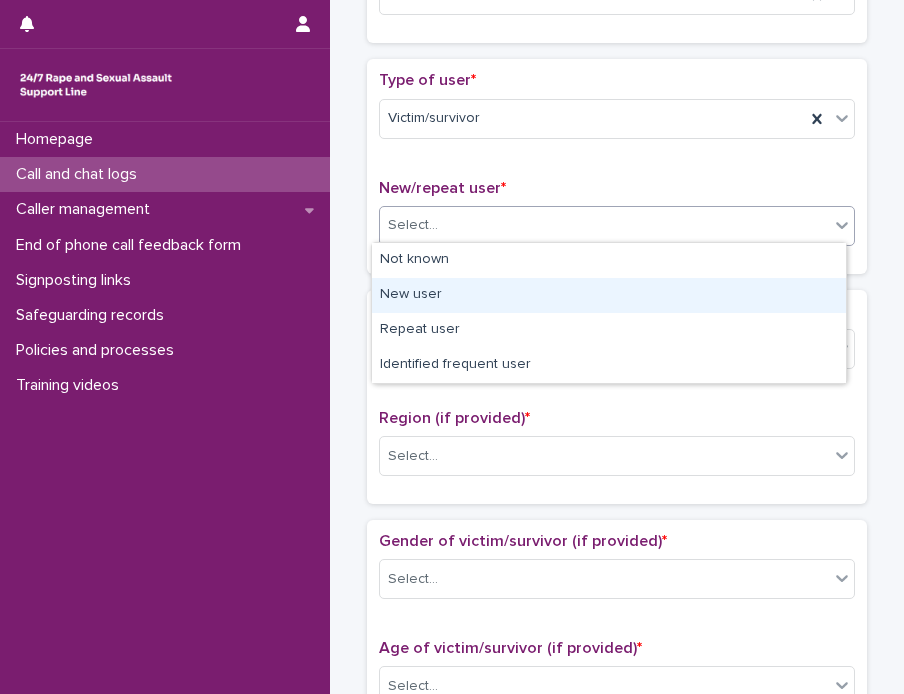 click on "New user" at bounding box center (609, 295) 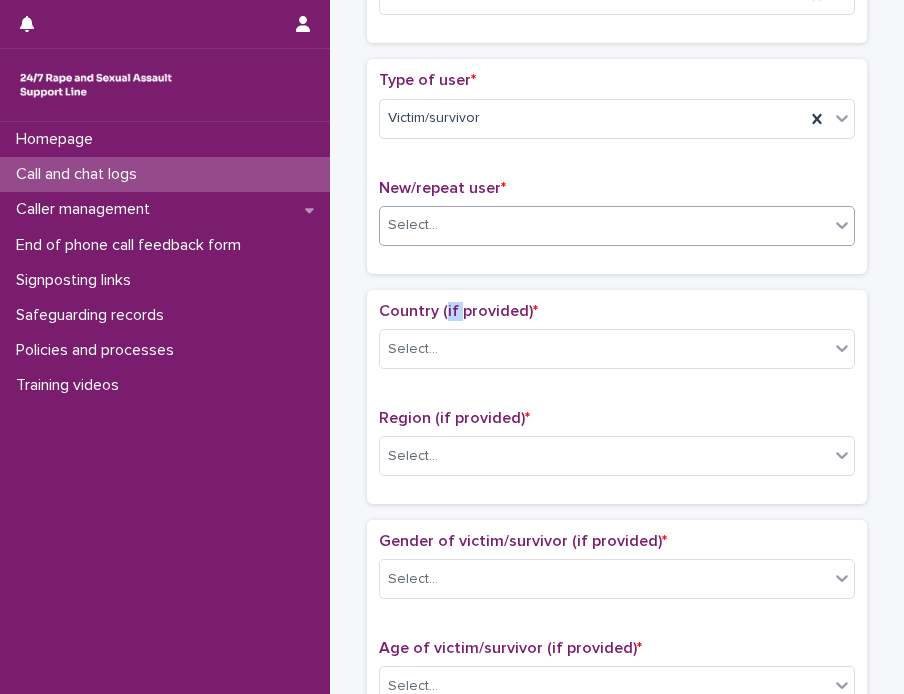 click on "Country (if provided) * Select... Region (if provided) * Select..." at bounding box center [617, 397] 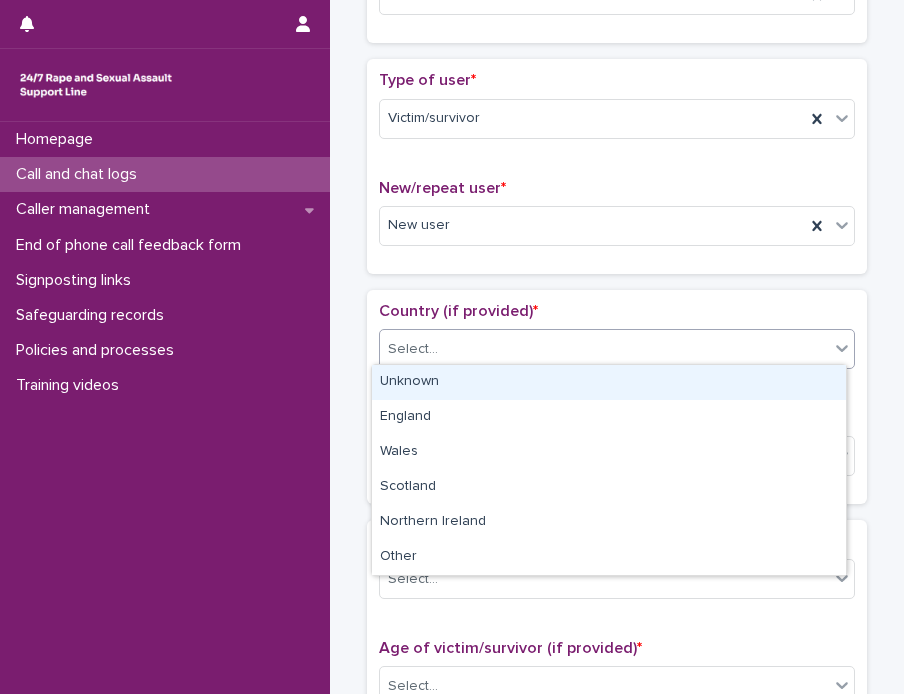 click 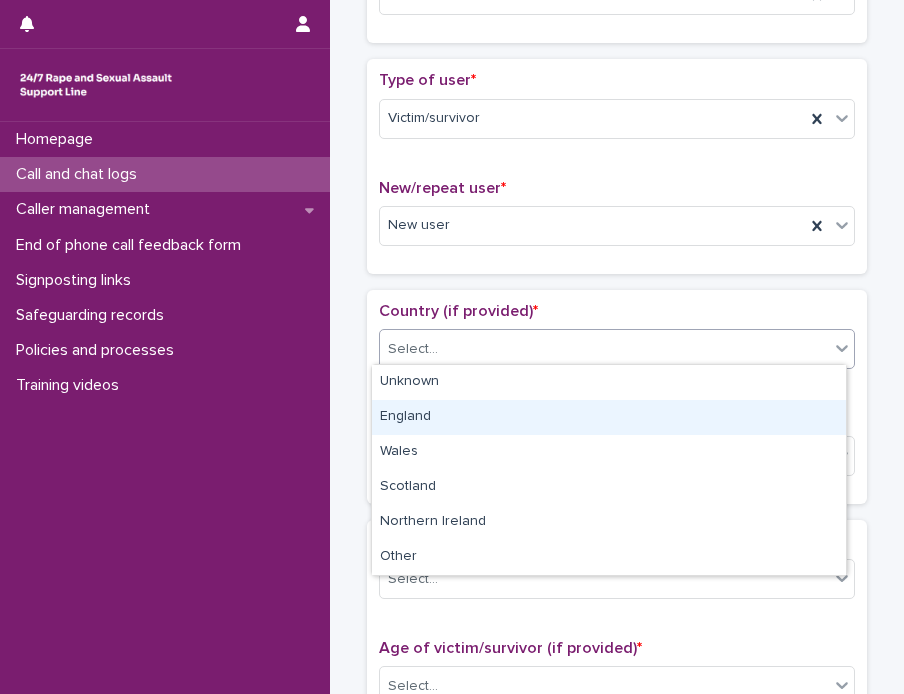 click on "England" at bounding box center [609, 417] 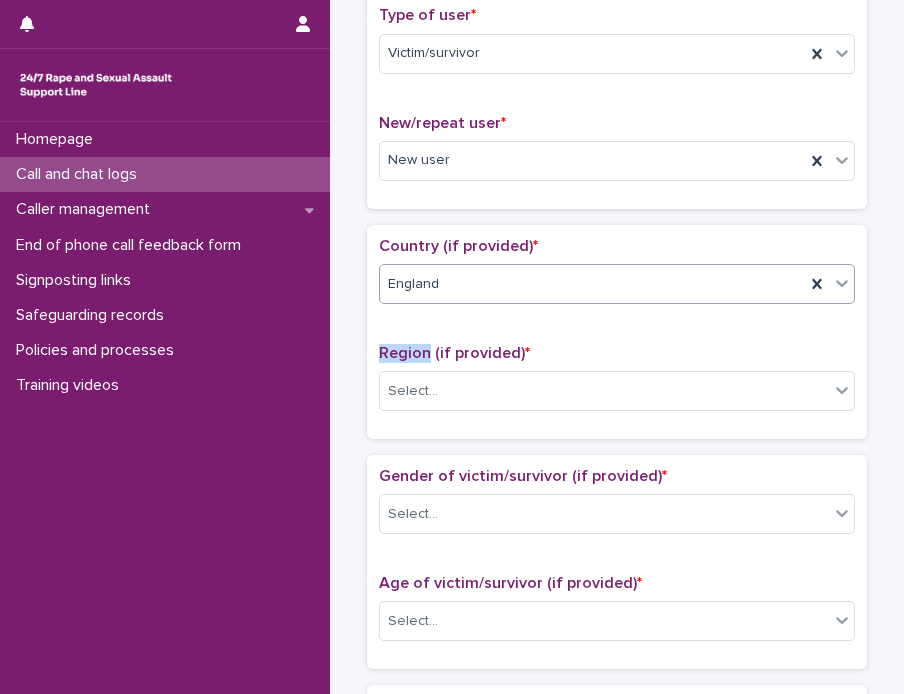 scroll, scrollTop: 500, scrollLeft: 0, axis: vertical 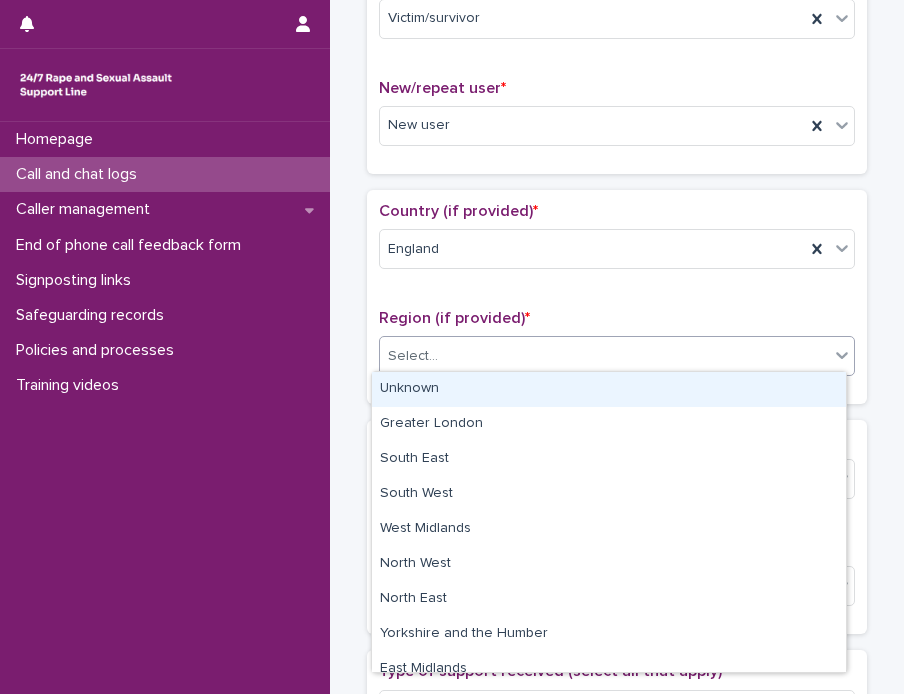click 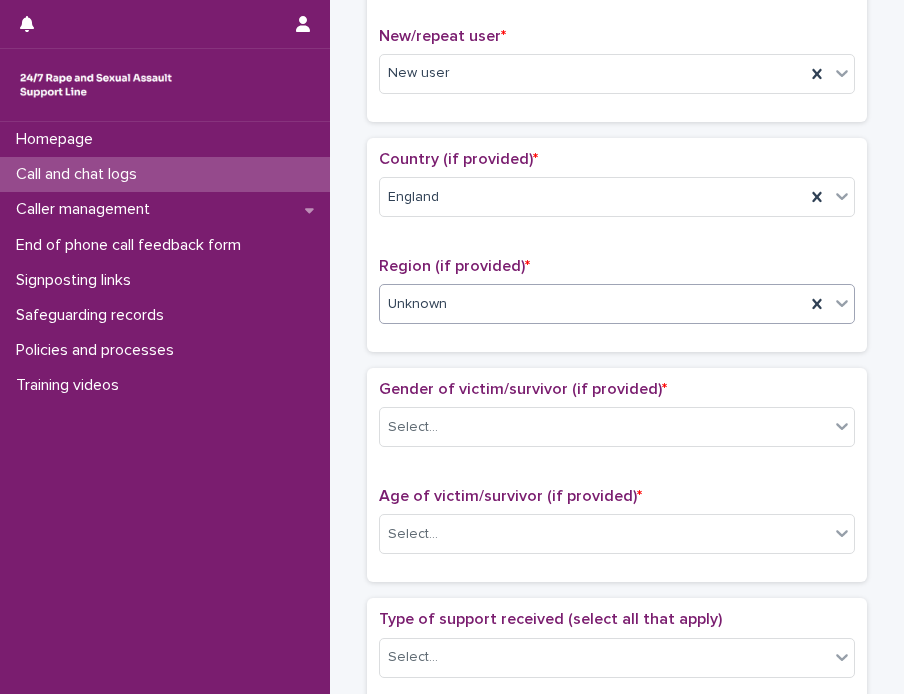 scroll, scrollTop: 600, scrollLeft: 0, axis: vertical 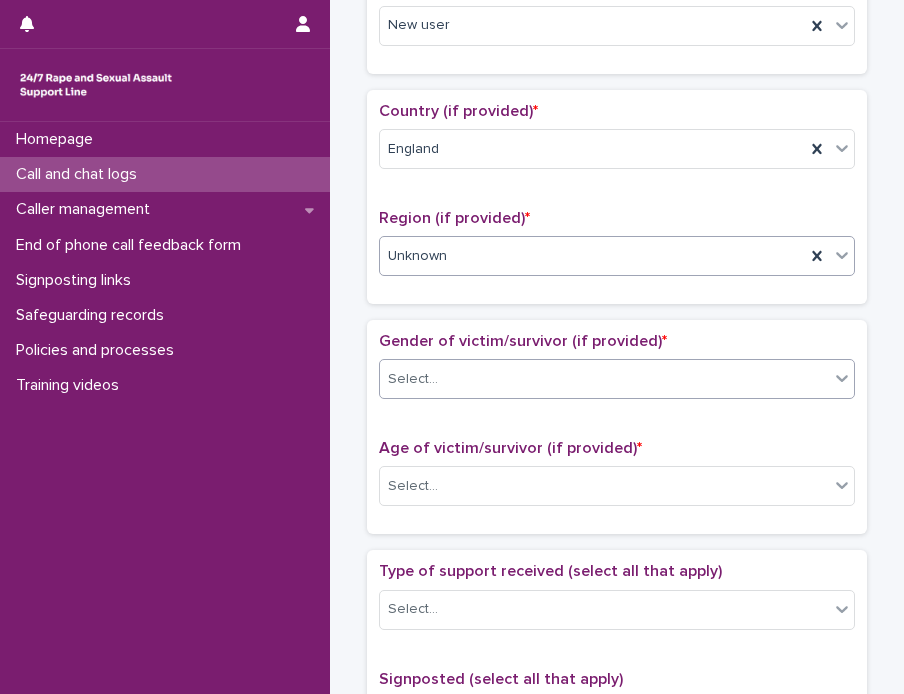 click at bounding box center (842, 378) 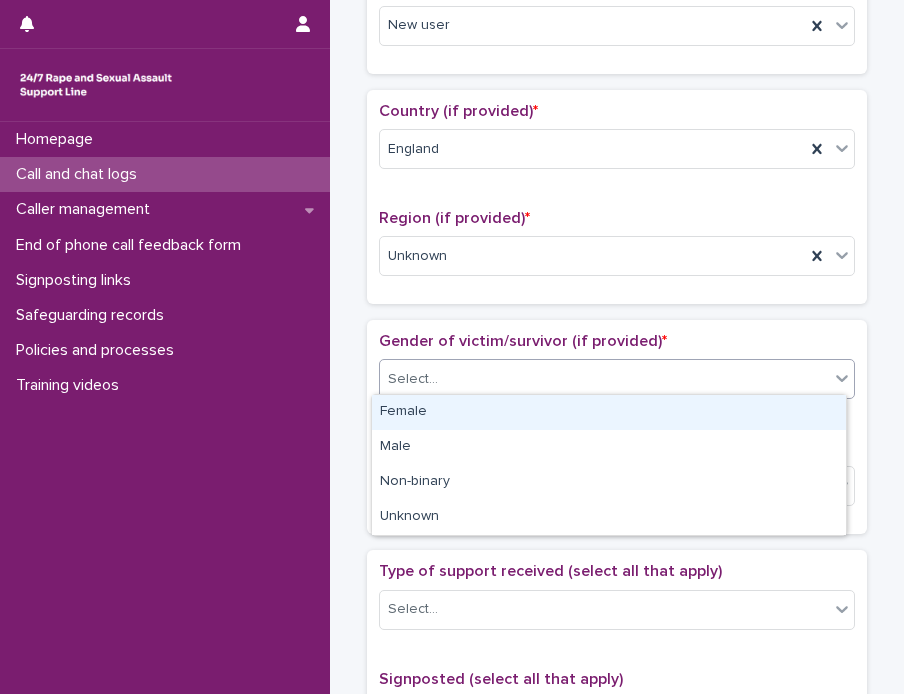 click on "Female" at bounding box center [609, 412] 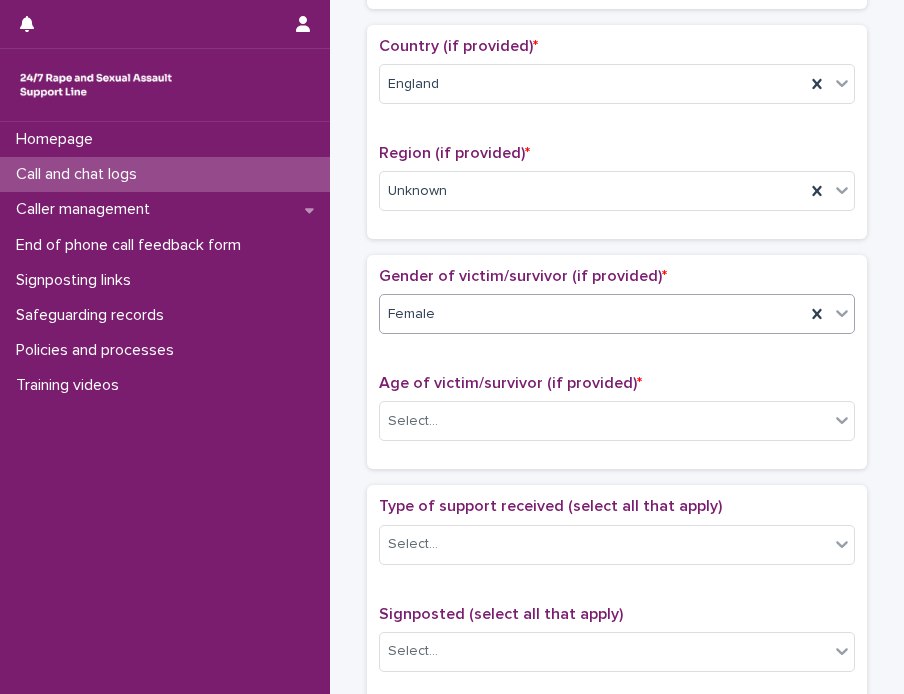 scroll, scrollTop: 700, scrollLeft: 0, axis: vertical 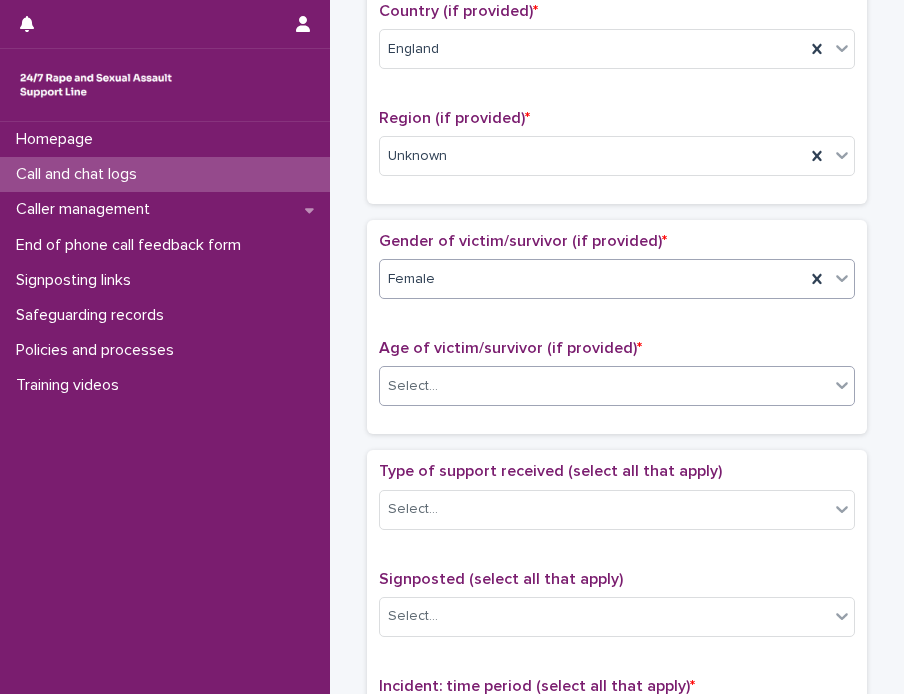 click 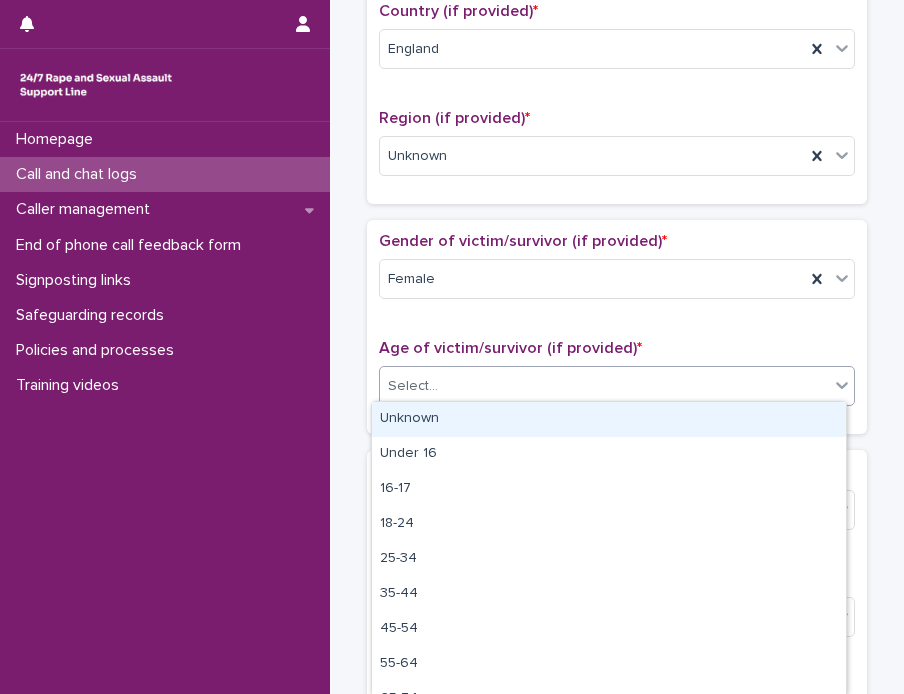 click on "Unknown" at bounding box center (609, 419) 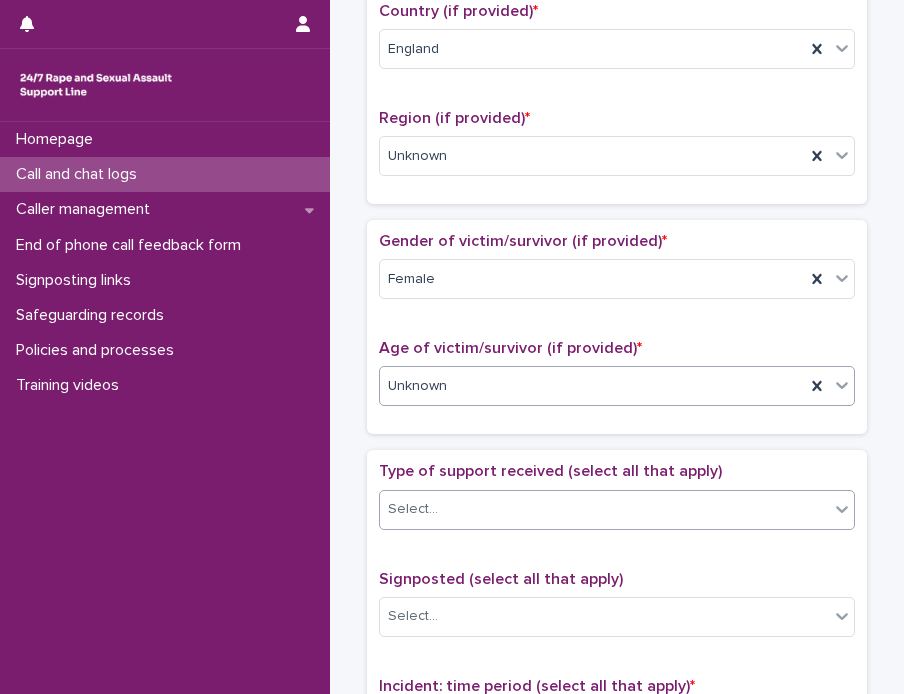 click 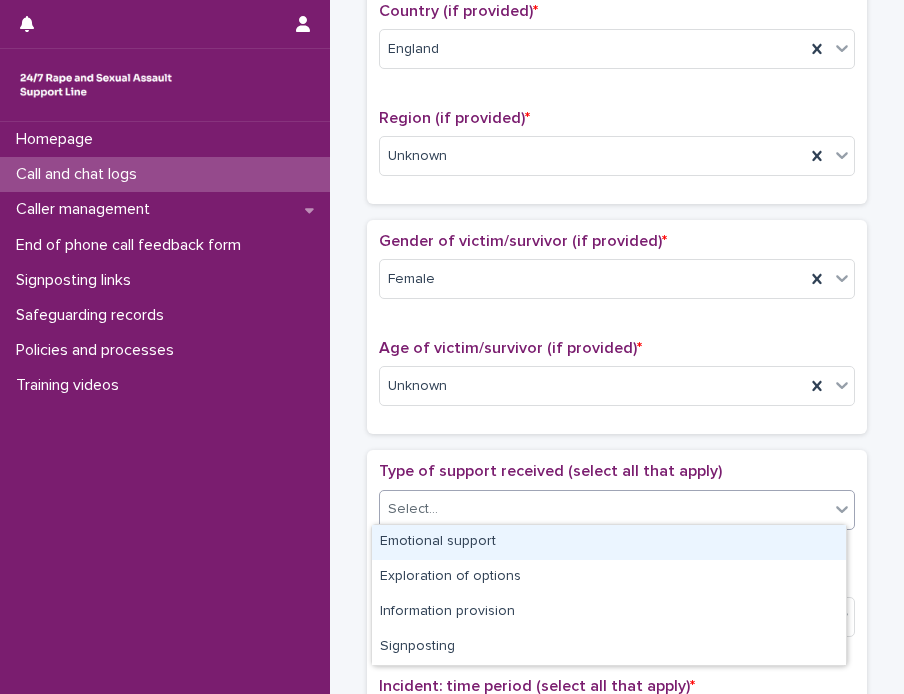 click on "Emotional support" at bounding box center (609, 542) 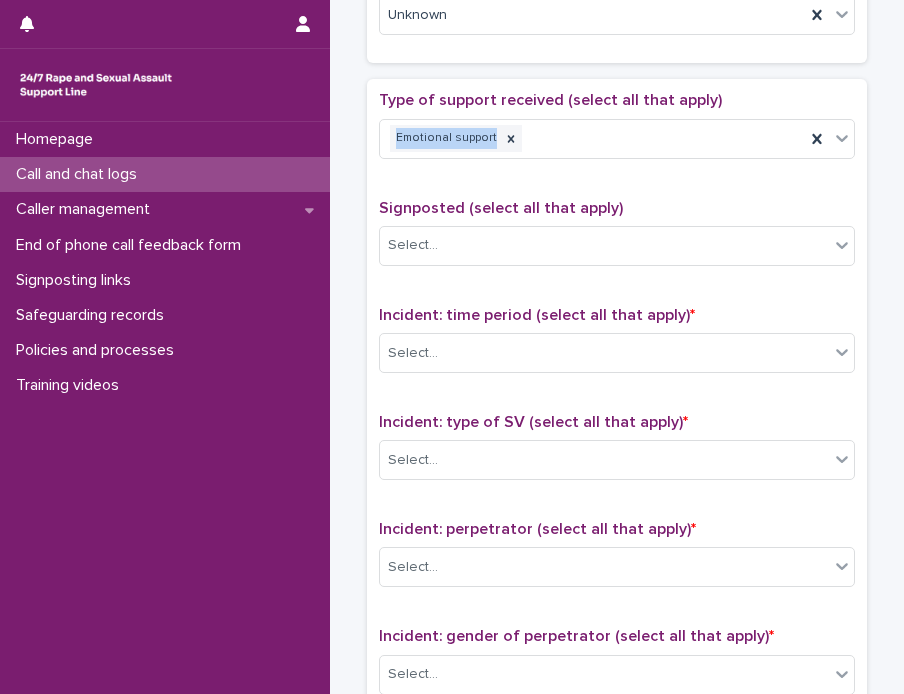 scroll, scrollTop: 1100, scrollLeft: 0, axis: vertical 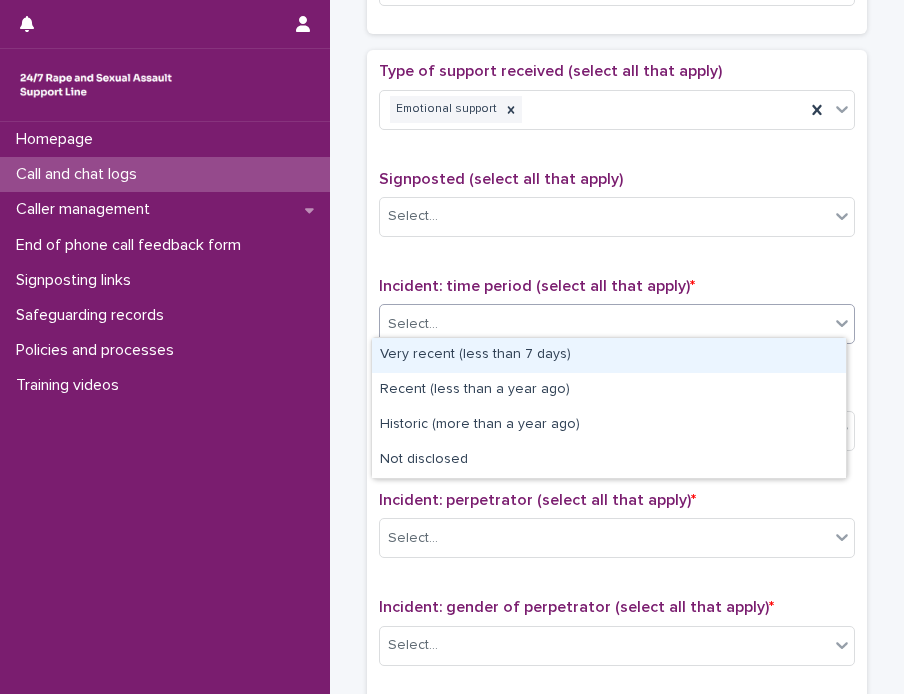 click 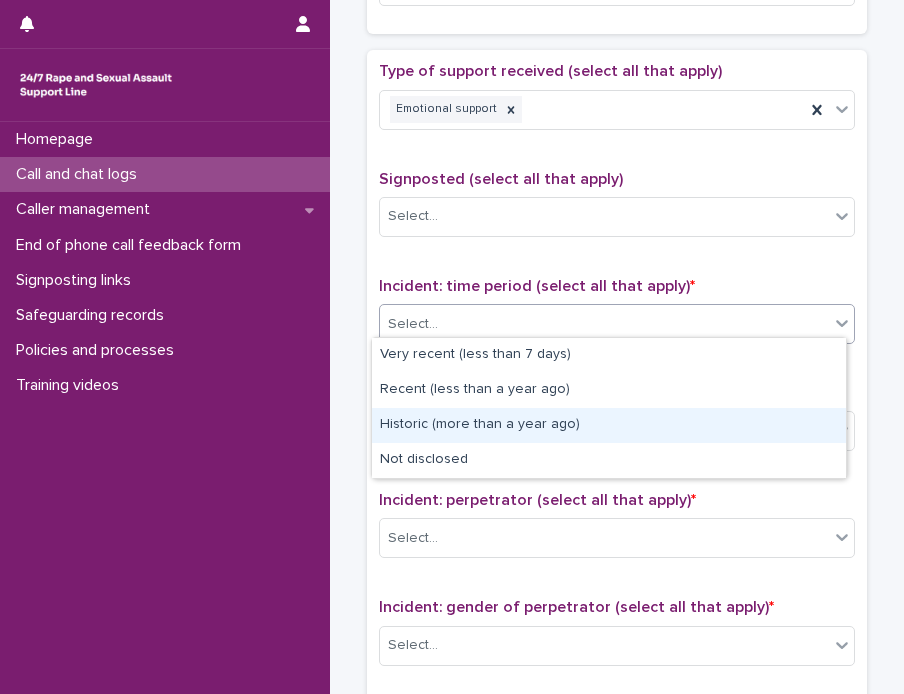 click on "Historic (more than a year ago)" at bounding box center (609, 425) 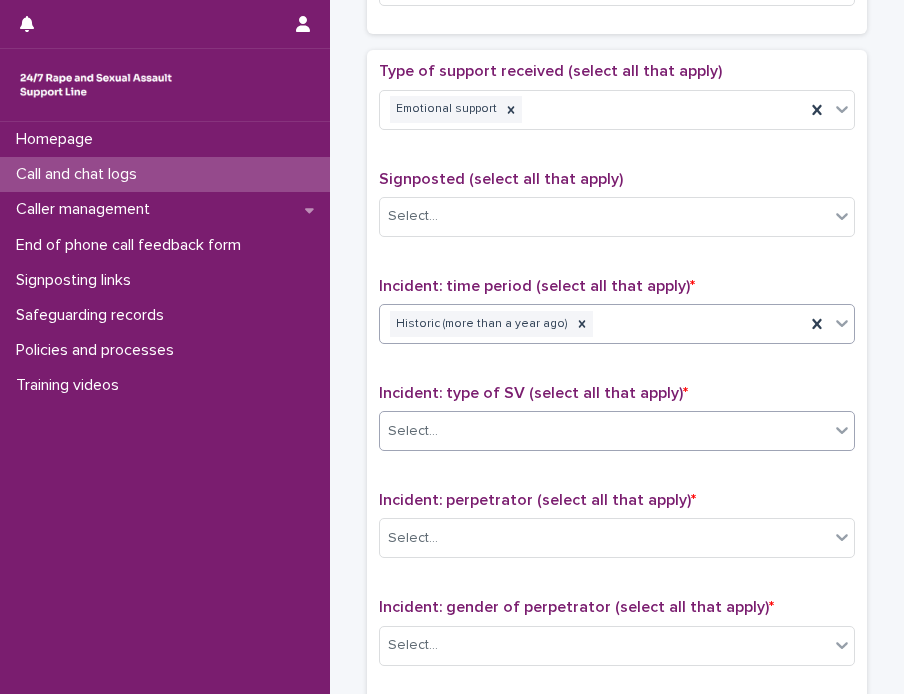 scroll, scrollTop: 1200, scrollLeft: 0, axis: vertical 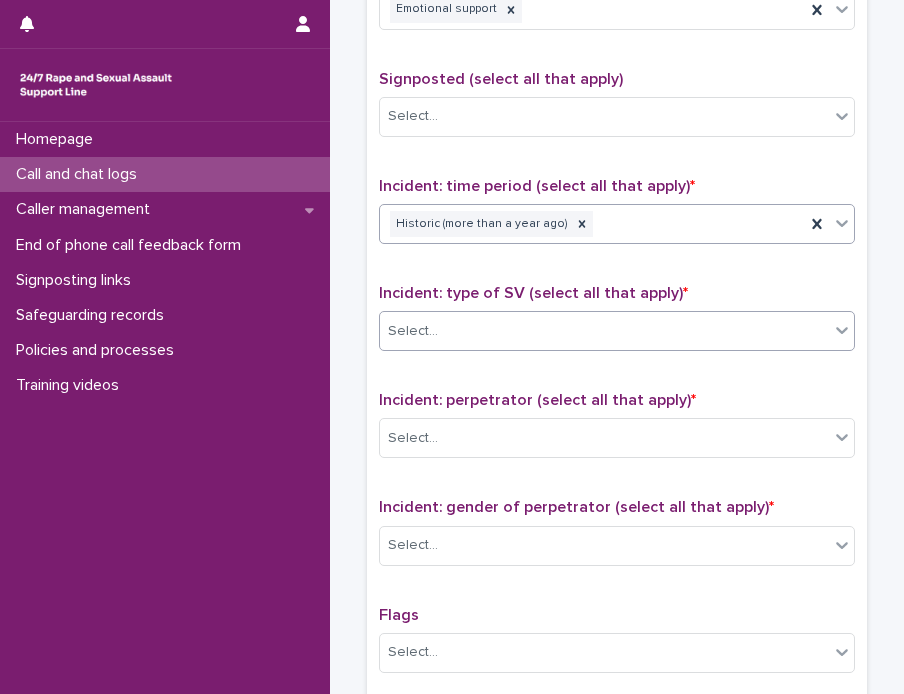 click 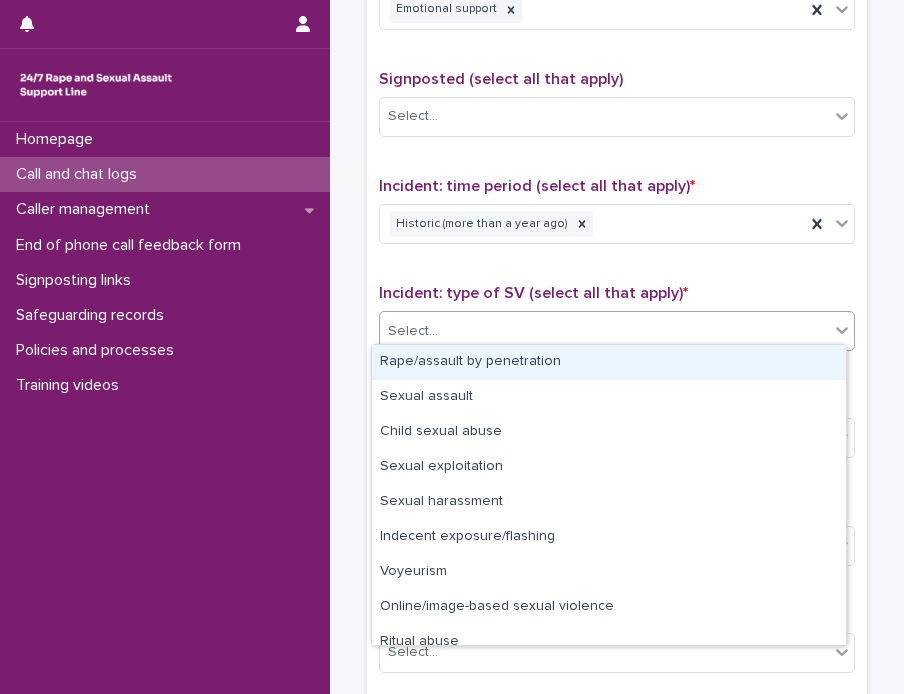 click 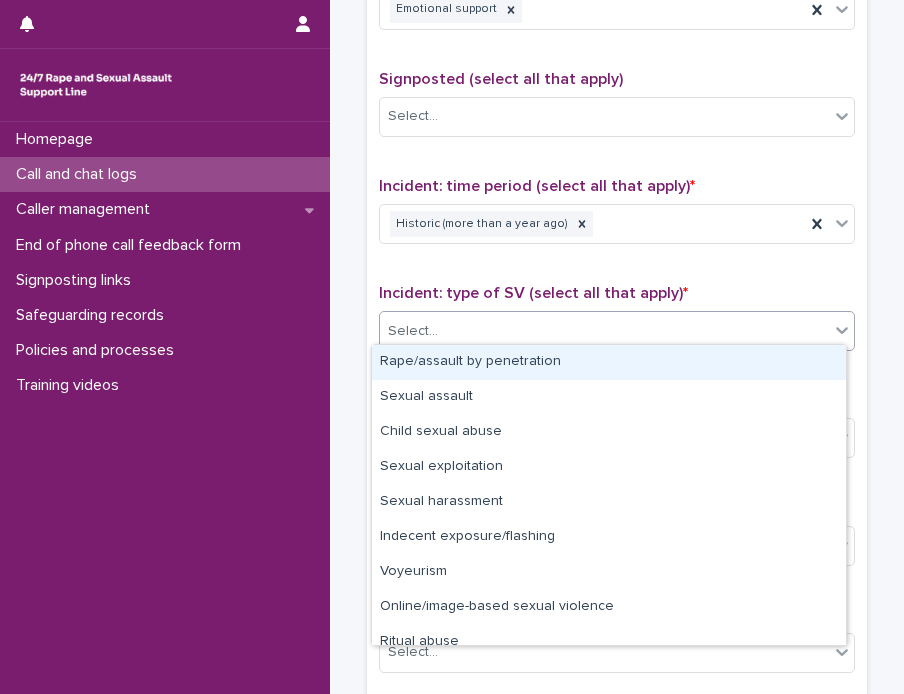 click 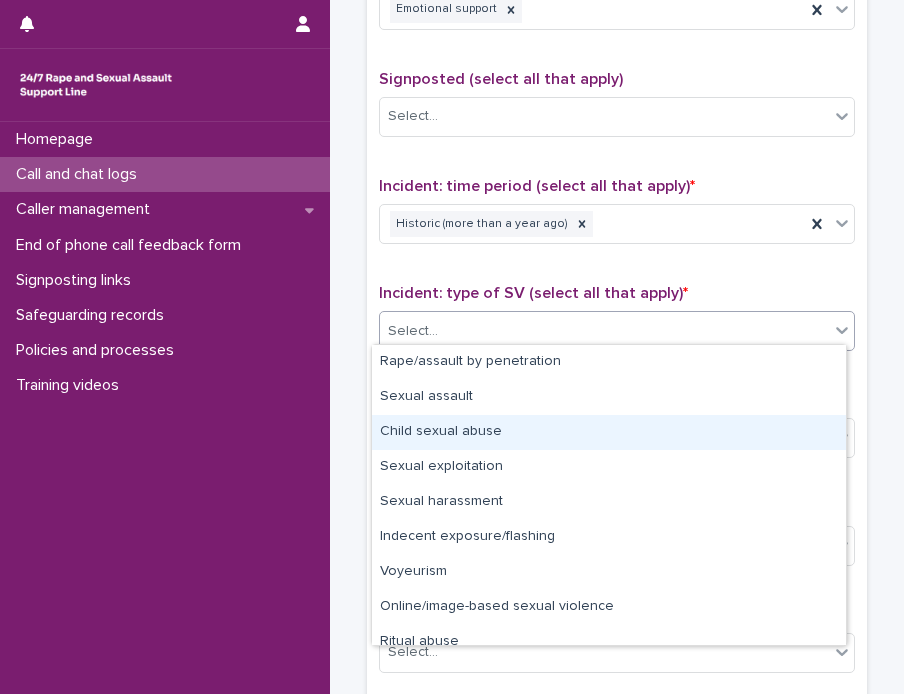 click on "Child sexual abuse" at bounding box center (609, 432) 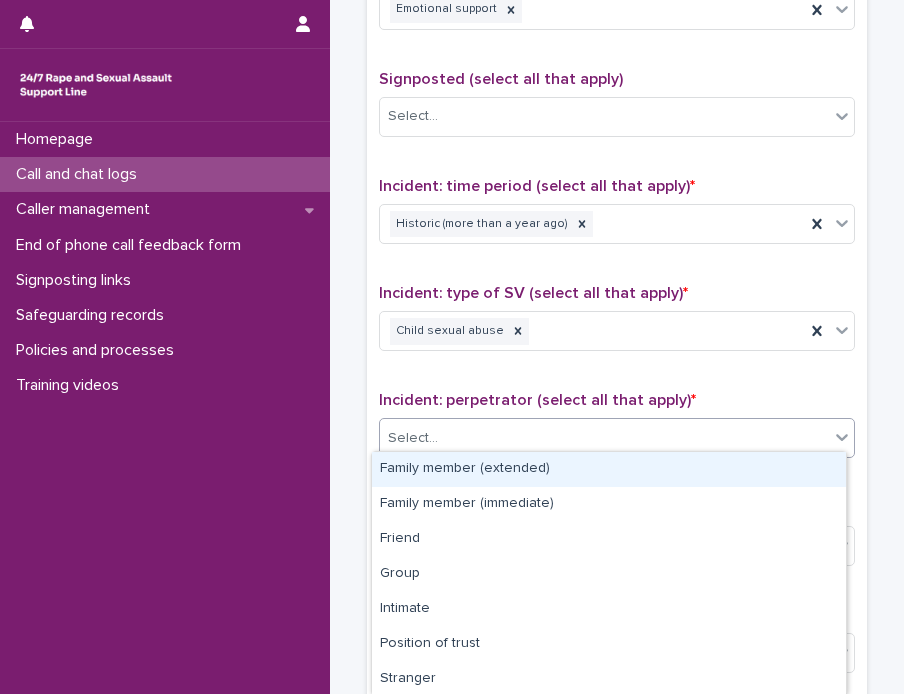 scroll, scrollTop: 1300, scrollLeft: 0, axis: vertical 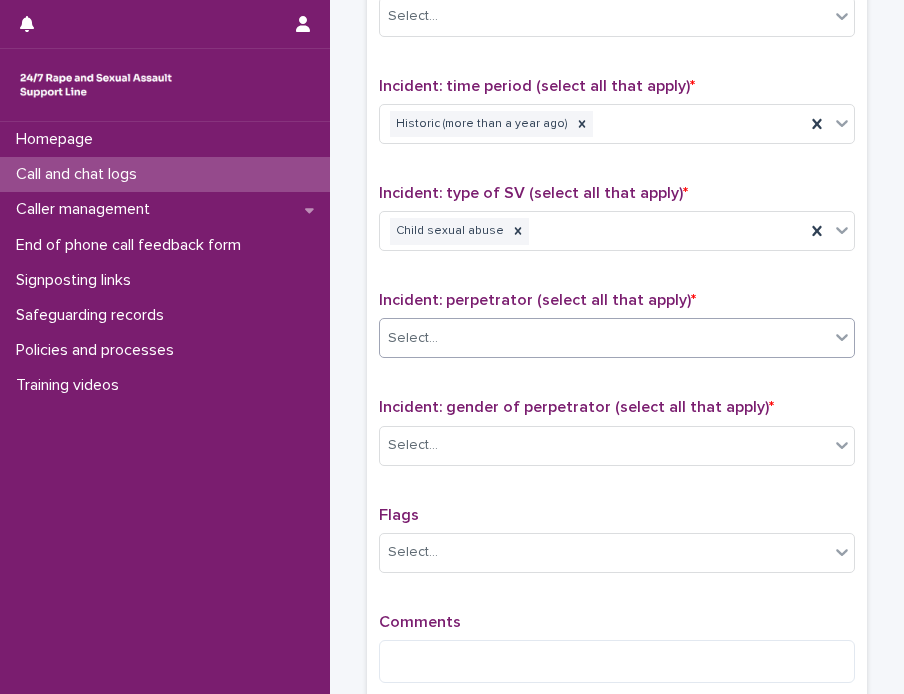 click 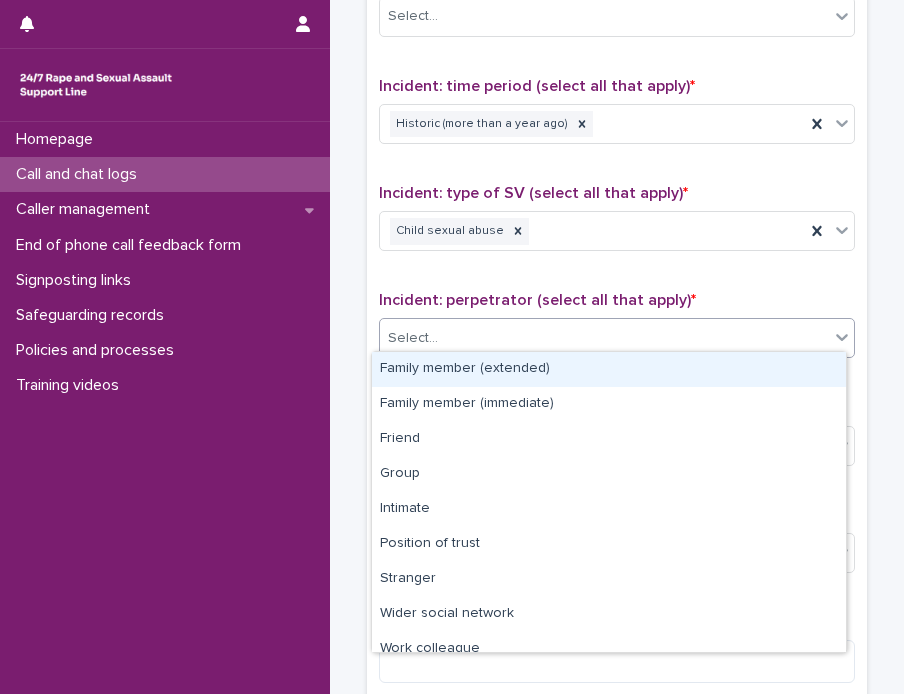 click 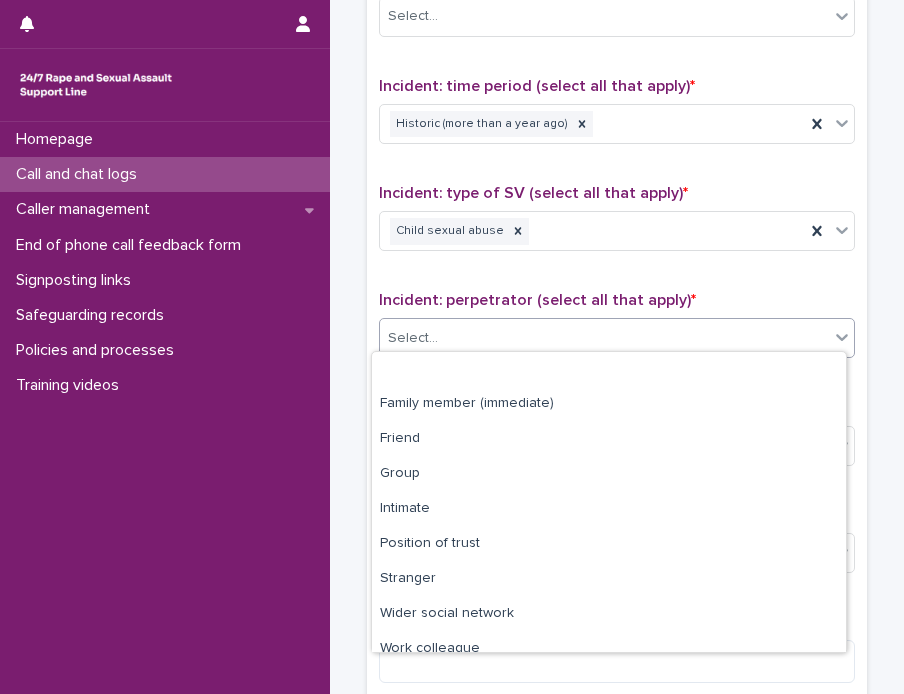 scroll, scrollTop: 84, scrollLeft: 0, axis: vertical 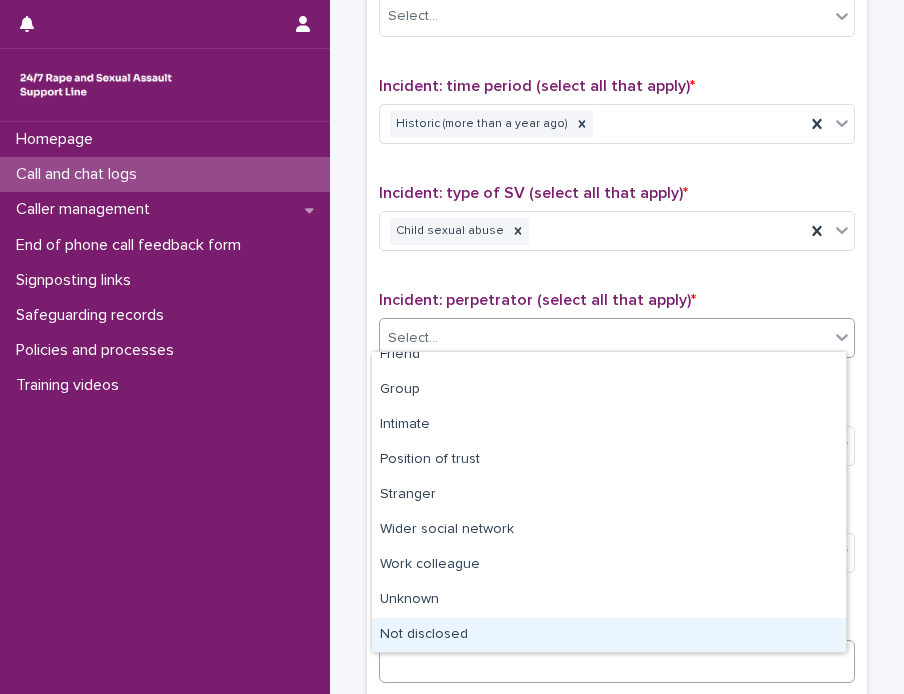 click on "Not disclosed" at bounding box center [609, 635] 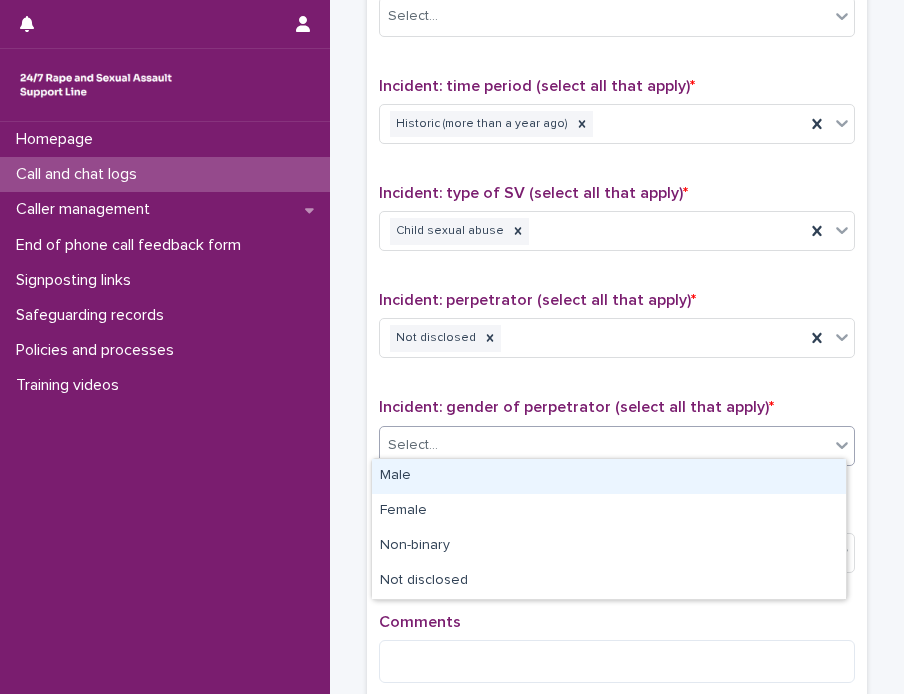 click 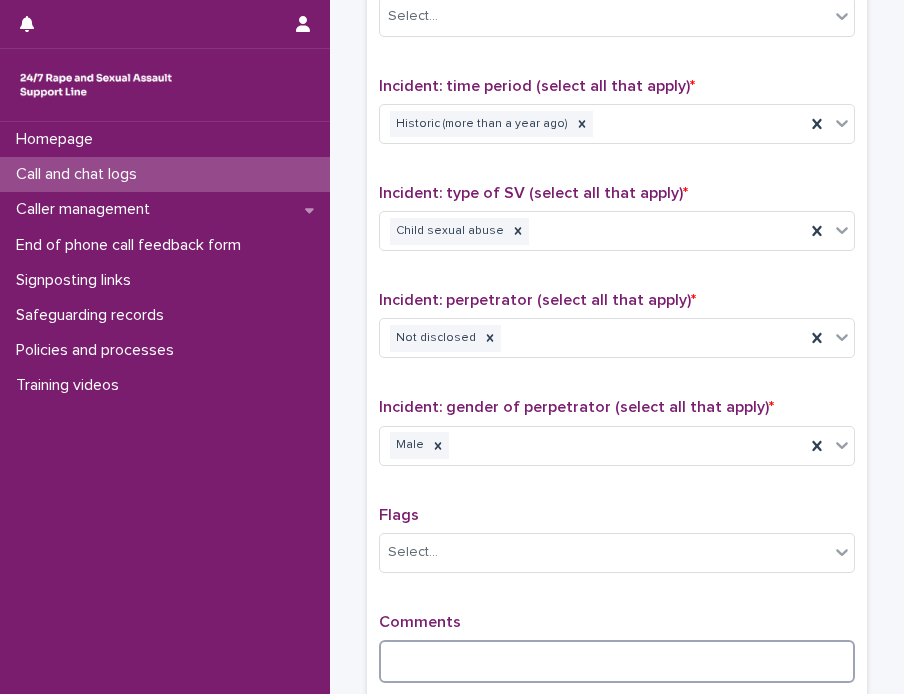 drag, startPoint x: 588, startPoint y: 474, endPoint x: 512, endPoint y: 639, distance: 181.66177 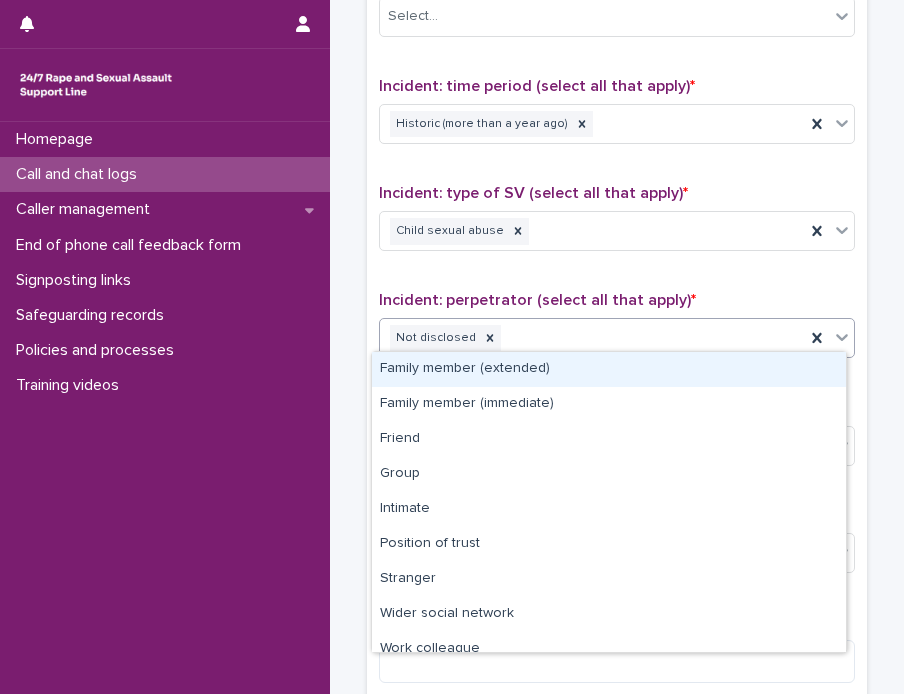 click on "Not disclosed" at bounding box center [592, 338] 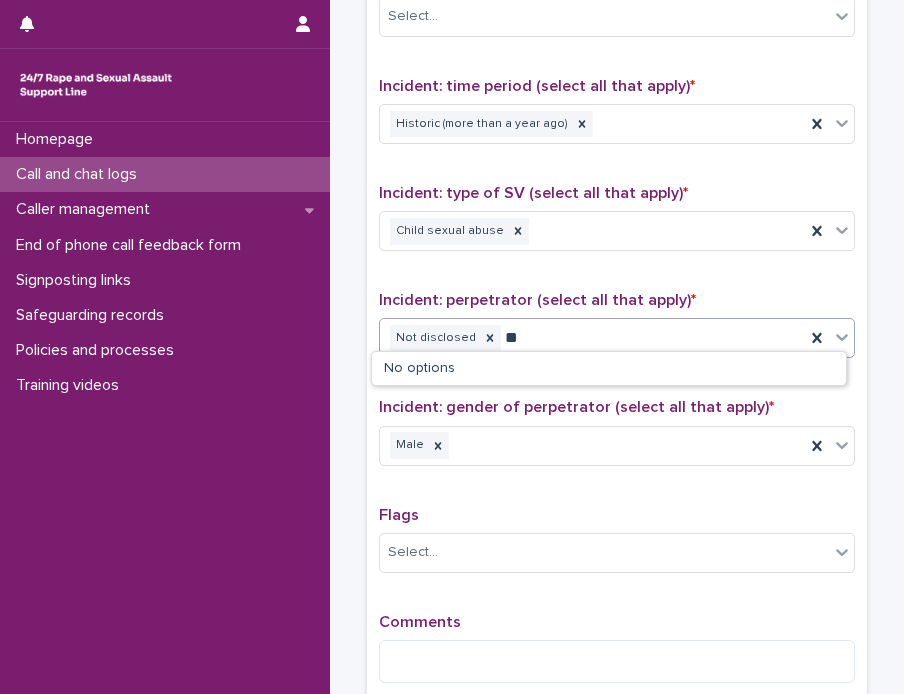 type on "*" 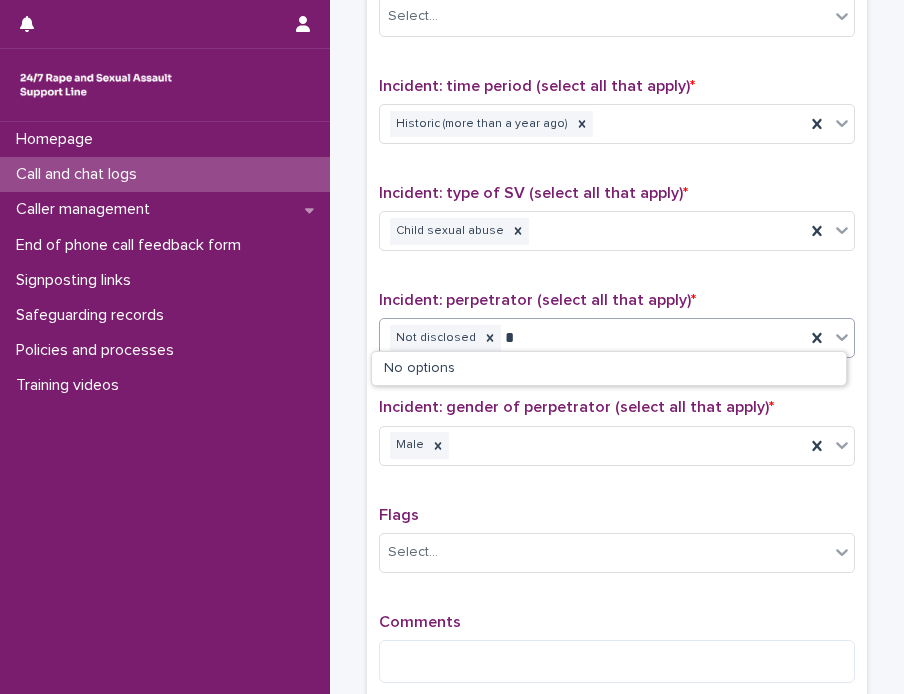 type 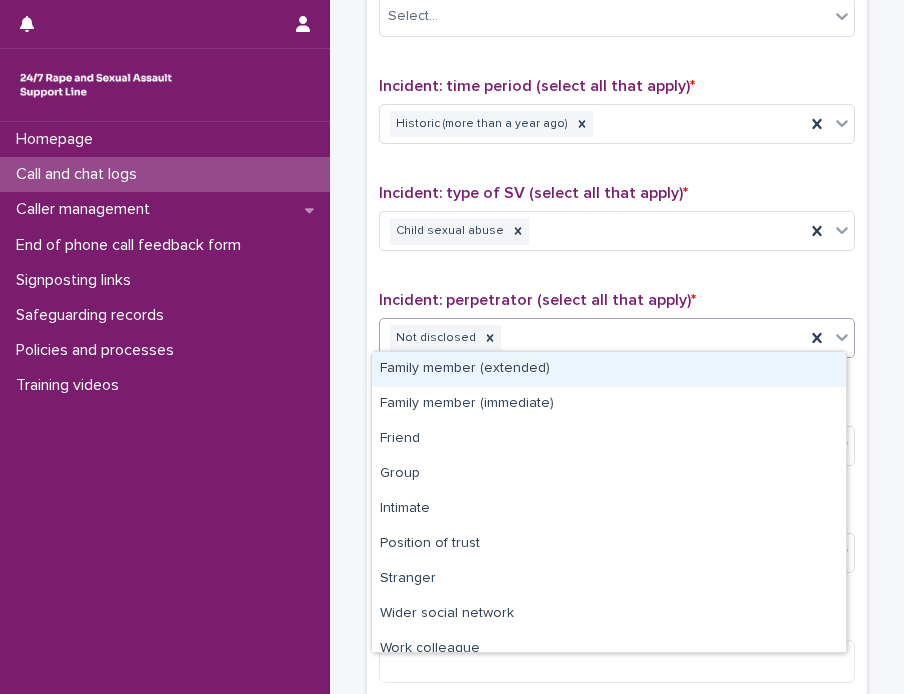 click on "Type of support received (select all that apply) Emotional support Signposted (select all that apply) Select... Incident: time period (select all that apply) * Historic (more than a year ago) Incident: type of SV (select all that apply) * Child sexual abuse Incident: perpetrator (select all that apply) *   option Not disclosed, selected.    option Family member (extended) focused, 1 of 11. 10 results available. Use Up and Down to choose options, press Enter to select the currently focused option, press Escape to exit the menu, press Tab to select the option and exit the menu. Not disclosed Incident: gender of perpetrator (select all that apply) * Male Flags Select... Comments" at bounding box center (617, 280) 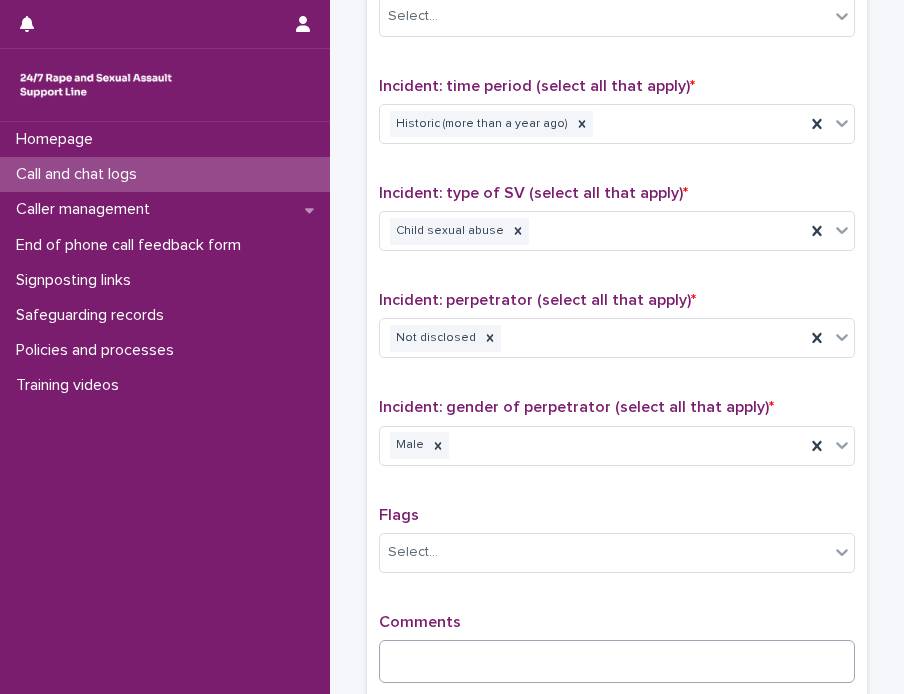 scroll, scrollTop: 1400, scrollLeft: 0, axis: vertical 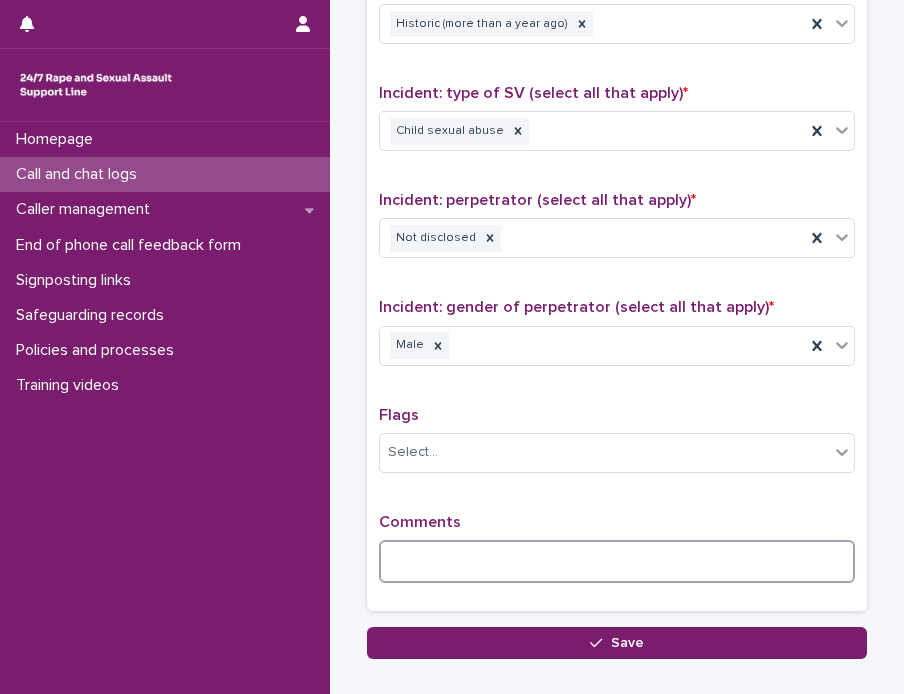 click at bounding box center (617, 561) 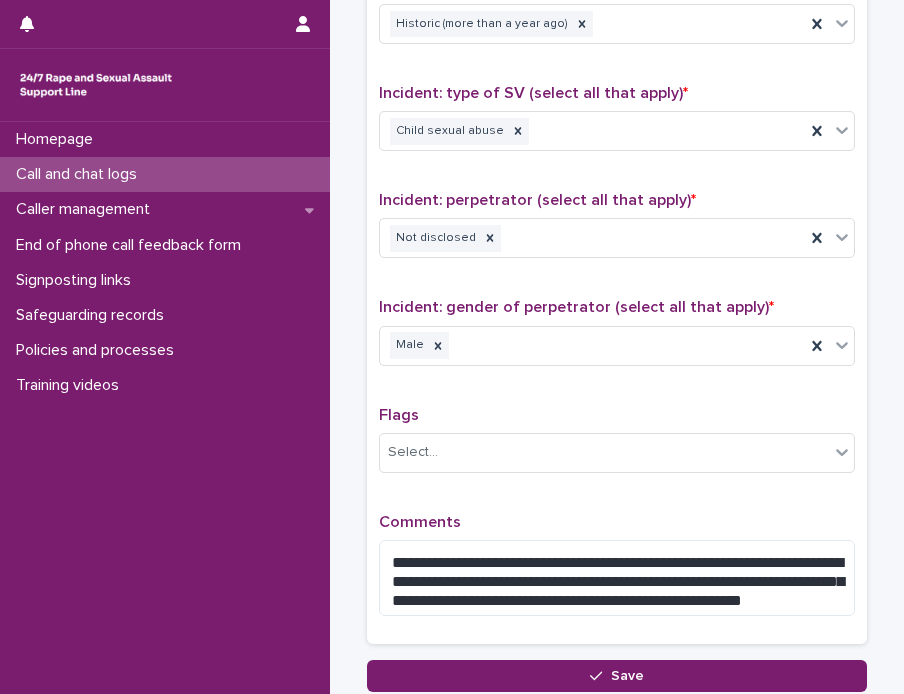 click on "**********" at bounding box center [617, 196] 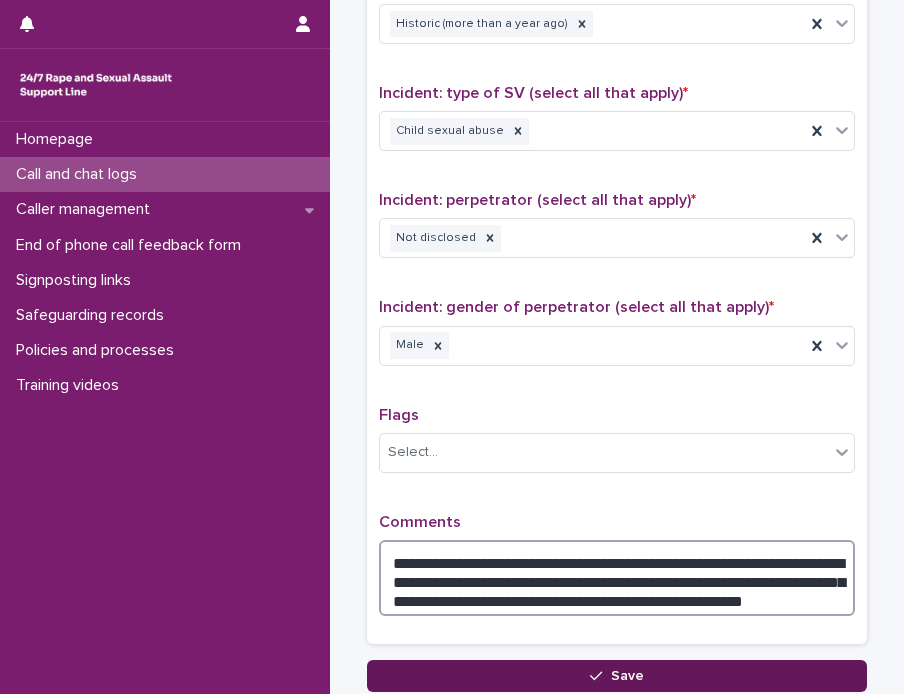 type on "**********" 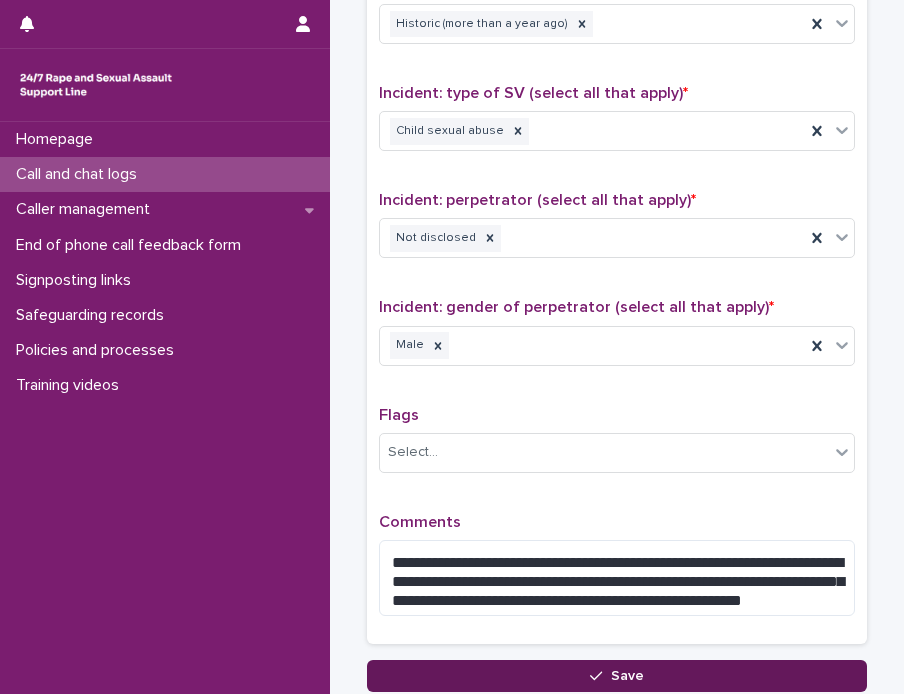 click on "Save" at bounding box center (617, 676) 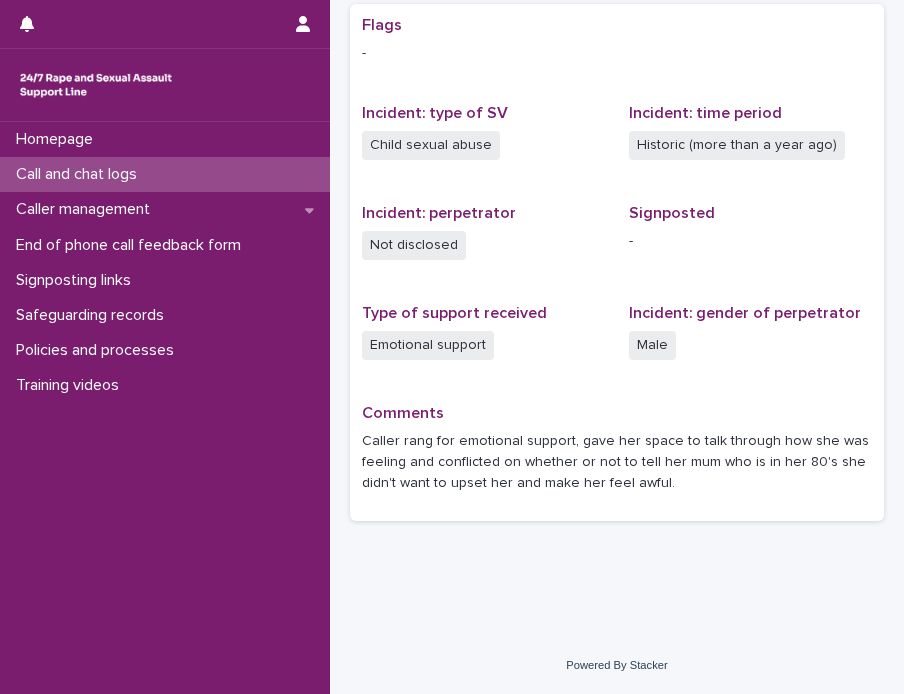 scroll, scrollTop: 0, scrollLeft: 0, axis: both 